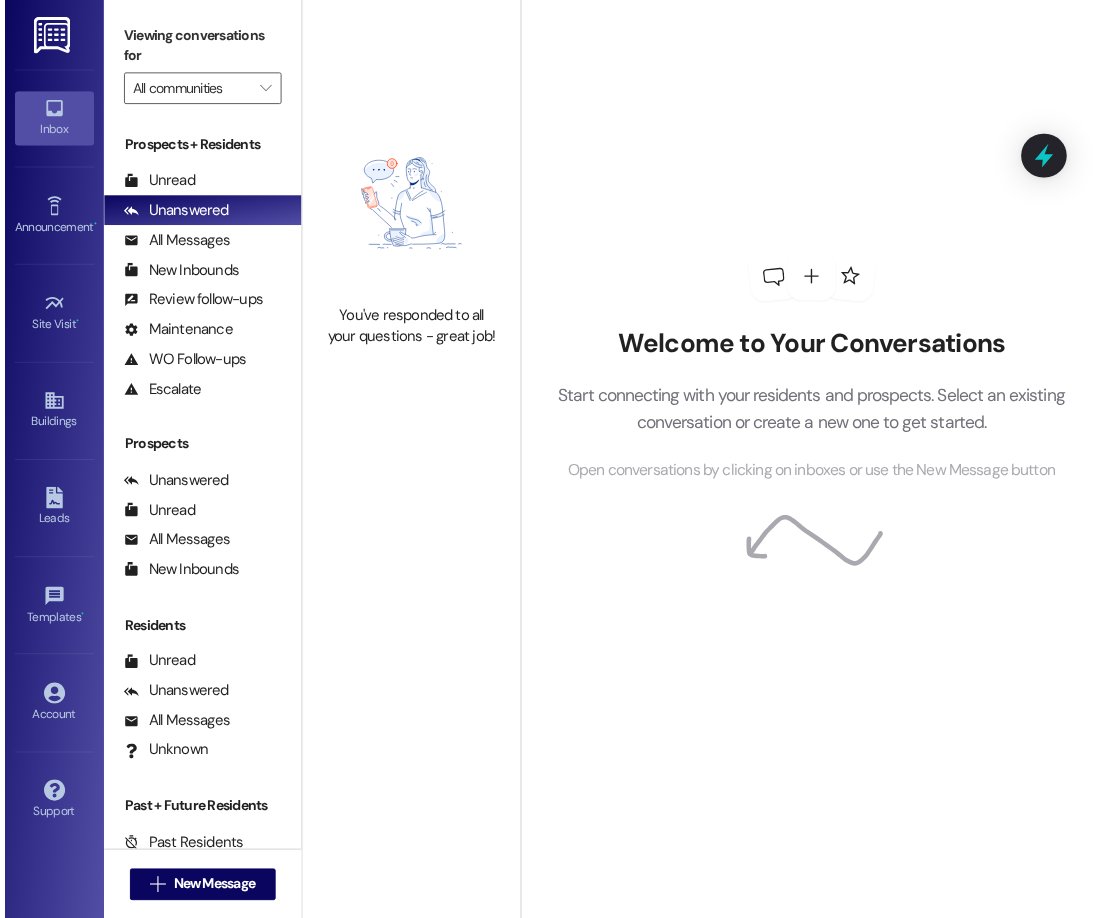 scroll, scrollTop: 0, scrollLeft: 0, axis: both 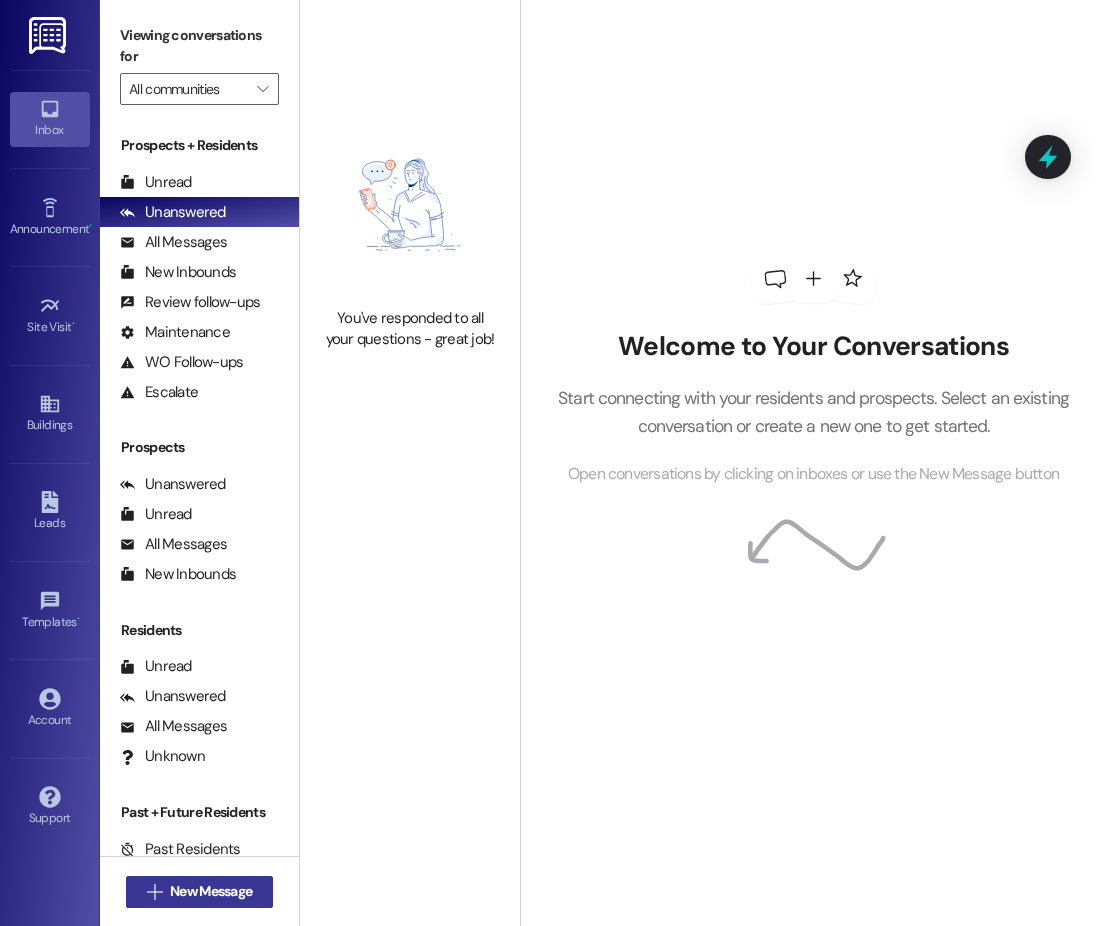 click on "New Message" at bounding box center (211, 891) 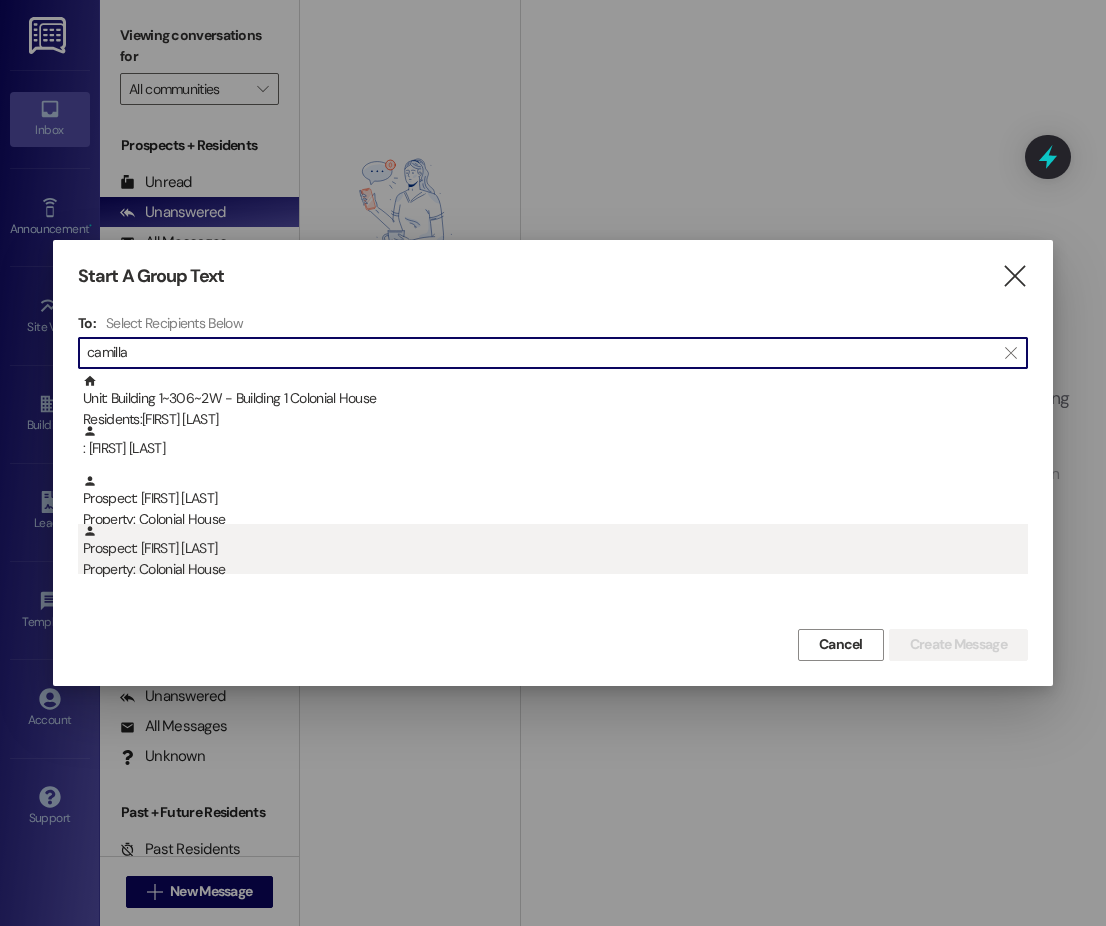 type on "camilla" 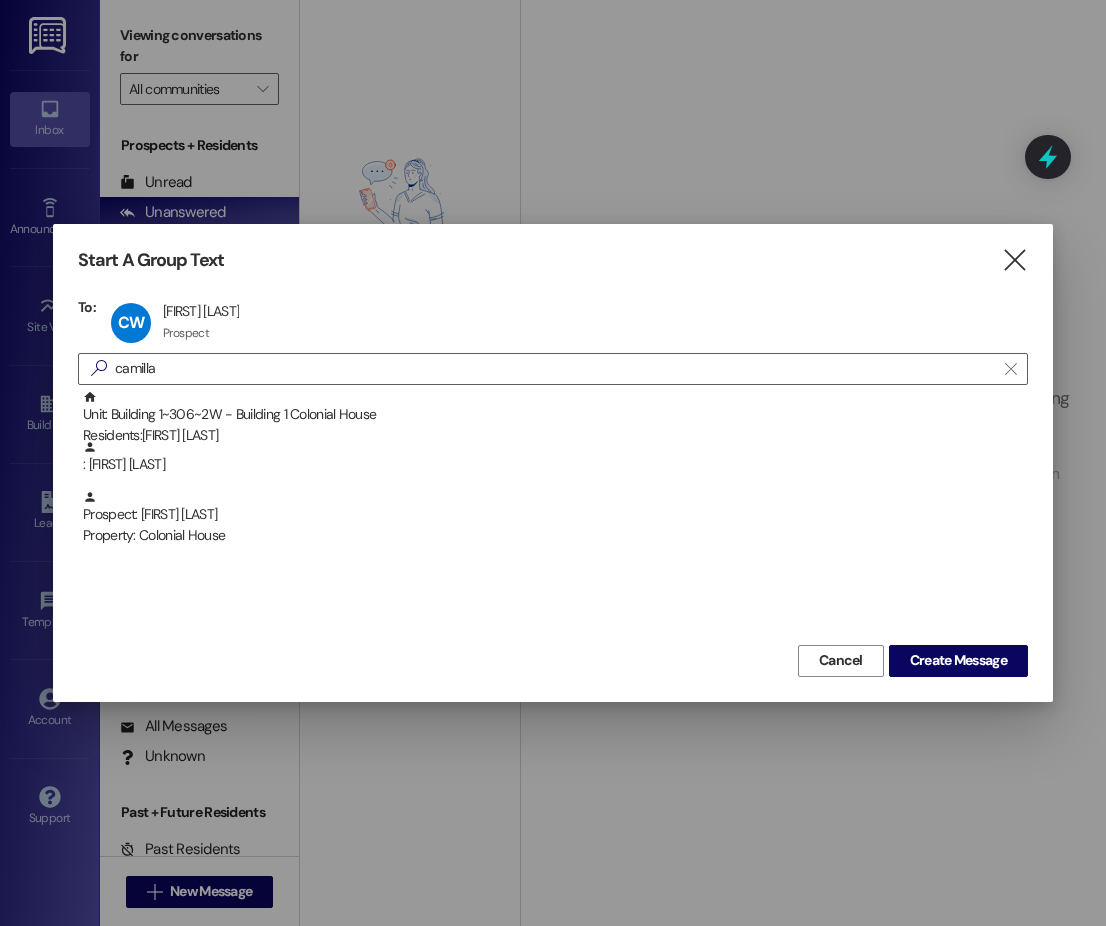 drag, startPoint x: 896, startPoint y: 644, endPoint x: 913, endPoint y: 649, distance: 17.720045 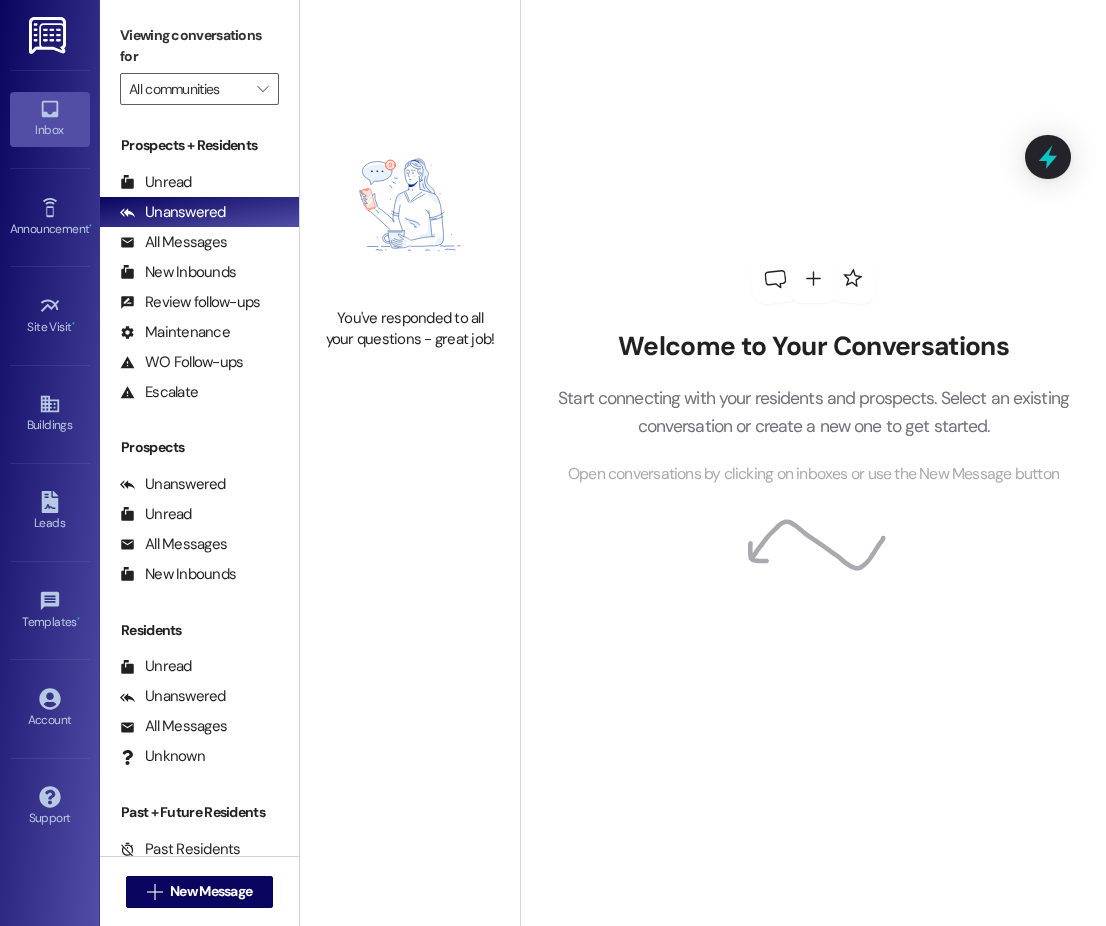 click on "Welcome to Your Conversations Start connecting with your residents and prospects. Select an existing conversation or create a new one to get started. Open conversations by clicking on inboxes or use the New Message button" at bounding box center (813, 370) 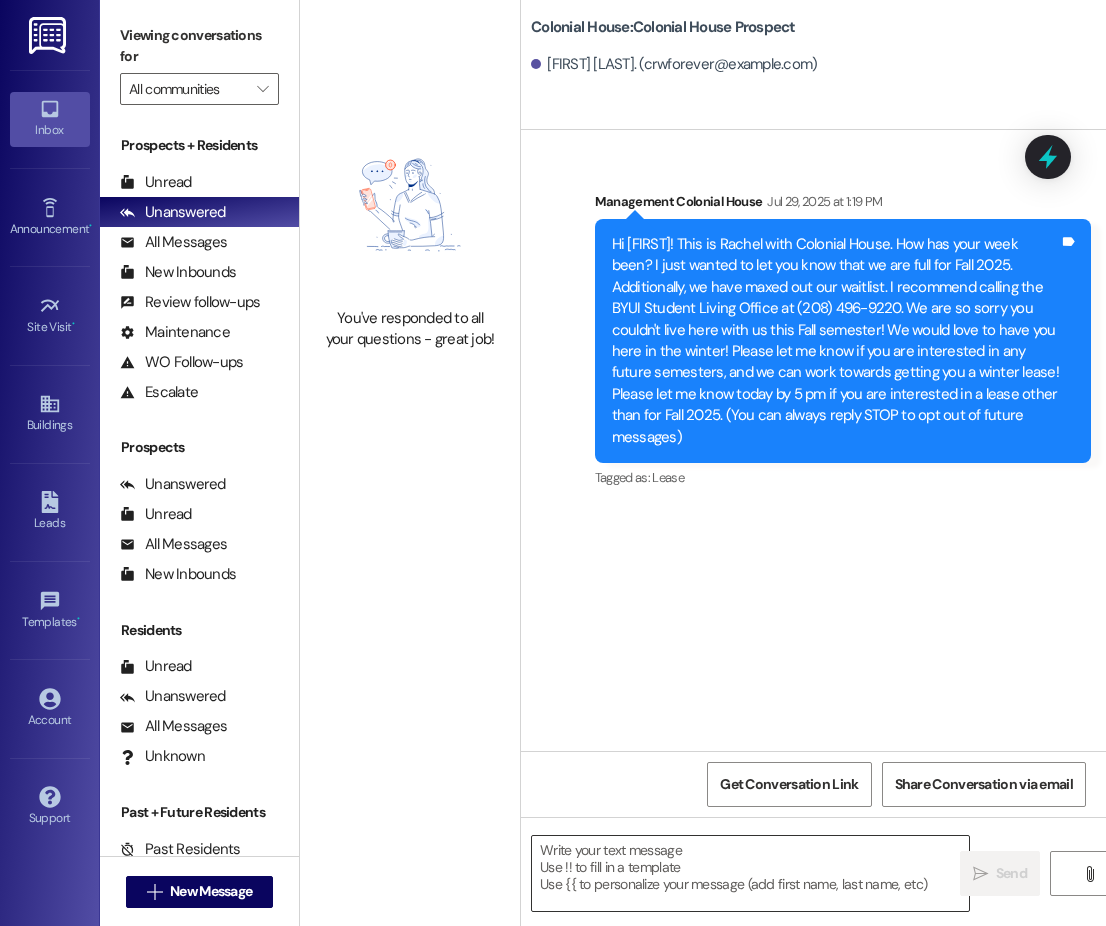 click at bounding box center [750, 873] 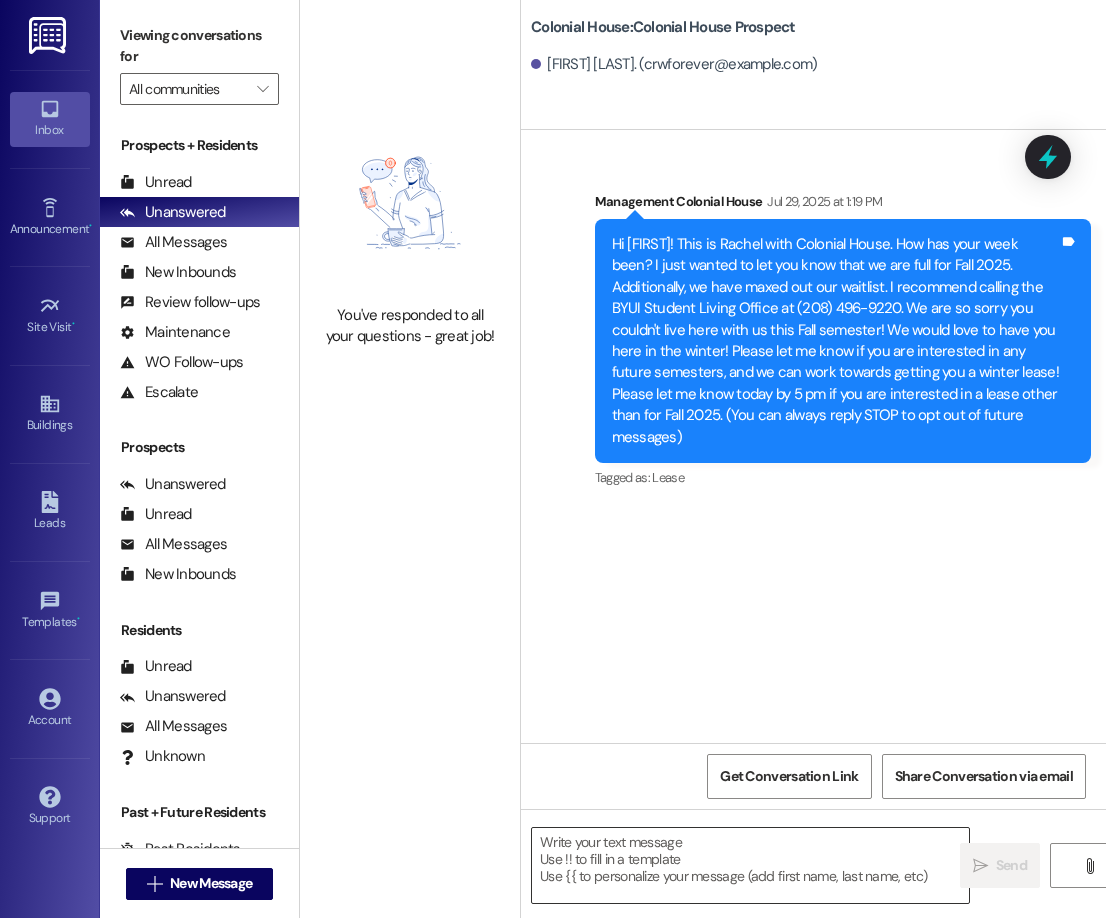 click at bounding box center [750, 865] 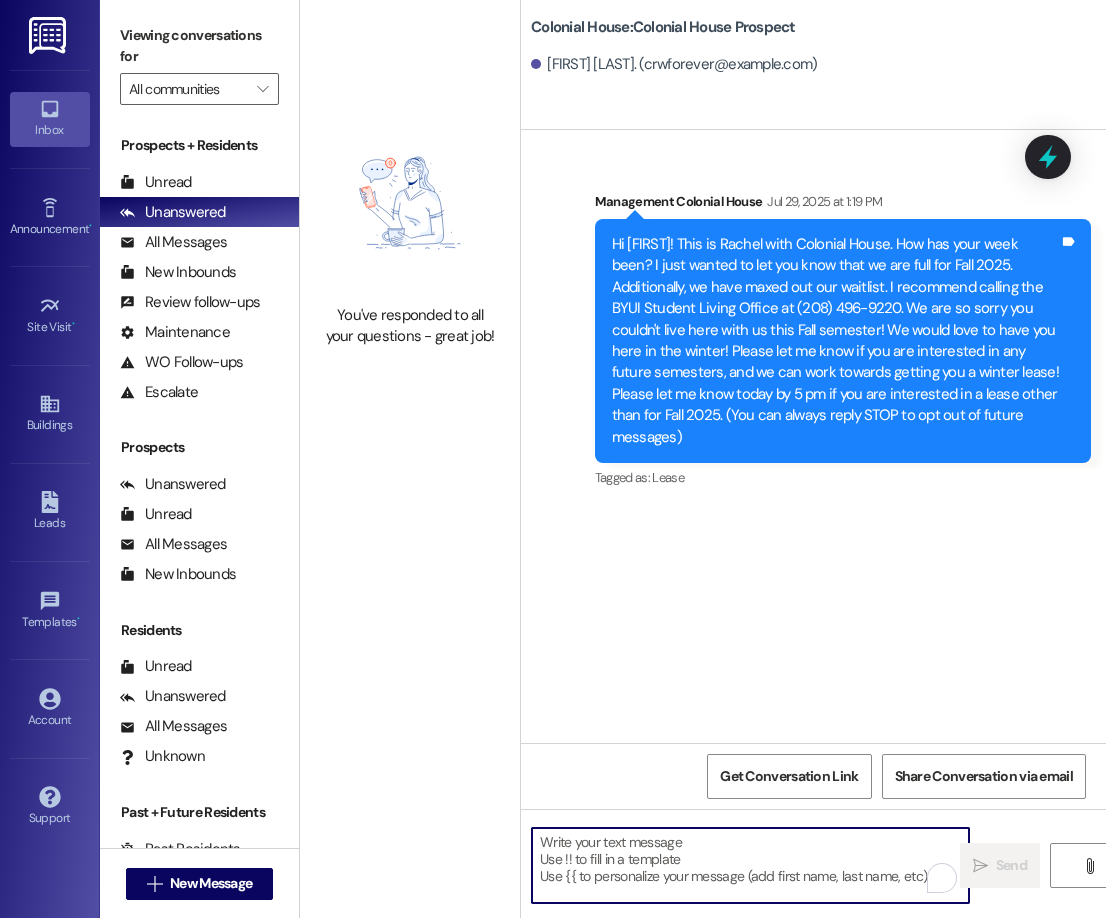 paste on "Hey _____, thank you for completing your lease! The last step is to pay the application fee and security deposit. Your spot won't be secured until you make those payments. You can make those payments by going to https://colonialhouserexburg.residentportal.com/auth and signing in using the same email and password you used while creating an application. Could you have the fees paid by ___ pm today? Let us know if you have any questions or concerns." 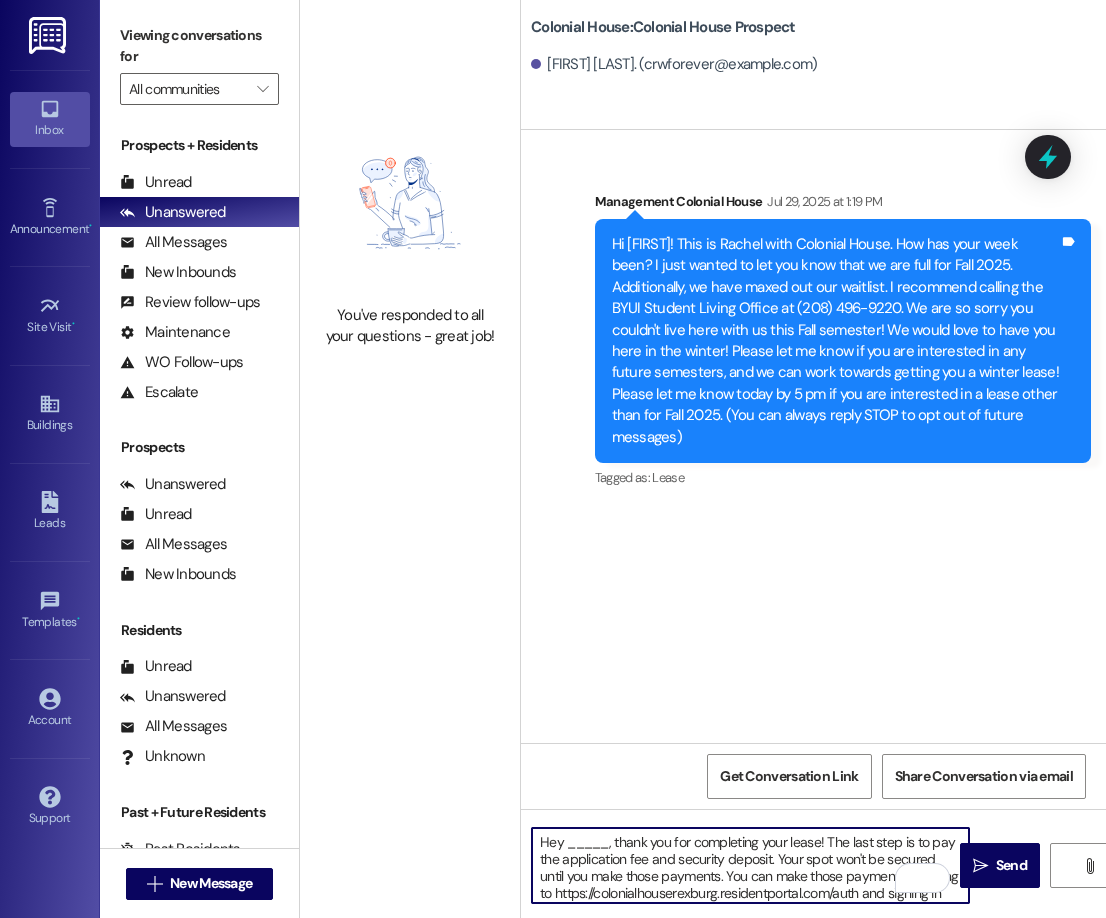 scroll, scrollTop: 51, scrollLeft: 0, axis: vertical 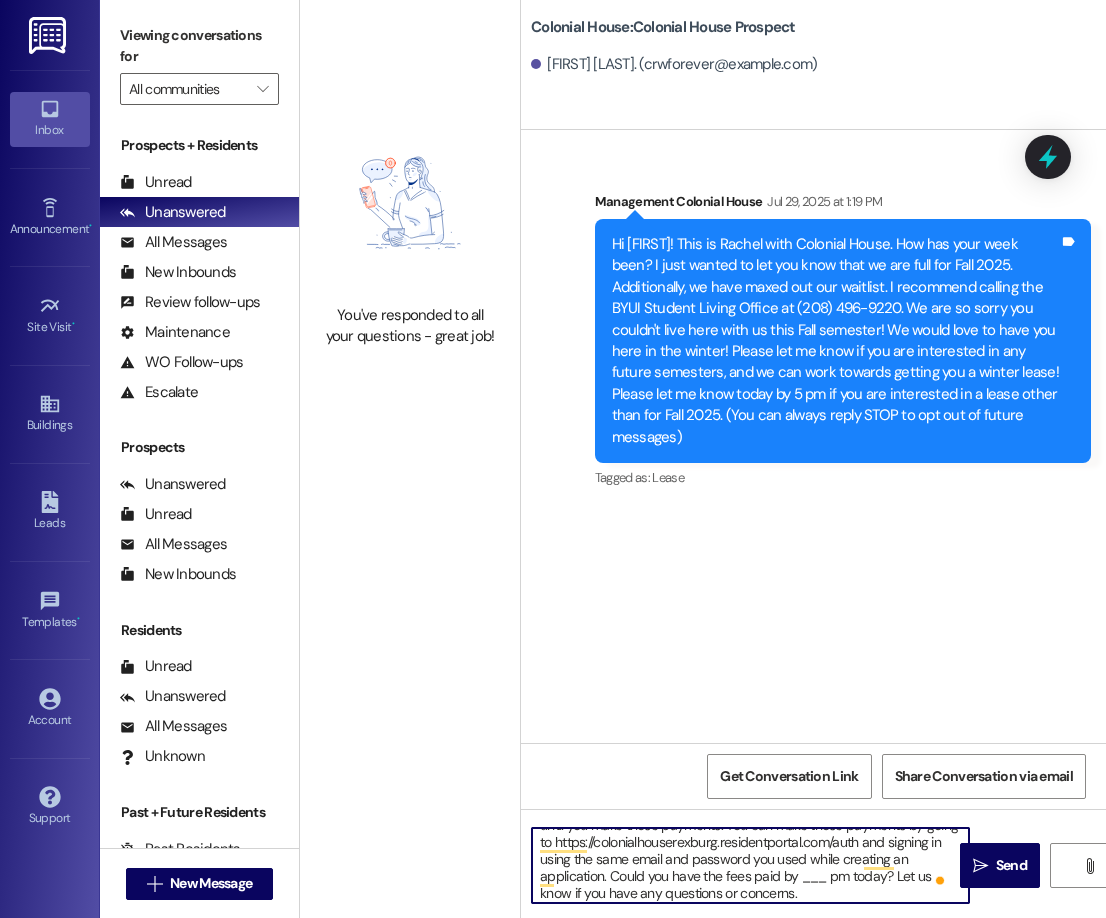 click on "Hey _____, thank you for completing your lease! The last step is to pay the application fee and security deposit. Your spot won't be secured until you make those payments. You can make those payments by going to https://colonialhouserexburg.residentportal.com/auth and signing in using the same email and password you used while creating an application. Could you have the fees paid by ___ pm today? Let us know if you have any questions or concerns." at bounding box center (750, 865) 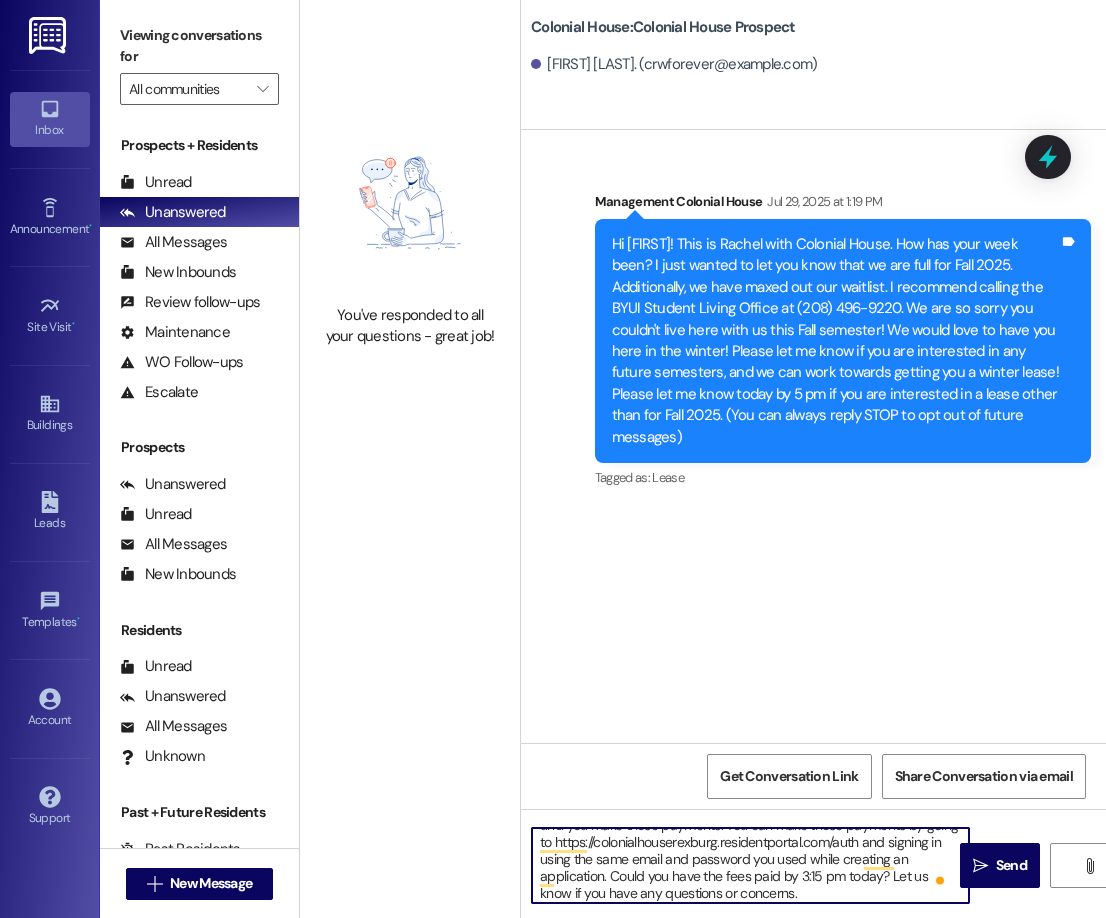 scroll, scrollTop: 0, scrollLeft: 0, axis: both 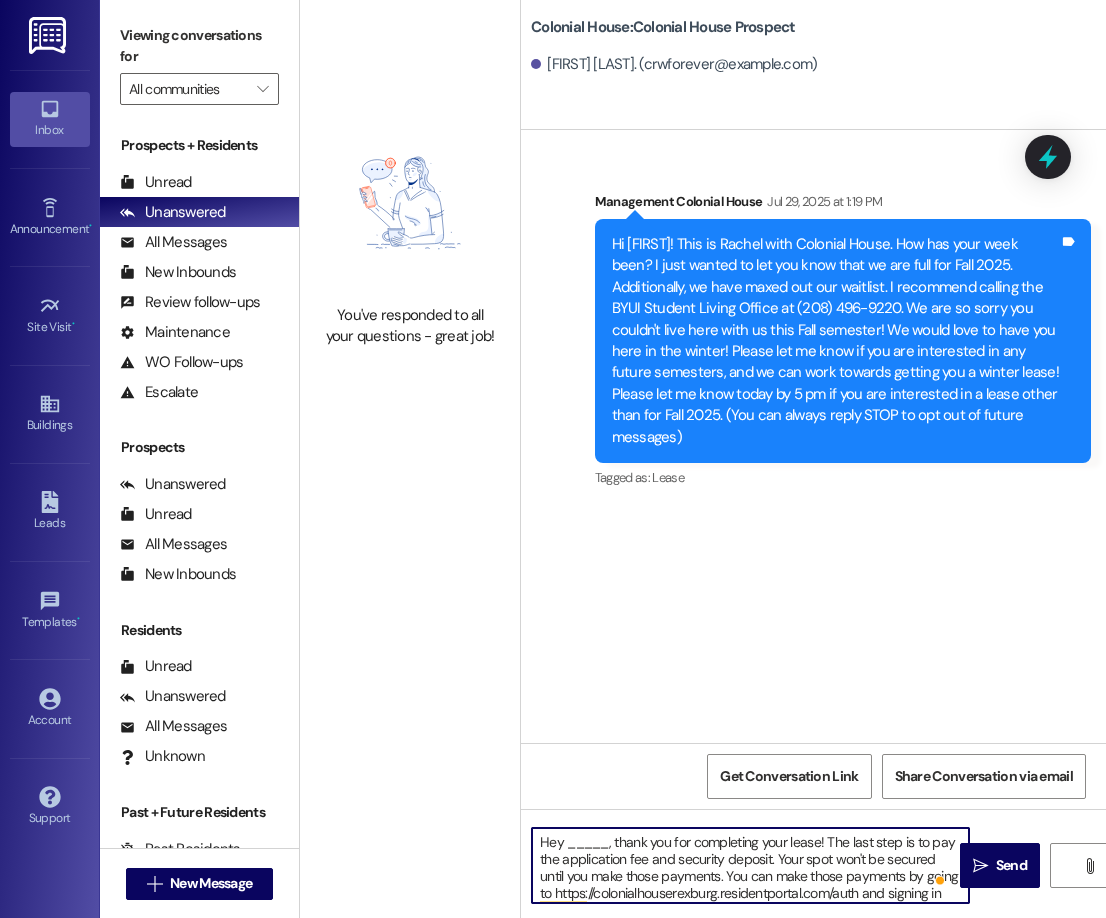 click on "Hey _____, thank you for completing your lease! The last step is to pay the application fee and security deposit. Your spot won't be secured until you make those payments. You can make those payments by going to https://colonialhouserexburg.residentportal.com/auth and signing in using the same email and password you used while creating an application. Could you have the fees paid by 3:15 pm today? Let us know if you have any questions or concerns." at bounding box center [750, 865] 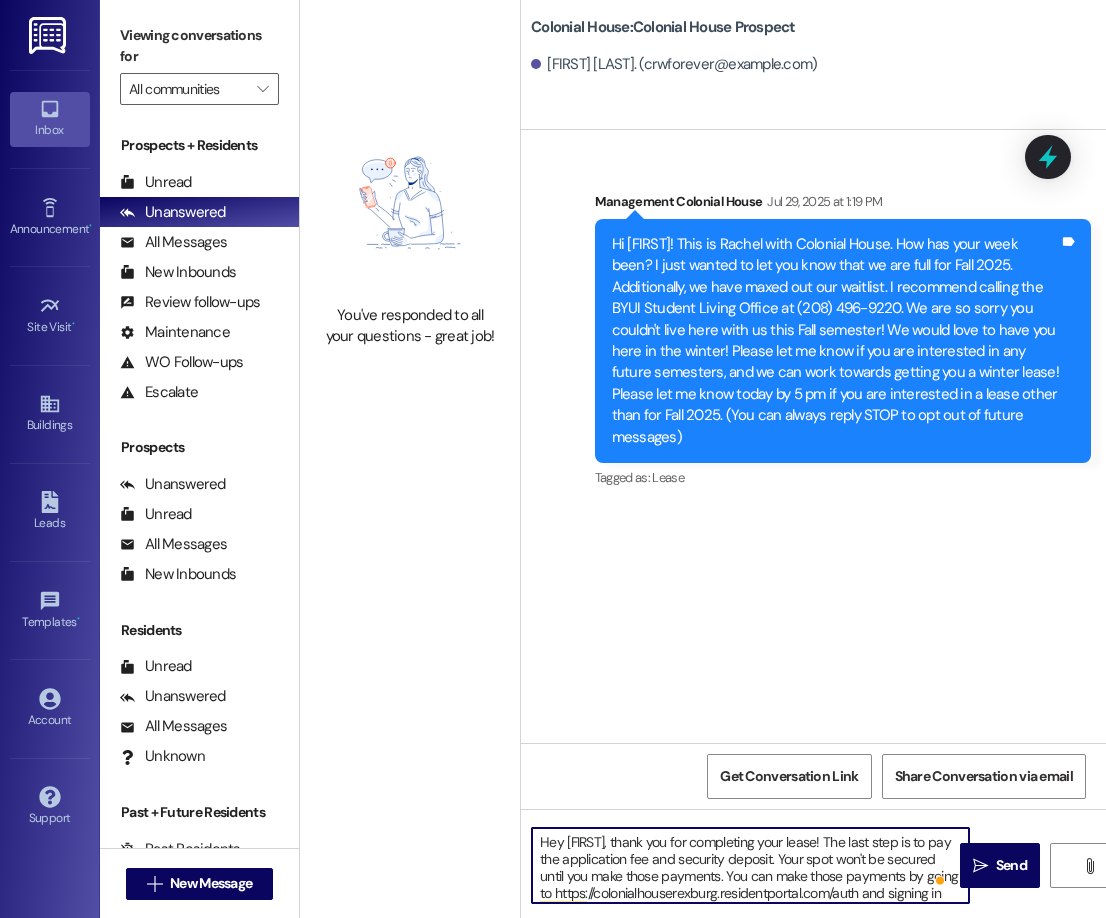 click on "Hey [FIRST], thank you for completing your lease! The last step is to pay the application fee and security deposit. Your spot won't be secured until you make those payments. You can make those payments by going to https://colonialhouserexburg.residentportal.com/auth and signing in using the same email and password you used while creating an application. Could you have the fees paid by 3:15 pm today? Let us know if you have any questions or concerns." at bounding box center (750, 865) 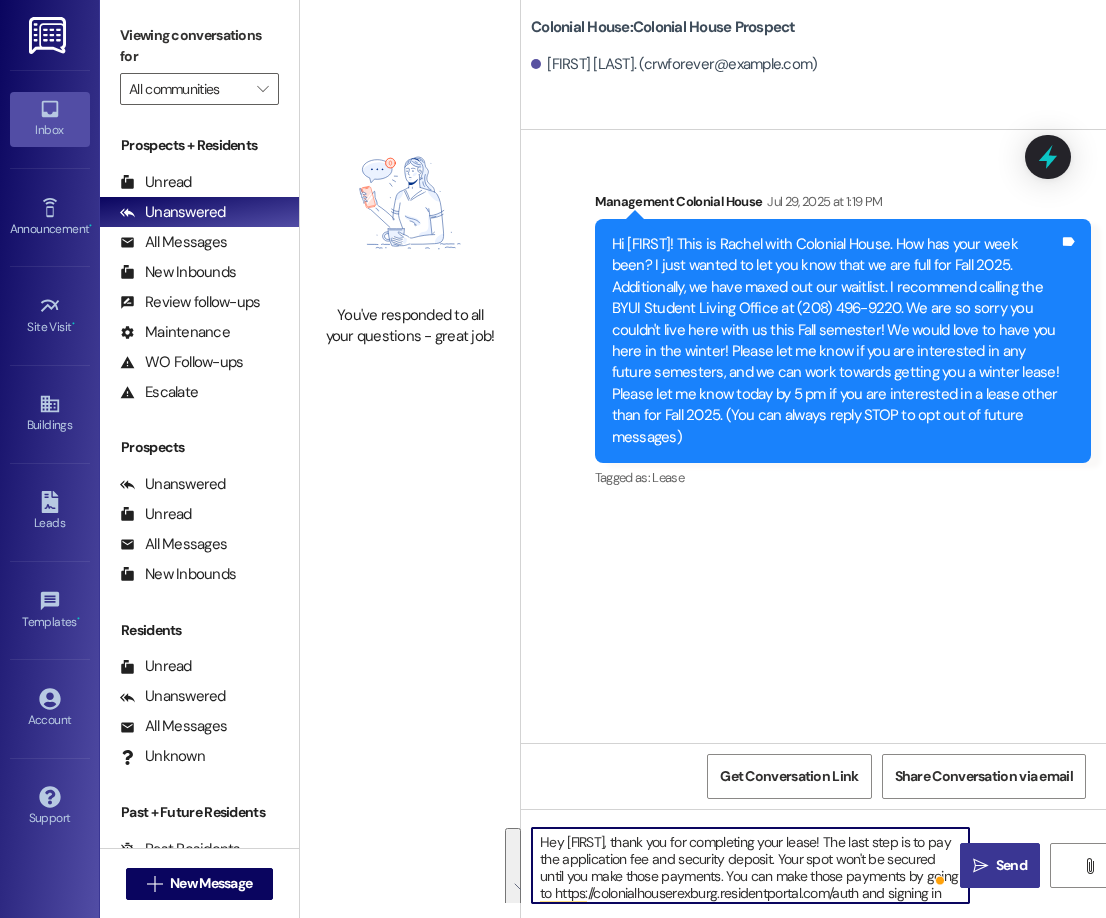 type on "Hey [FIRST], thank you for completing your lease! The last step is to pay the application fee and security deposit. Your spot won't be secured until you make those payments. You can make those payments by going to https://colonialhouserexburg.residentportal.com/auth and signing in using the same email and password you used while creating an application. Could you have the fees paid by 3:15 pm today? Let us know if you have any questions or concerns." 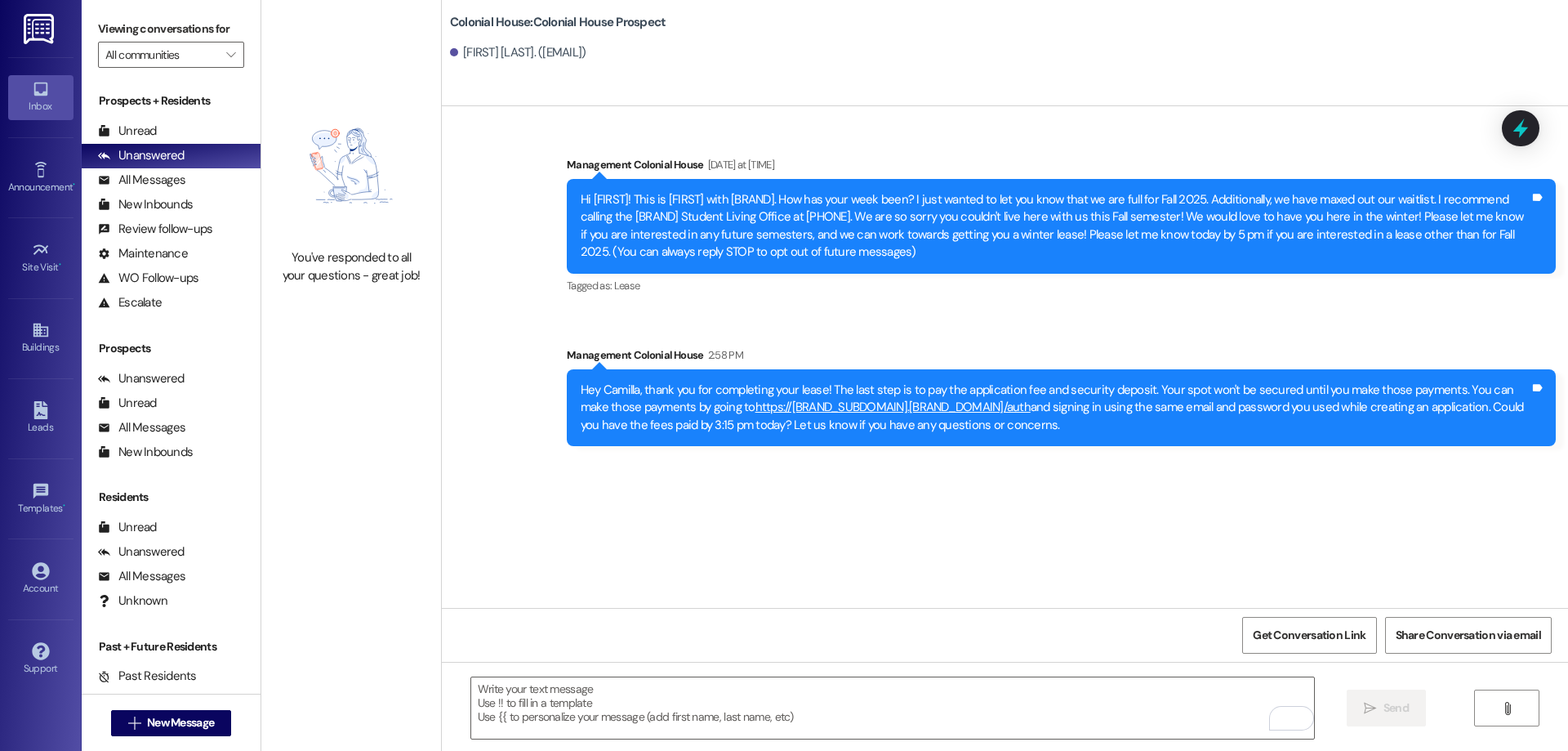 scroll, scrollTop: 0, scrollLeft: 0, axis: both 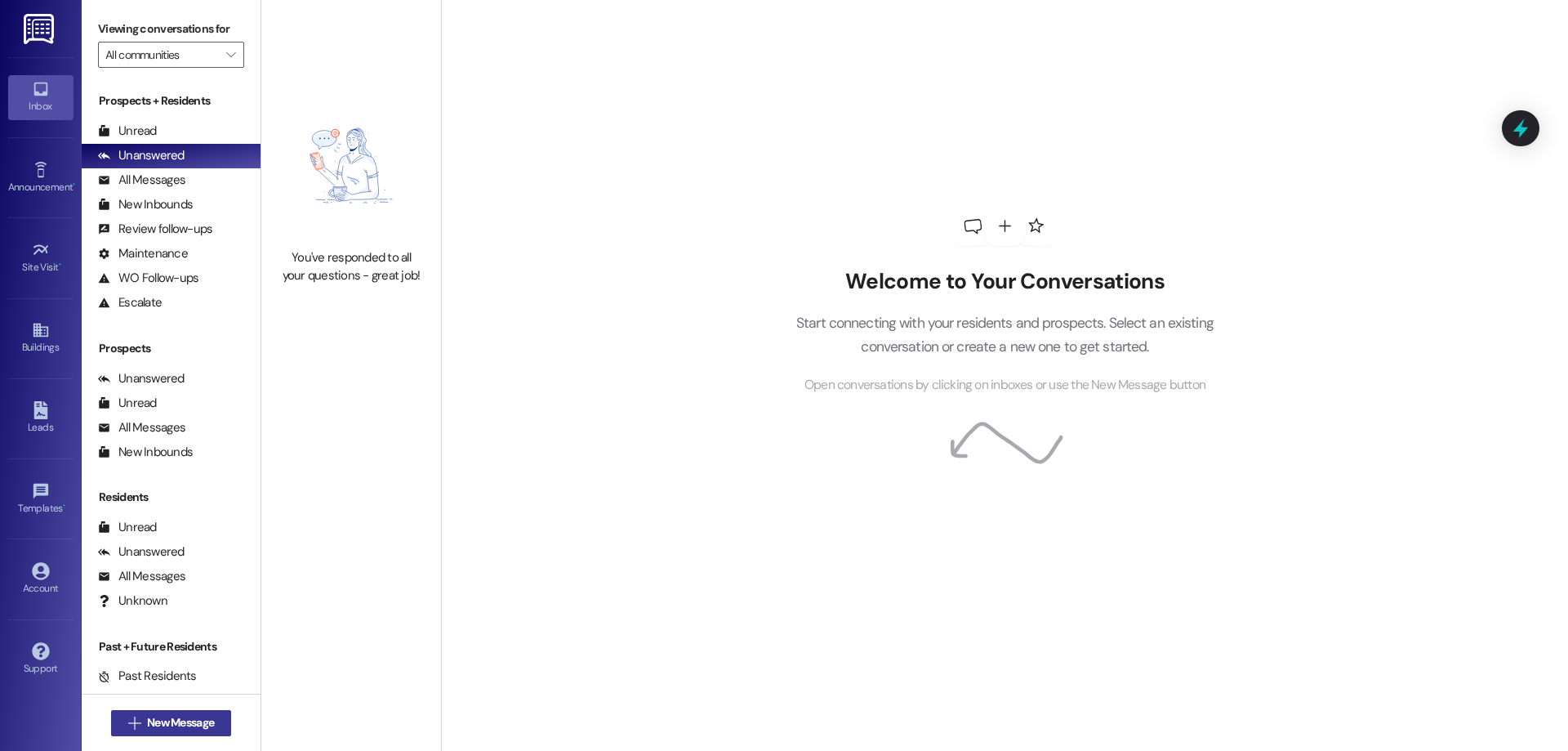 click on "New Message" at bounding box center [180, 722] 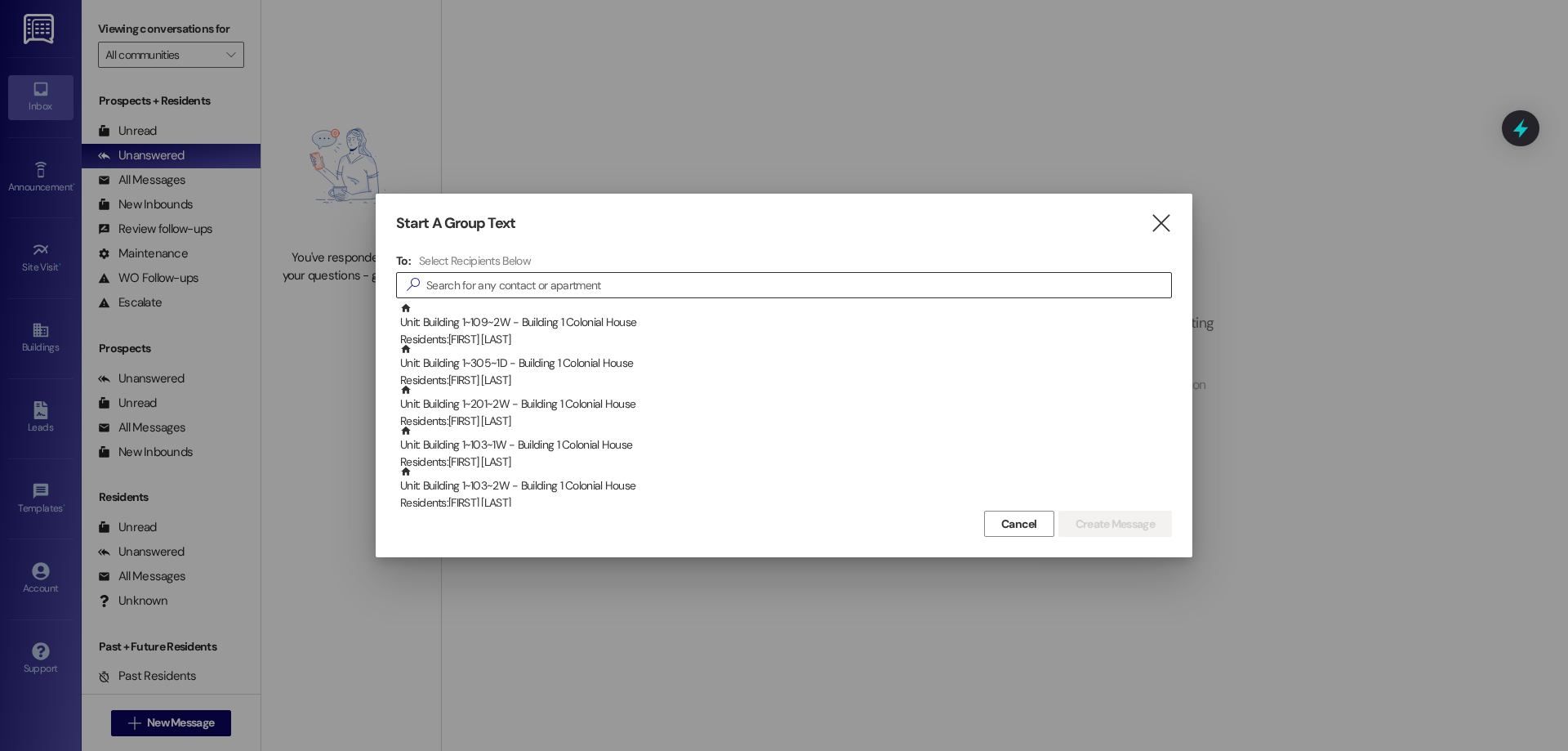 click at bounding box center (799, 285) 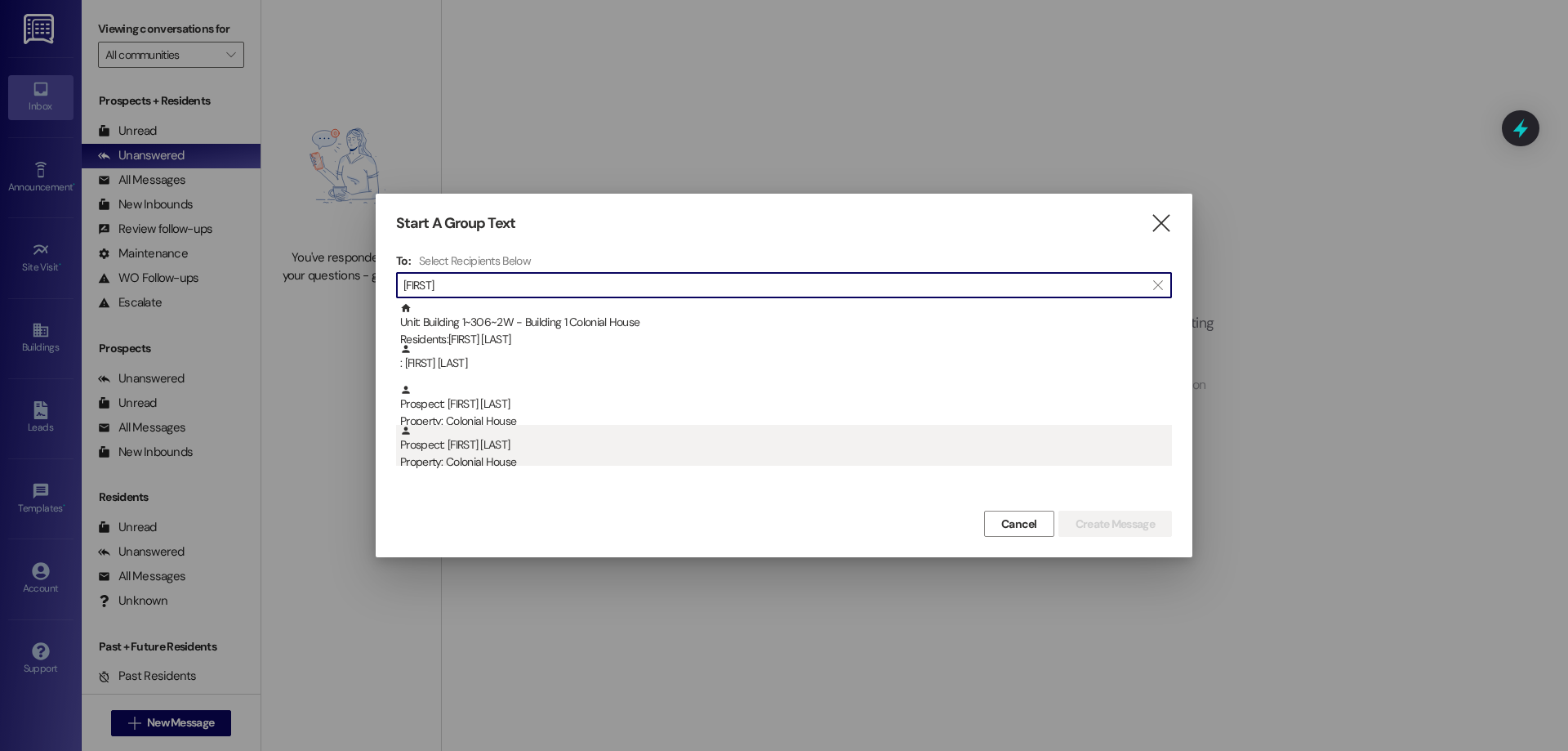 type on "[FIRST]" 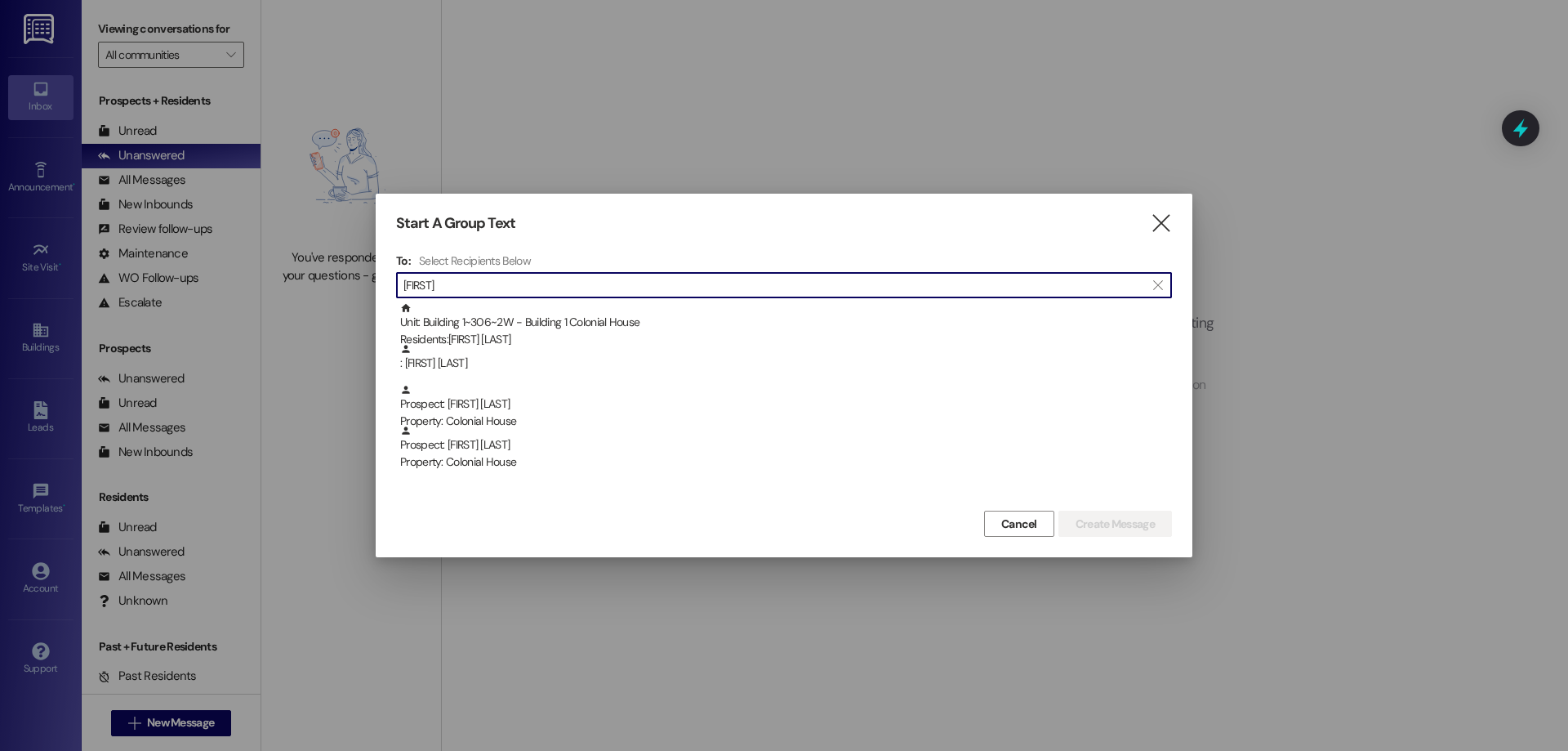 click on "Property: Colonial House" at bounding box center (786, 462) 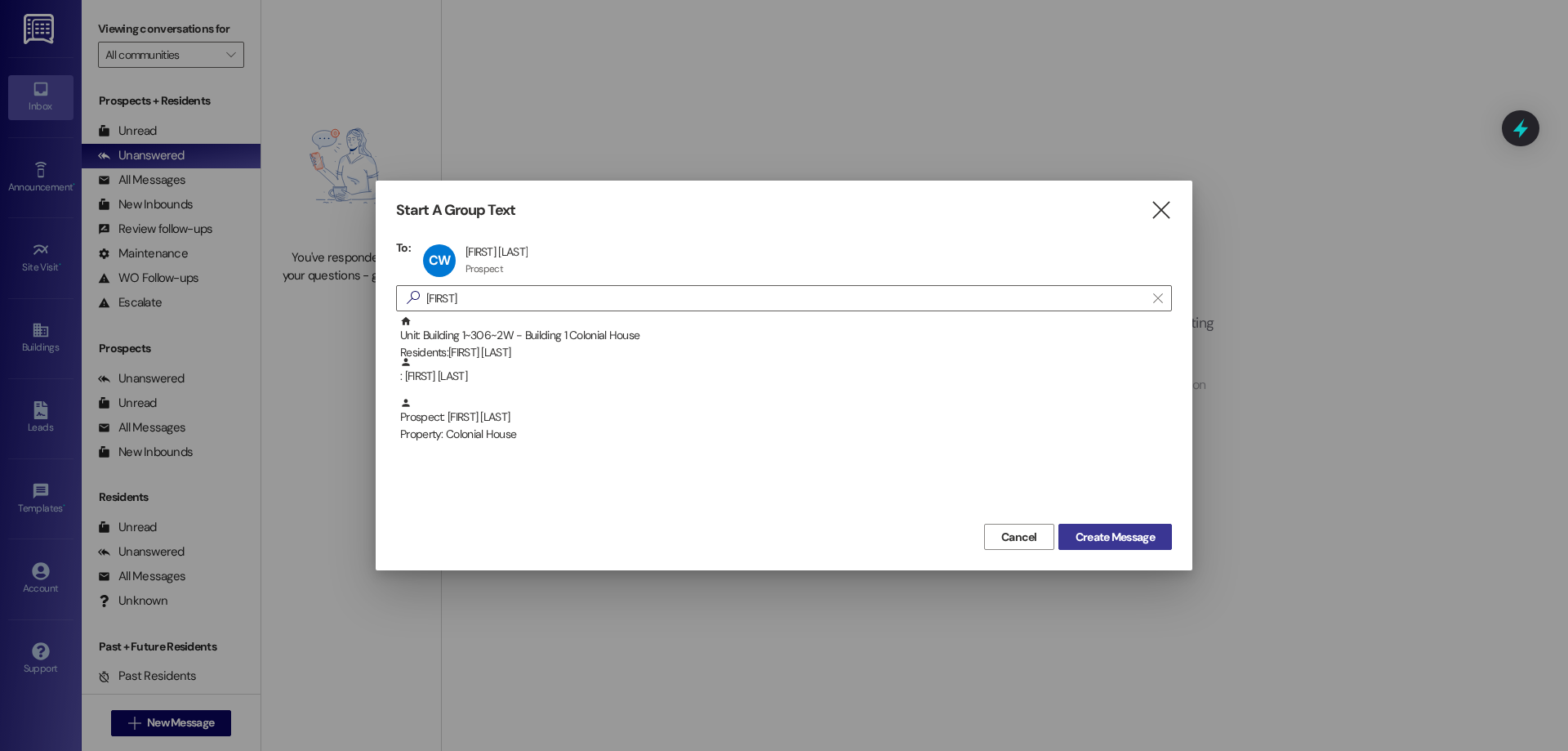 click on "Create Message" at bounding box center (1115, 537) 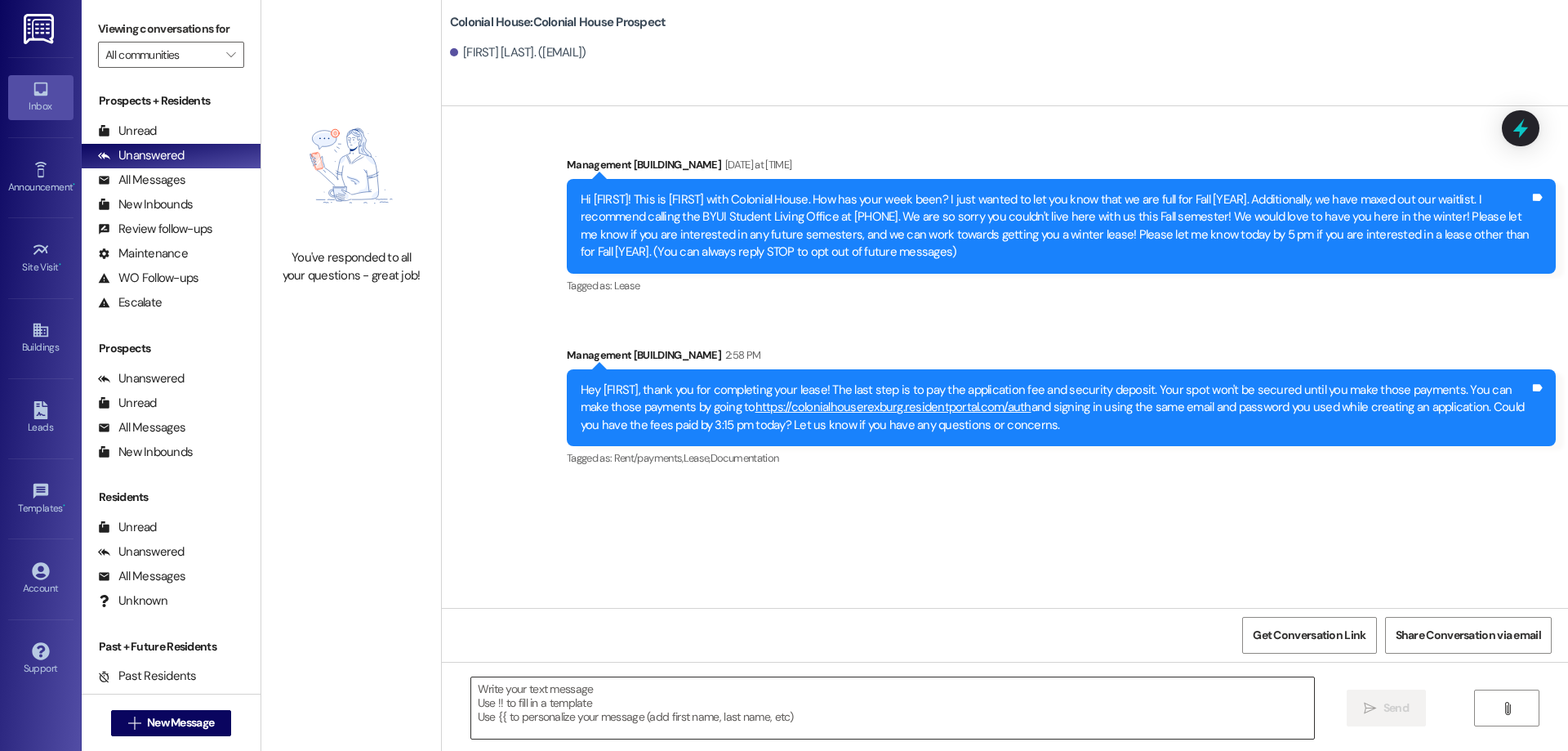 click at bounding box center (893, 708) 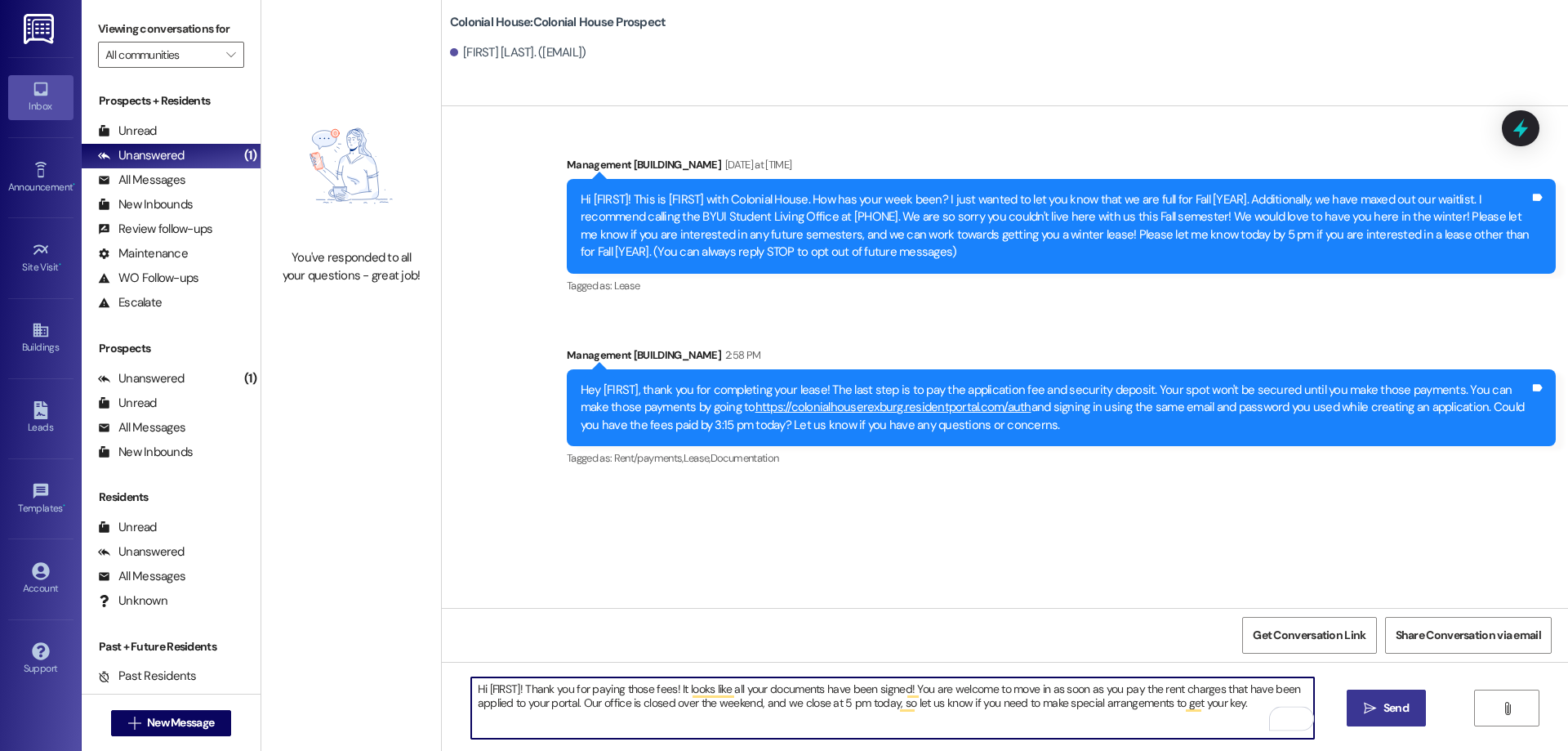 type on "Hi Camilla! Thank you for paying those fees! It looks like all your documents have been signed! You are welcome to move in as soon as you pay the rent charges that have been applied to your portal.  Our office is closed over the weekend, and we close at 5 pm today, so let us know if you need to make special arrangements to get your key." 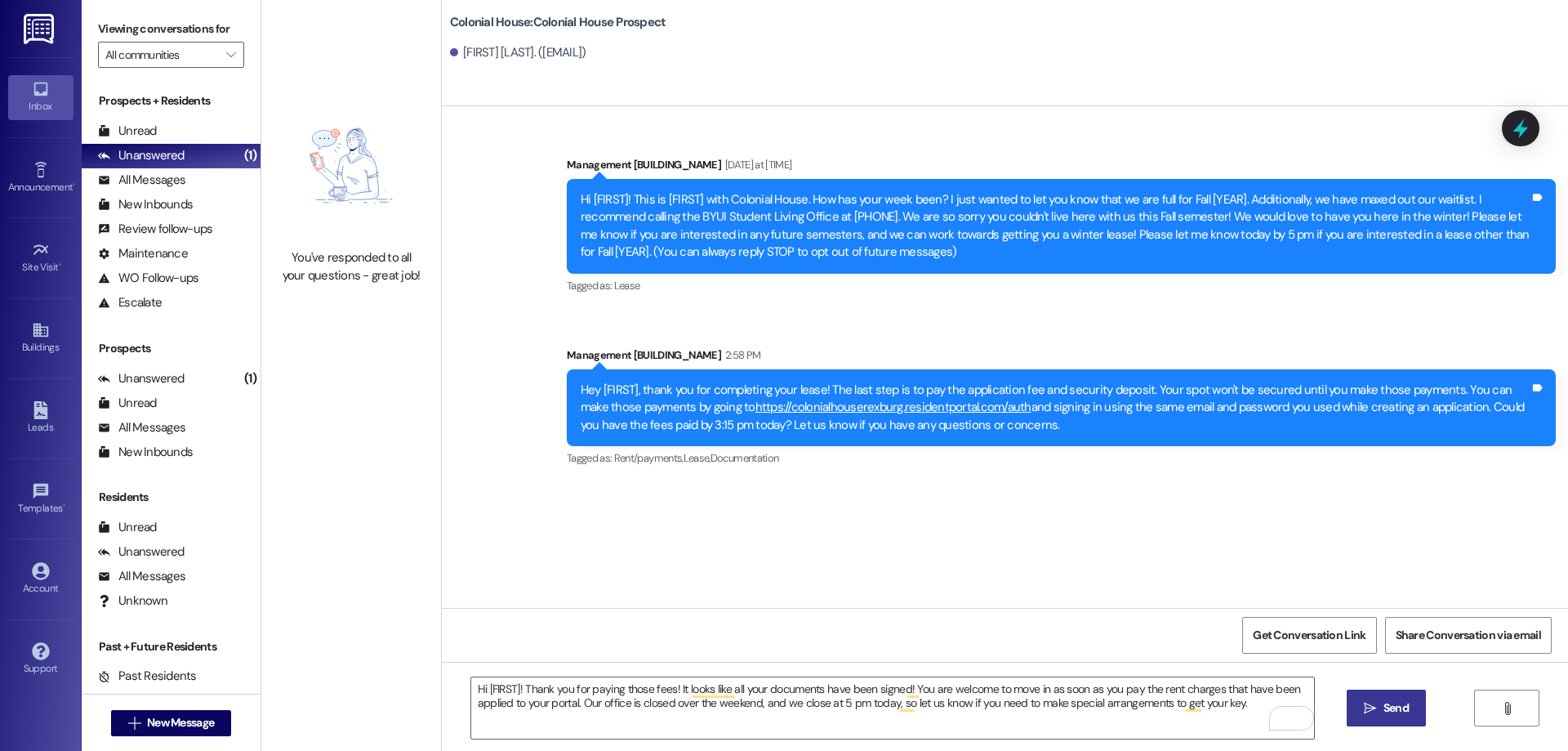 click on " Send" at bounding box center (1386, 708) 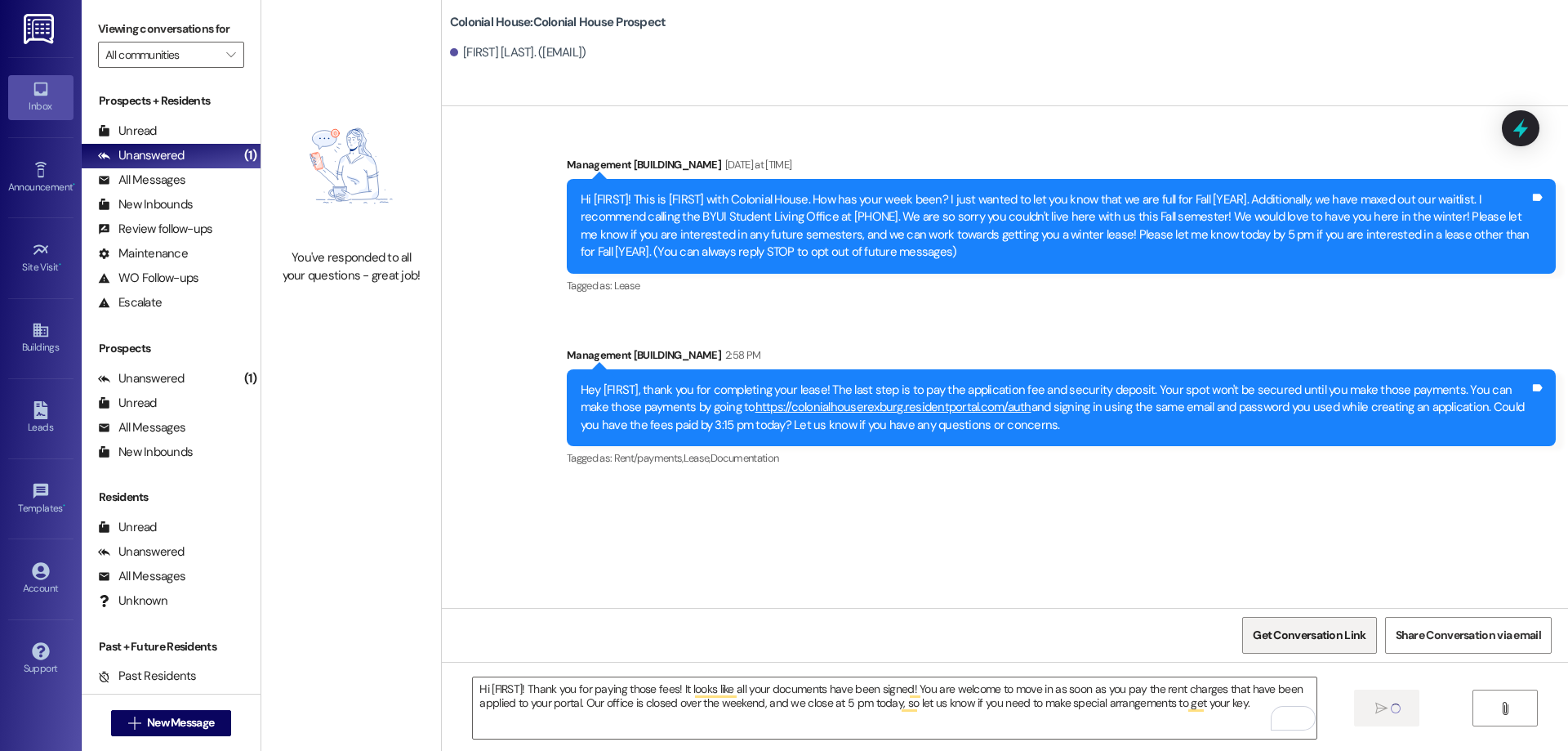 type 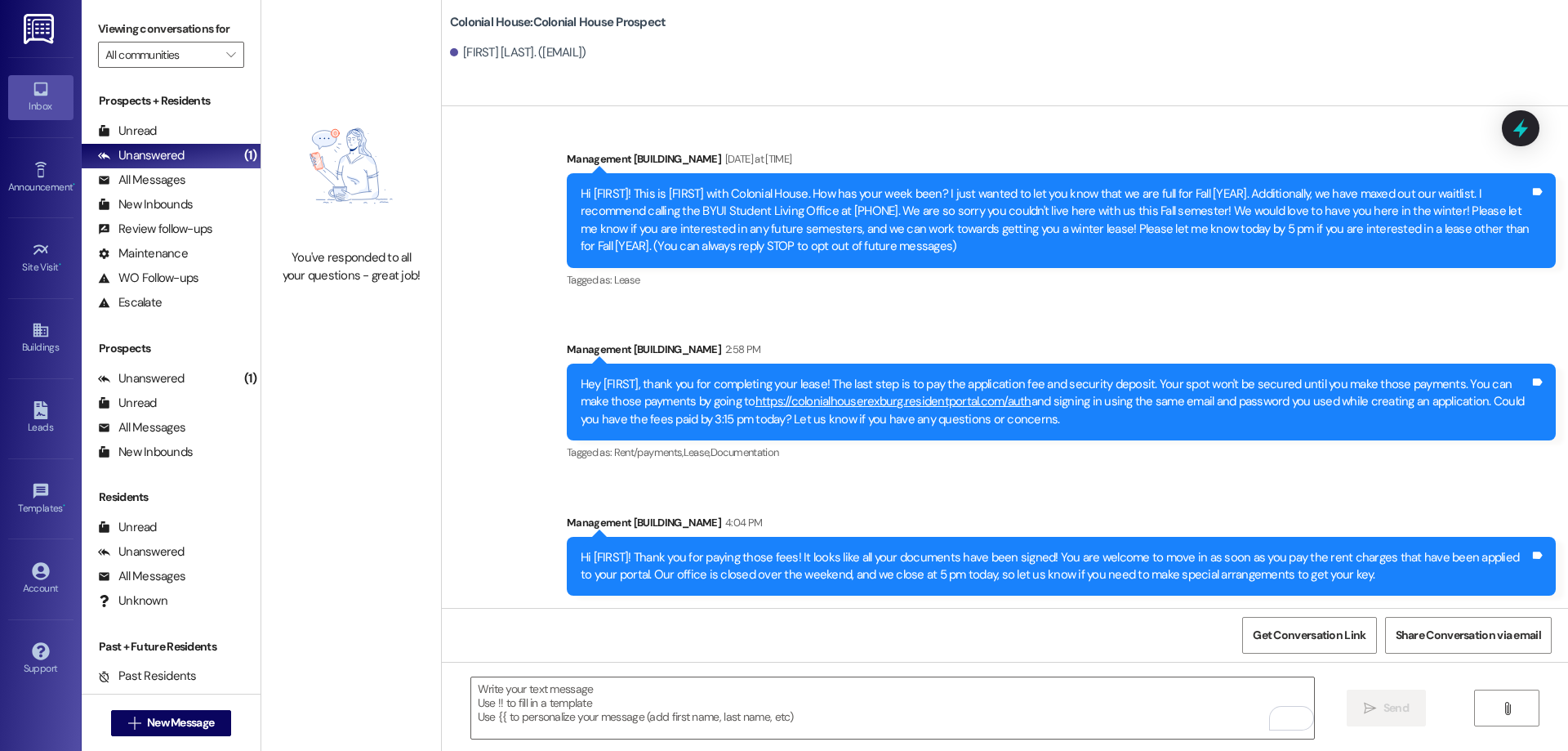 scroll, scrollTop: 7, scrollLeft: 0, axis: vertical 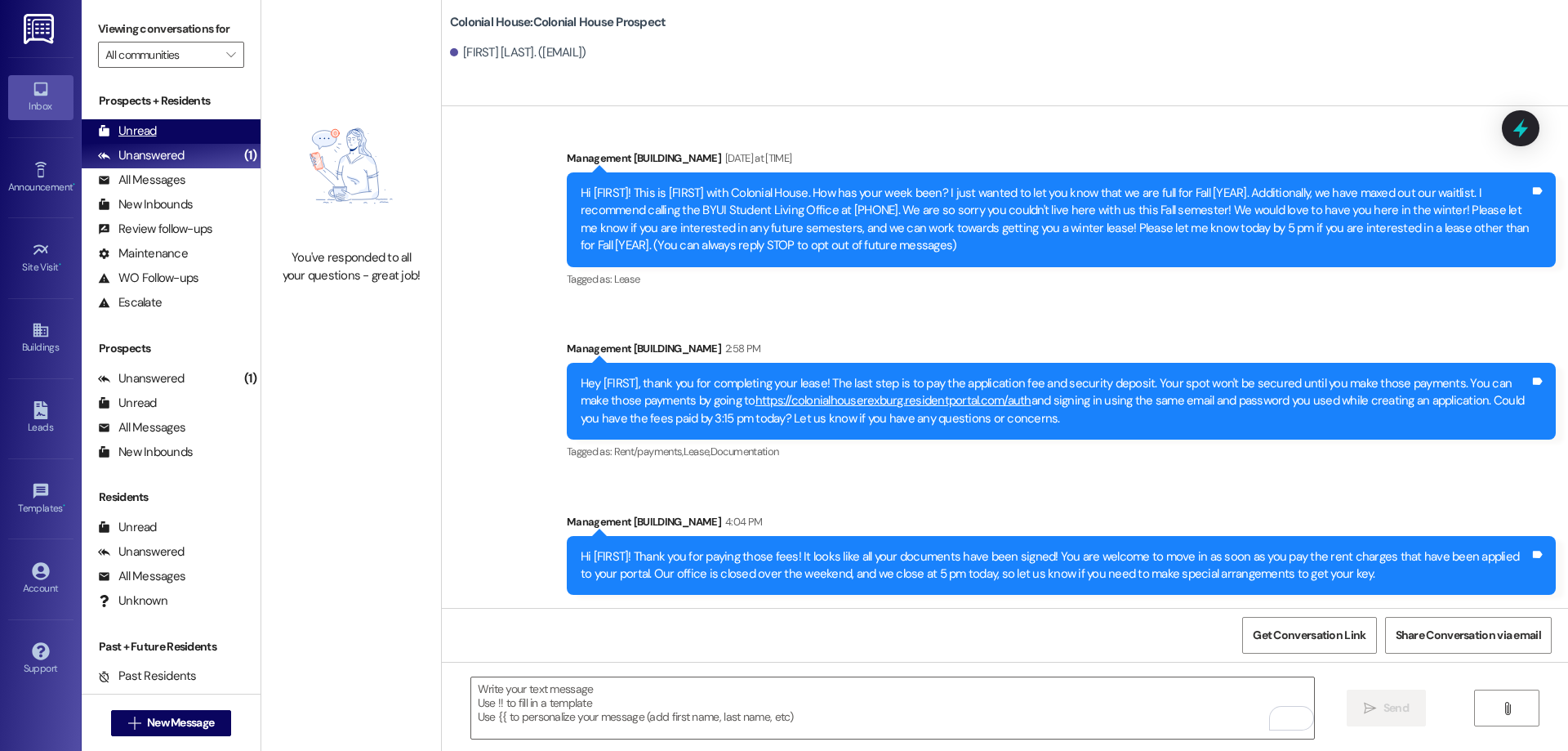 click on "Unread (0)" at bounding box center (171, 132) 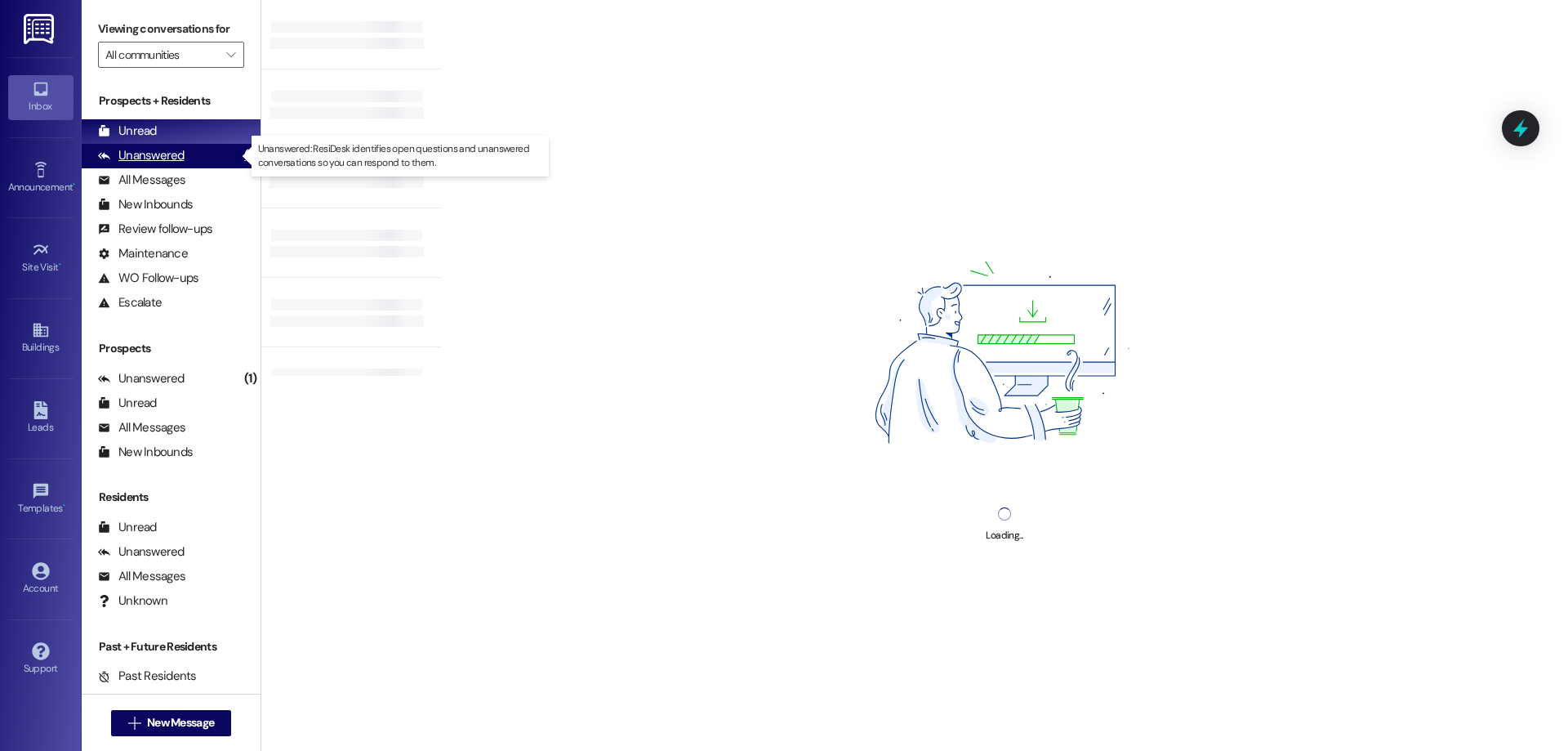 click on "Unanswered (1)" at bounding box center (171, 156) 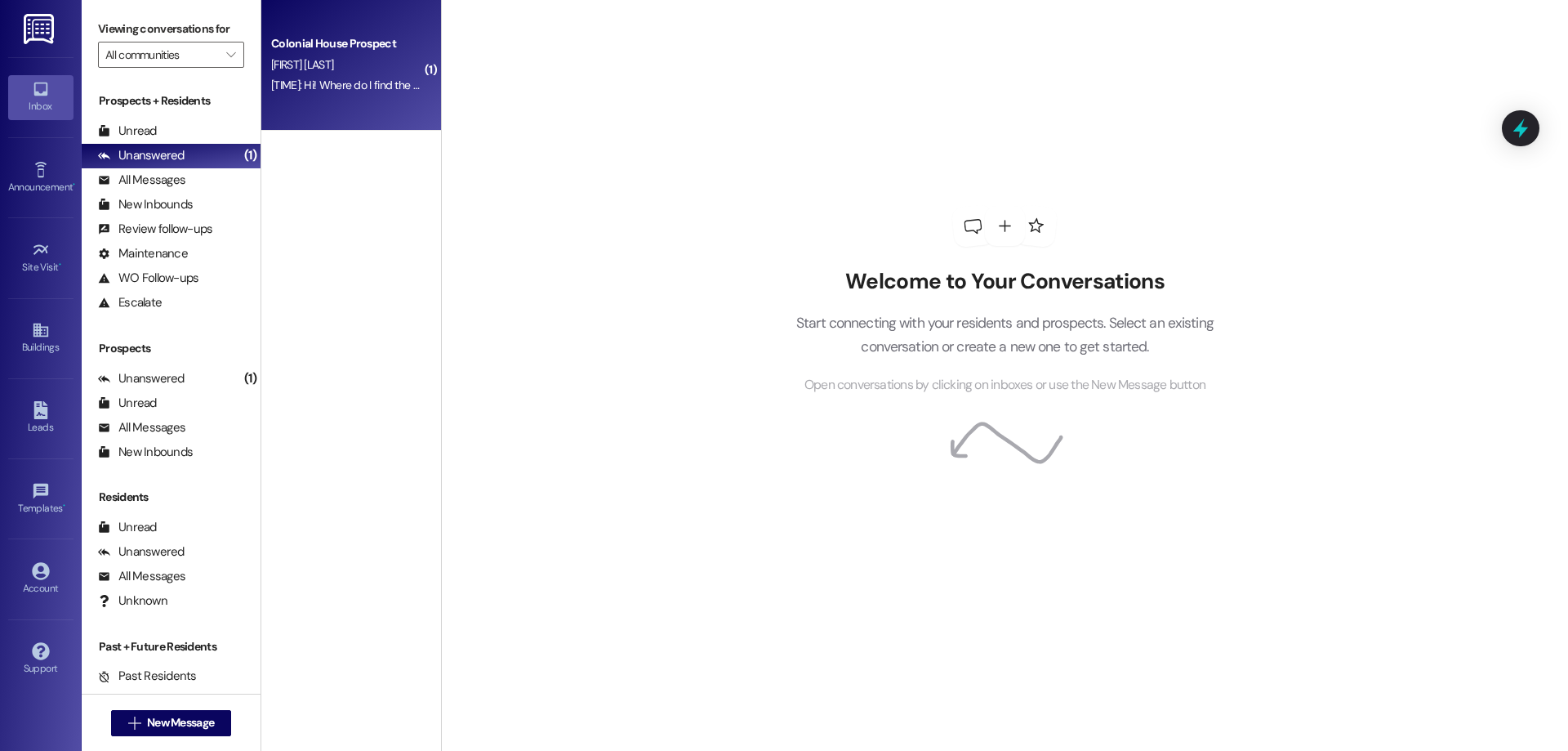click on "3:55 PM: Hi! Where do I find the wifi name and password?  3:55 PM: Hi! Where do I find the wifi name and password?" at bounding box center (403, 85) 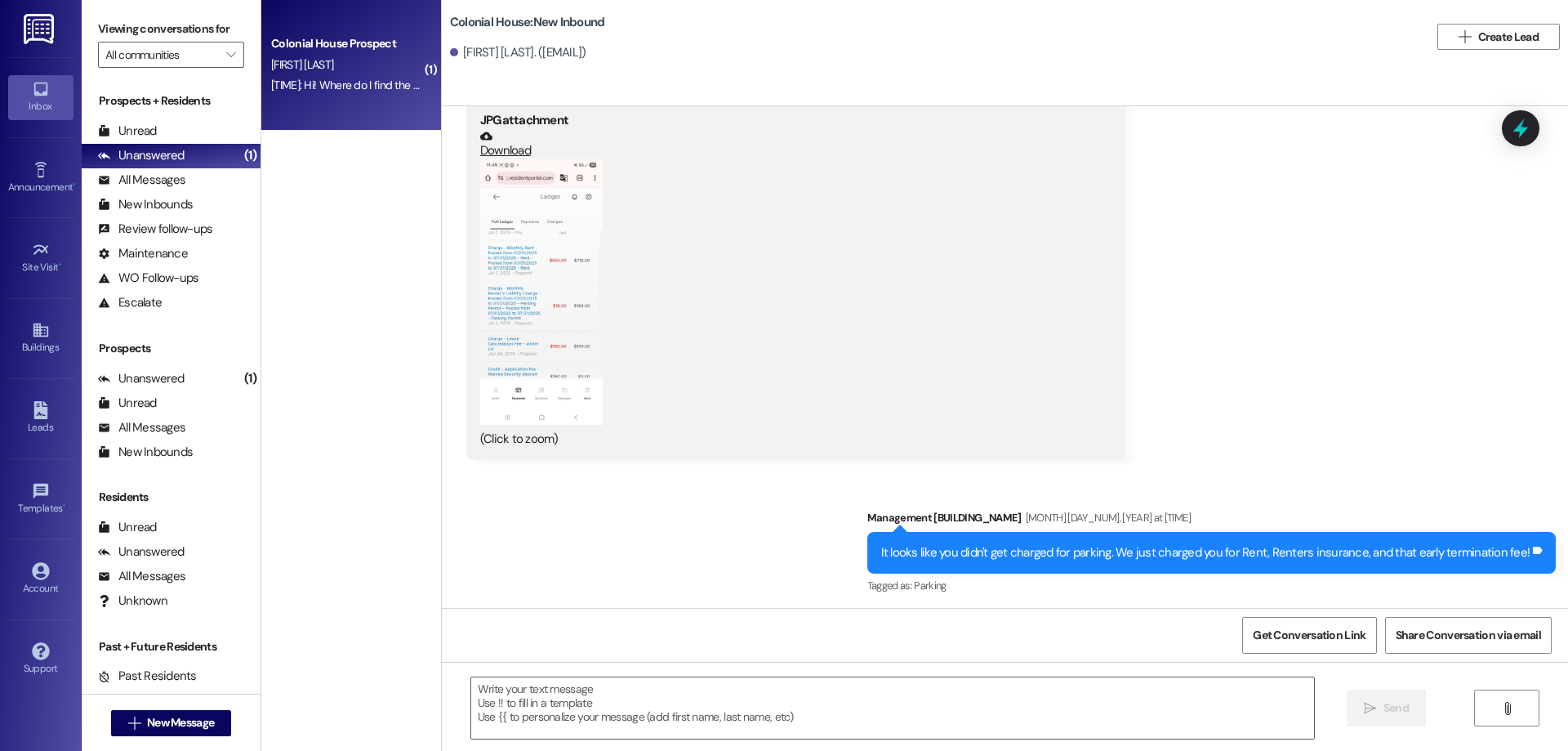 scroll, scrollTop: 3683, scrollLeft: 0, axis: vertical 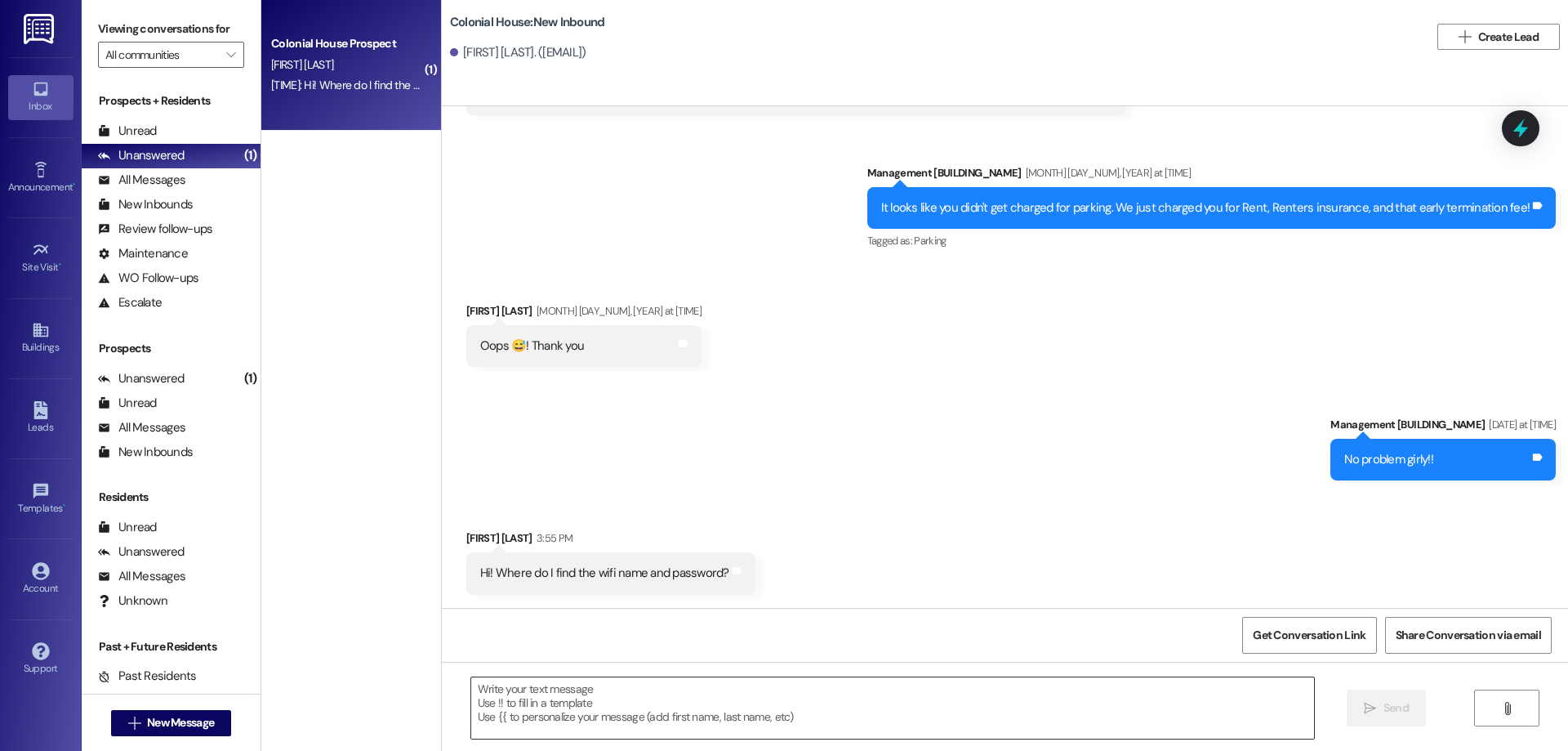 click at bounding box center (893, 708) 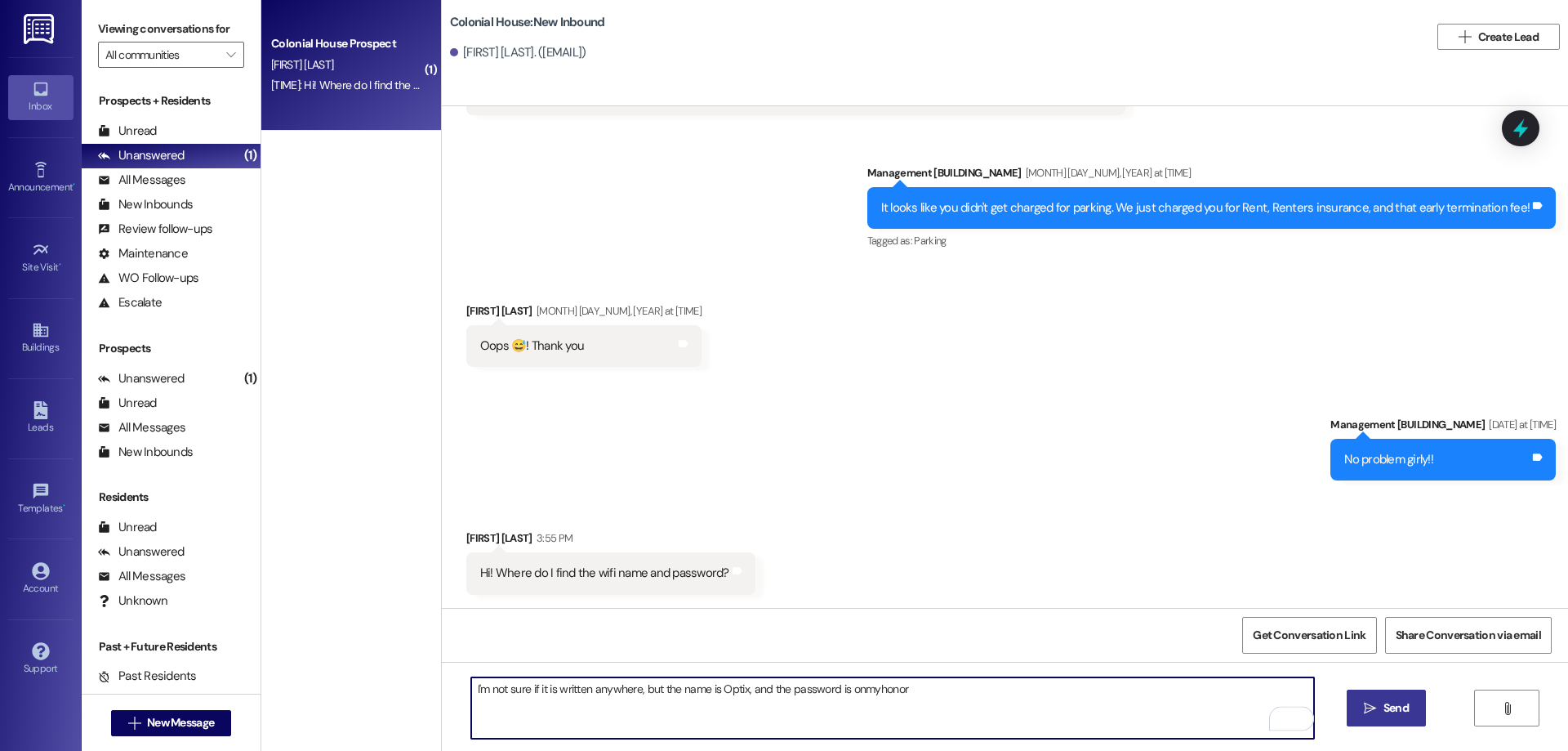 type on "I'm not sure if it is written anywhere, but the name is Optix, and the password is onmyhonor" 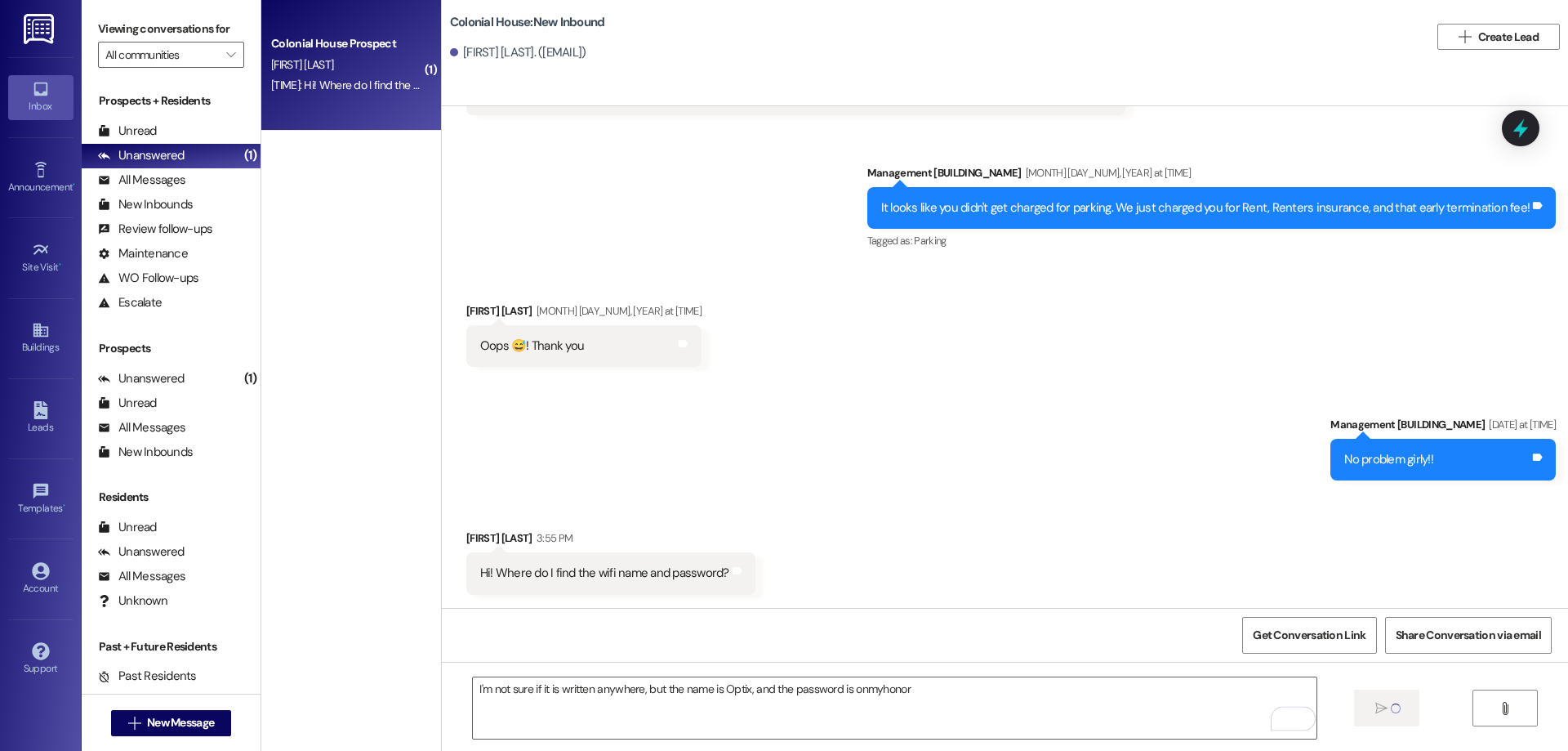 type 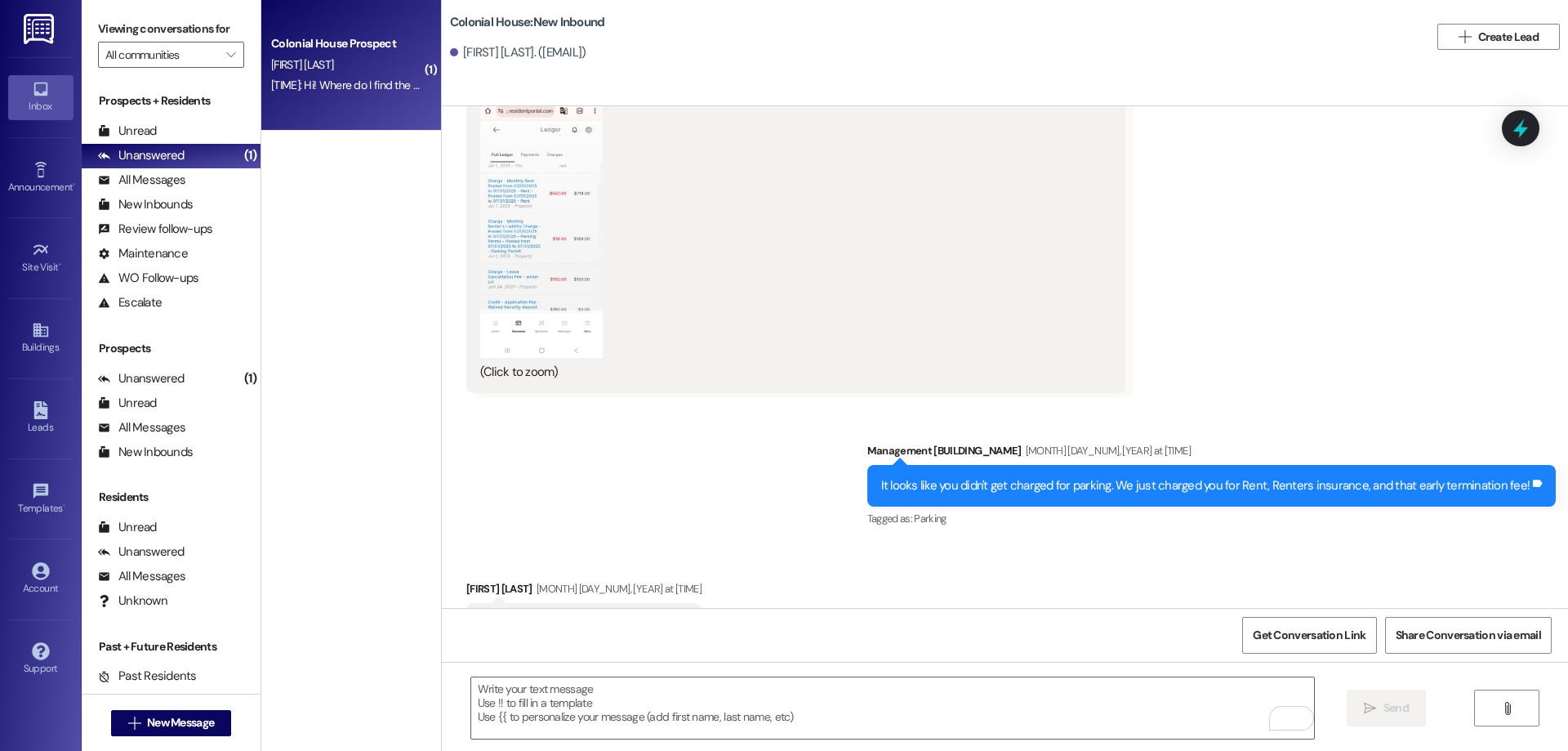 scroll, scrollTop: 3797, scrollLeft: 0, axis: vertical 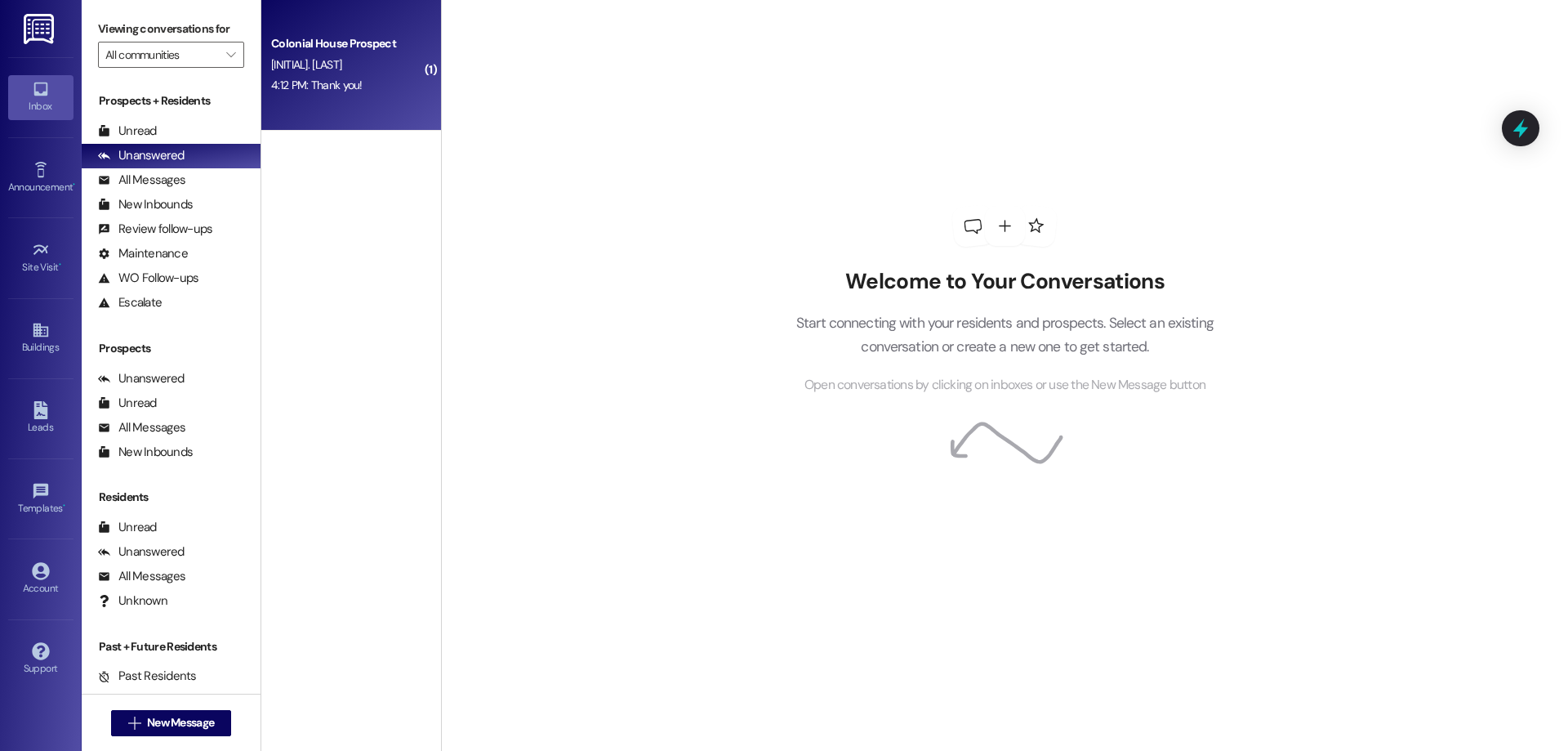 click on "Colonial House Prospect" at bounding box center (346, 43) 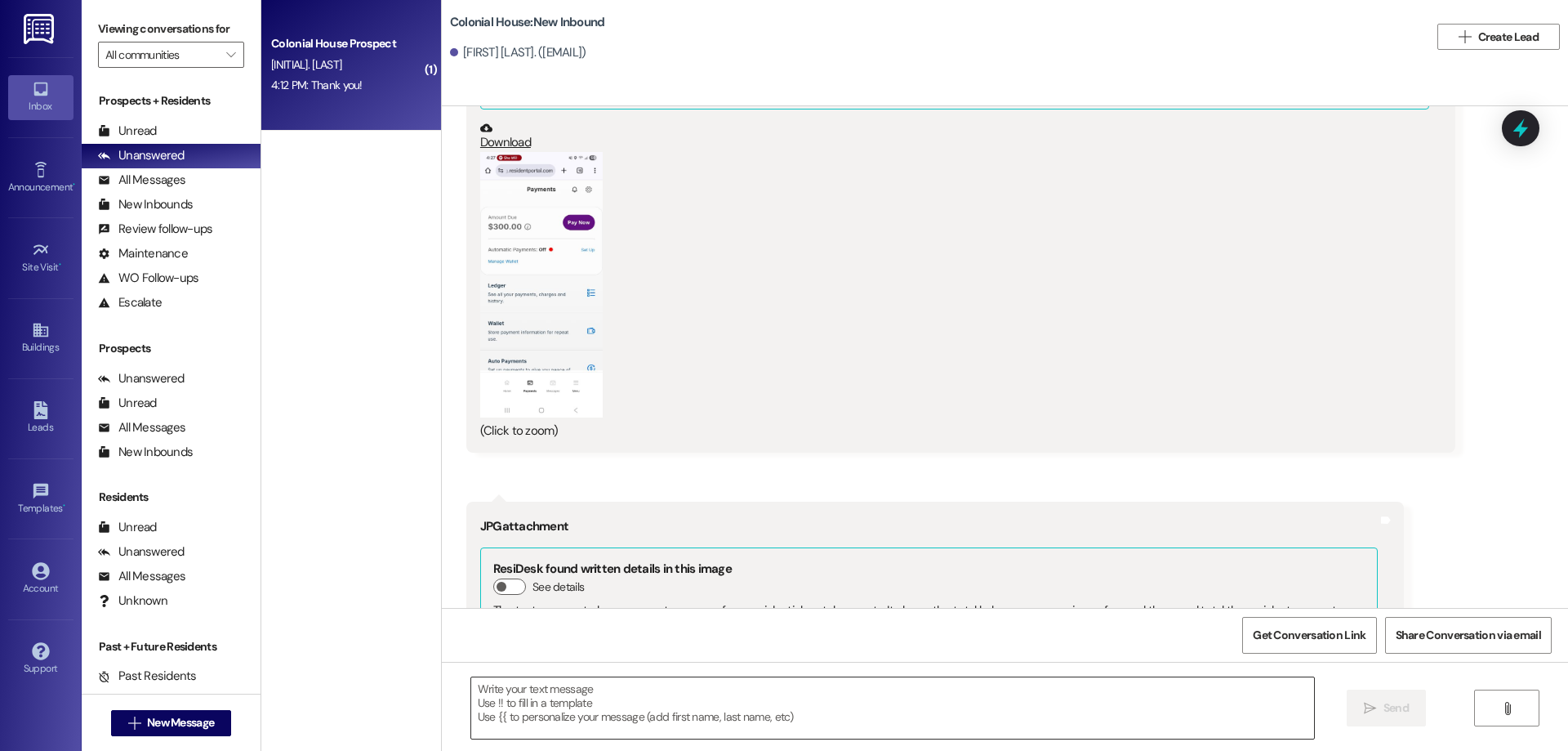 click at bounding box center (893, 708) 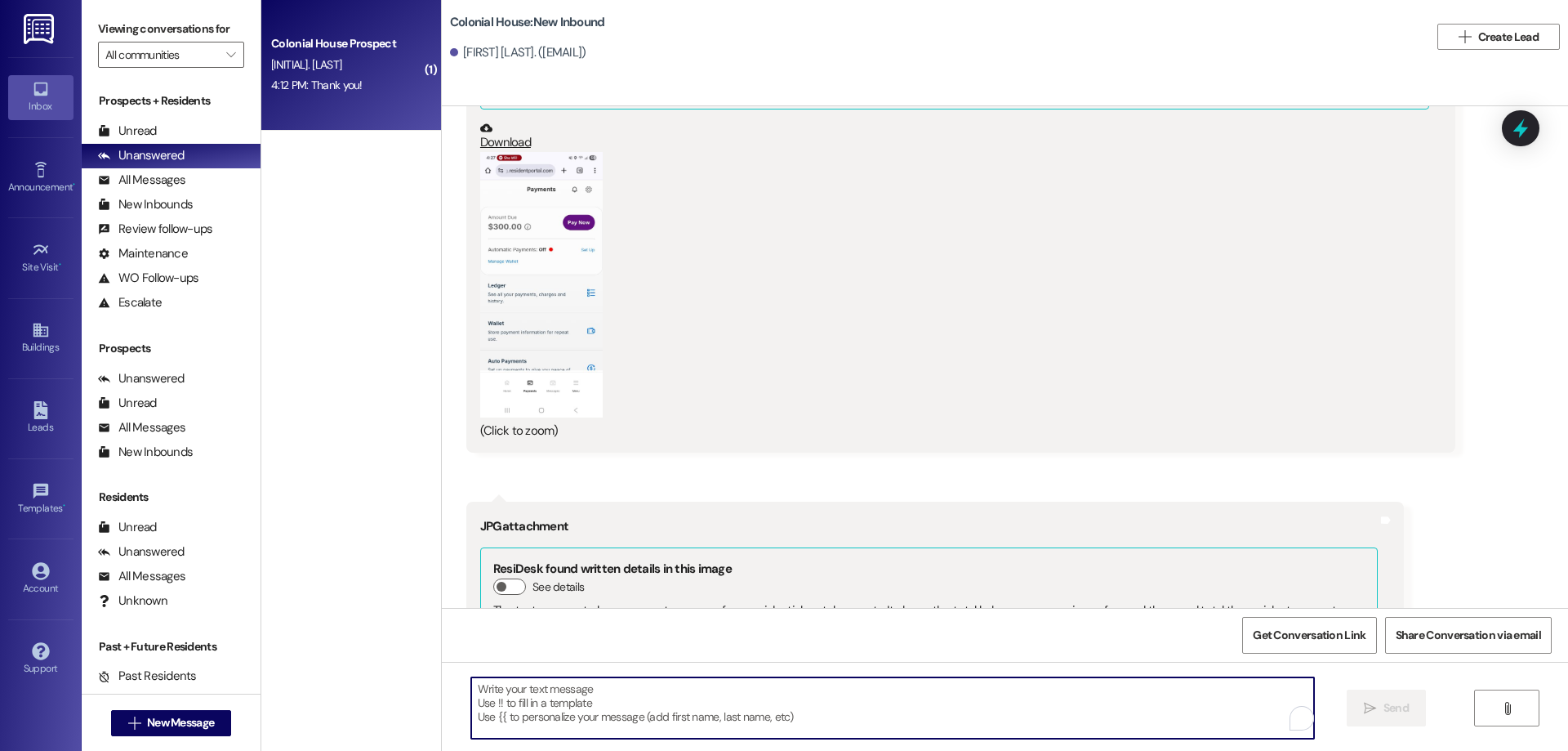 scroll, scrollTop: 3911, scrollLeft: 0, axis: vertical 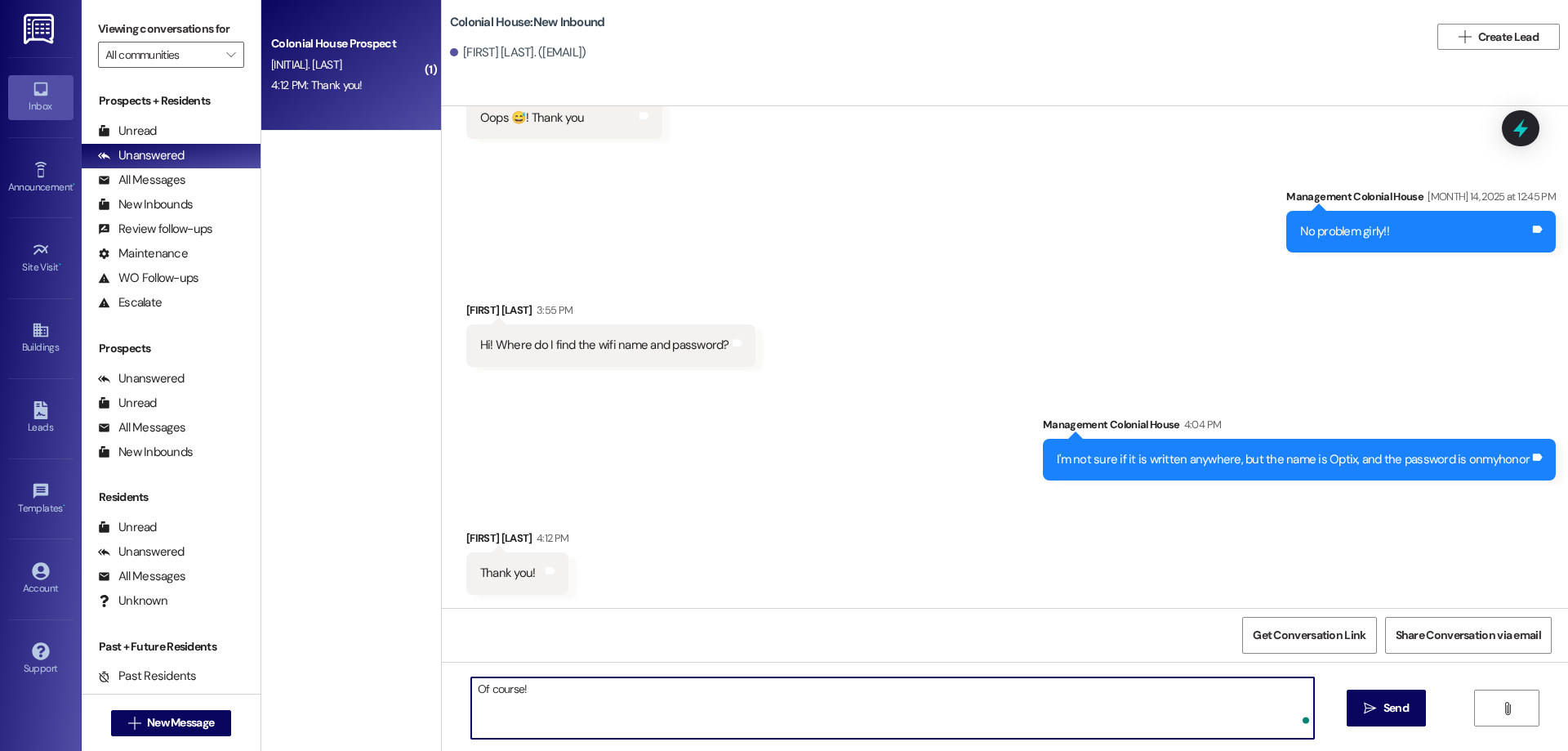 type on "Of course!" 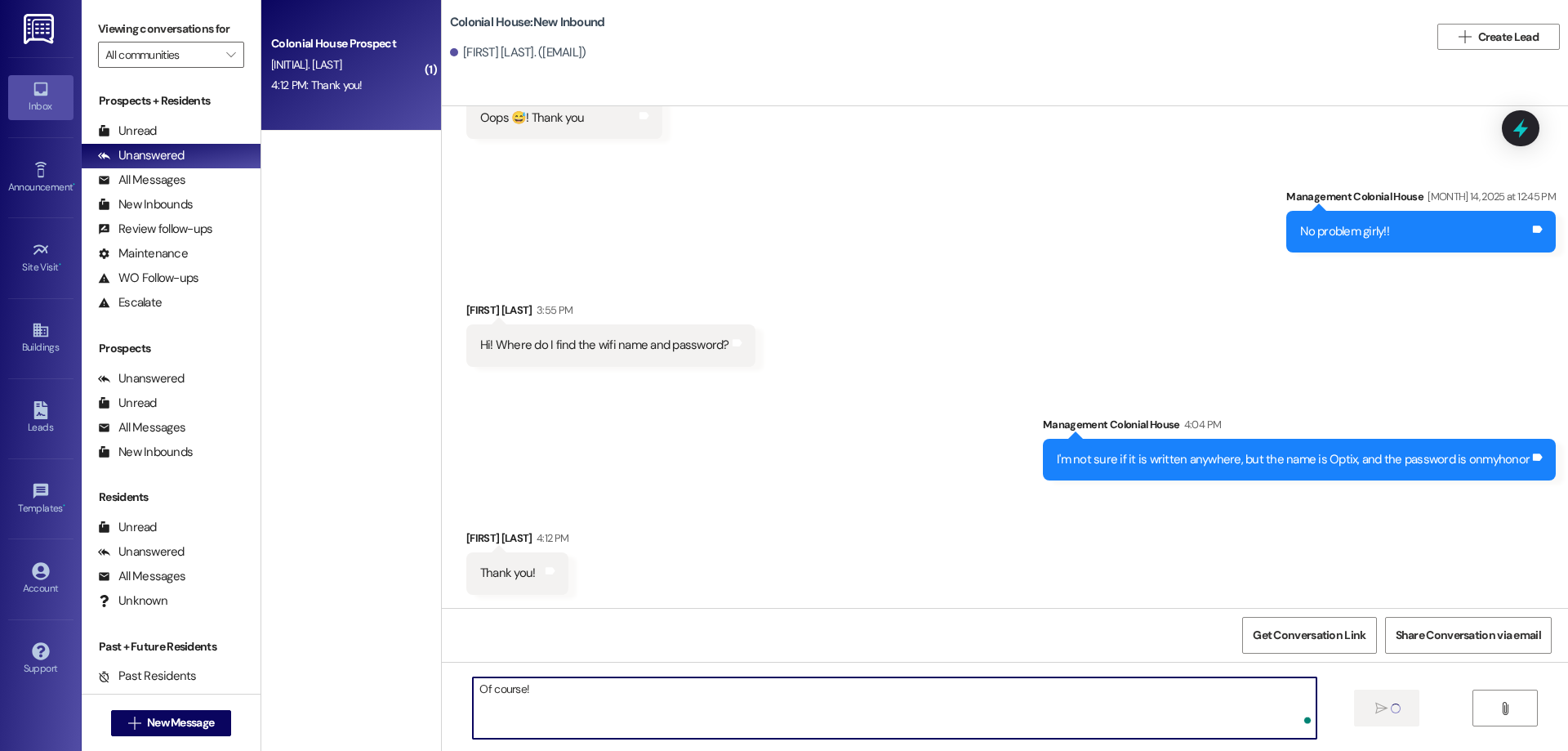 type 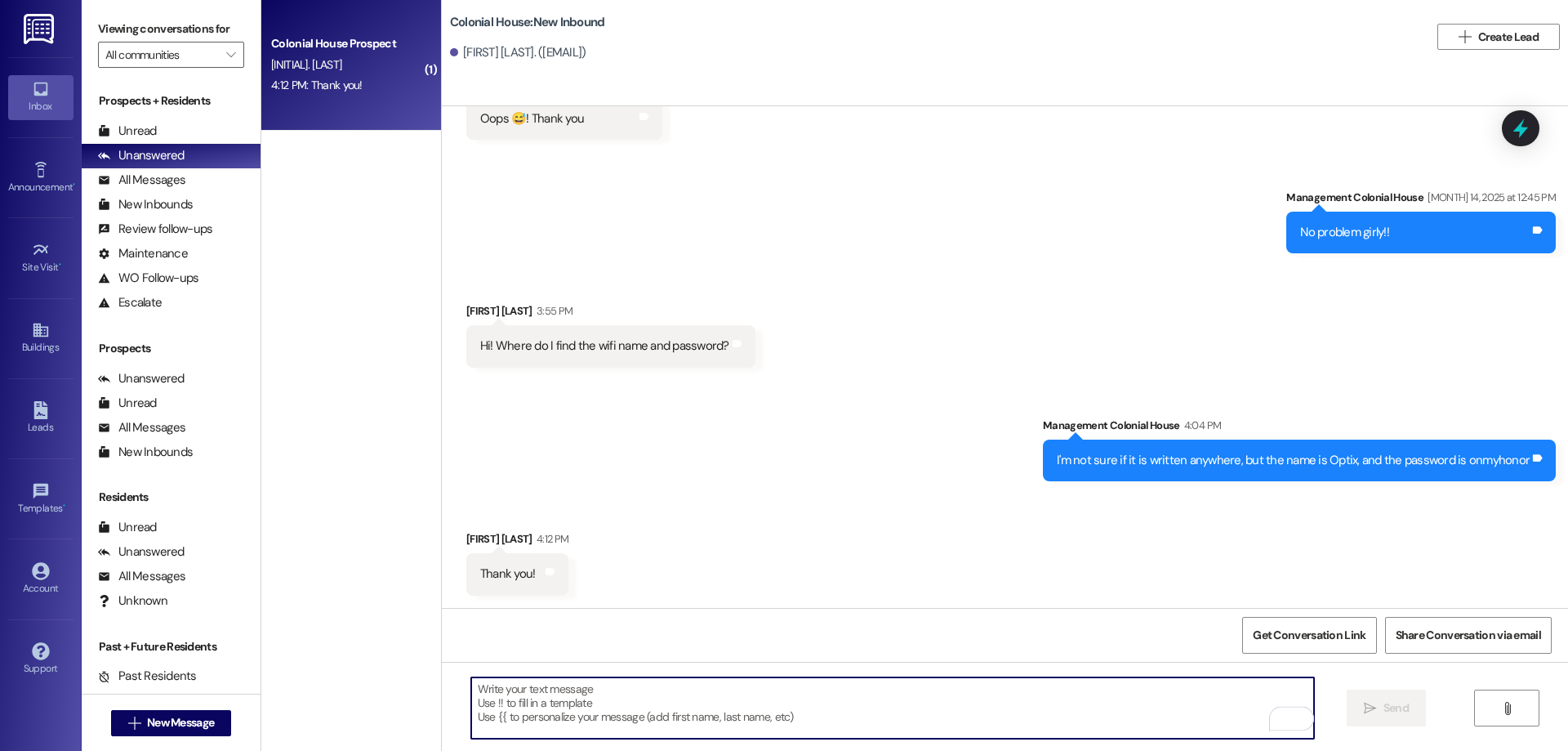 drag, startPoint x: 1177, startPoint y: 489, endPoint x: 1193, endPoint y: 481, distance: 17.88854 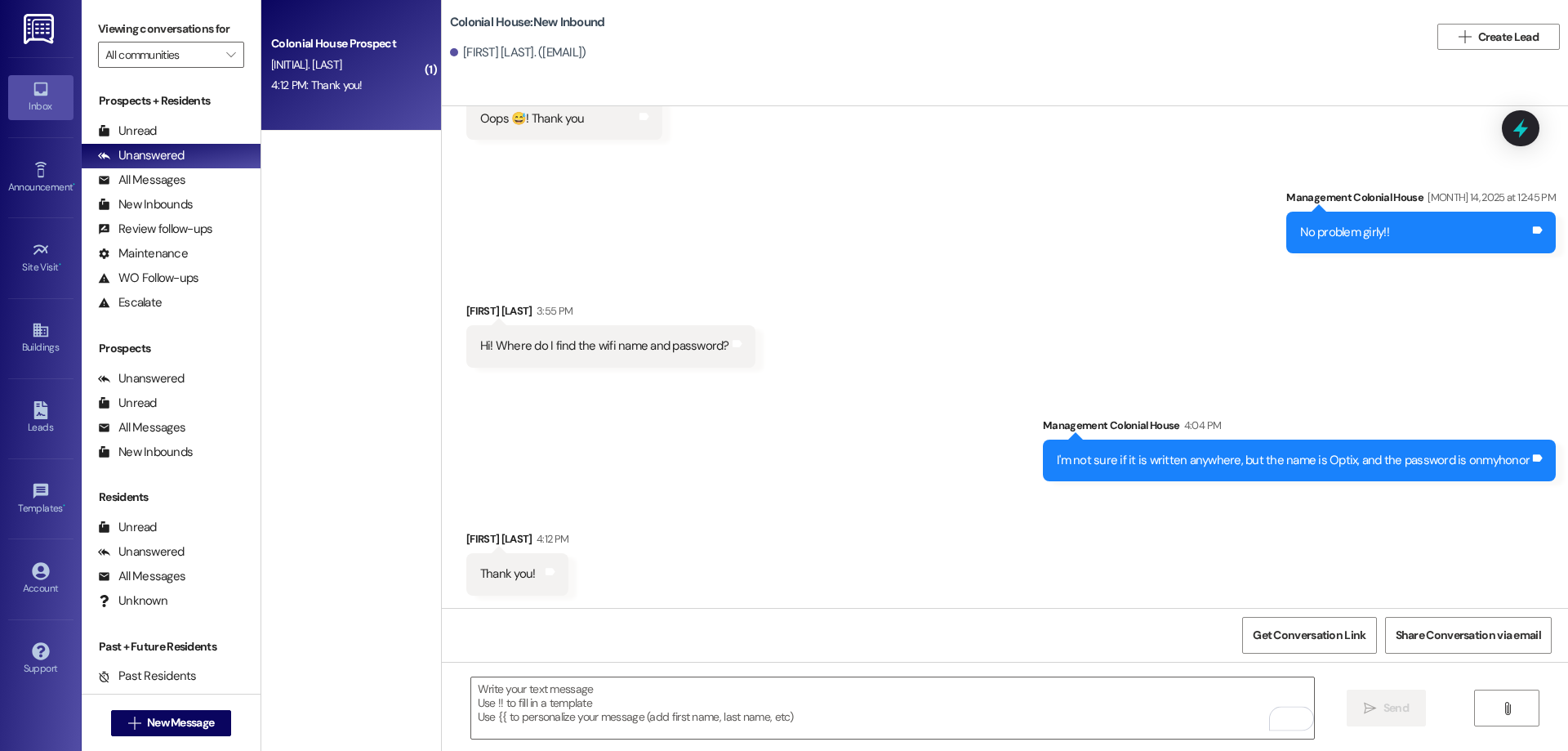 scroll, scrollTop: 4025, scrollLeft: 0, axis: vertical 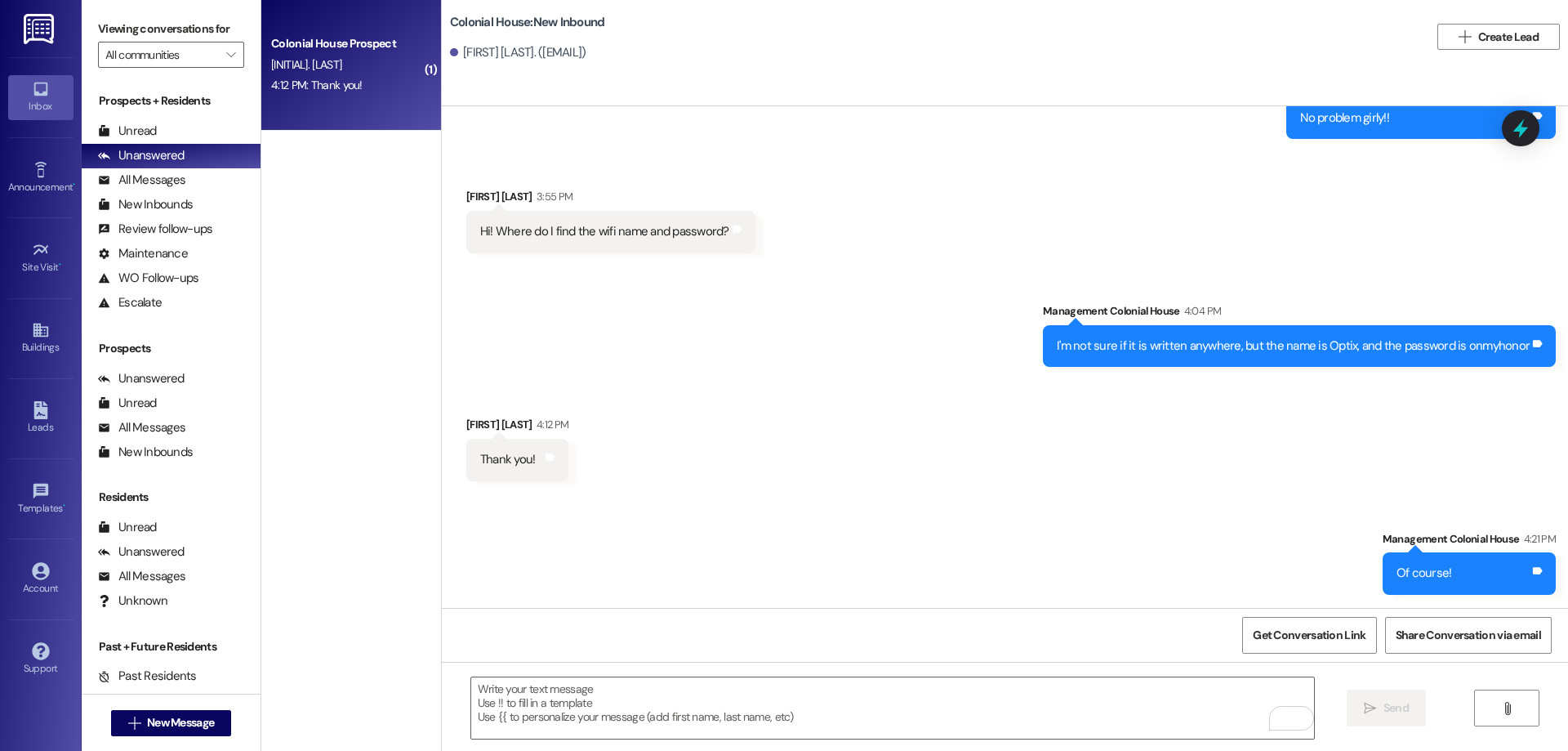 drag, startPoint x: 1193, startPoint y: 481, endPoint x: 1138, endPoint y: 455, distance: 60.83584 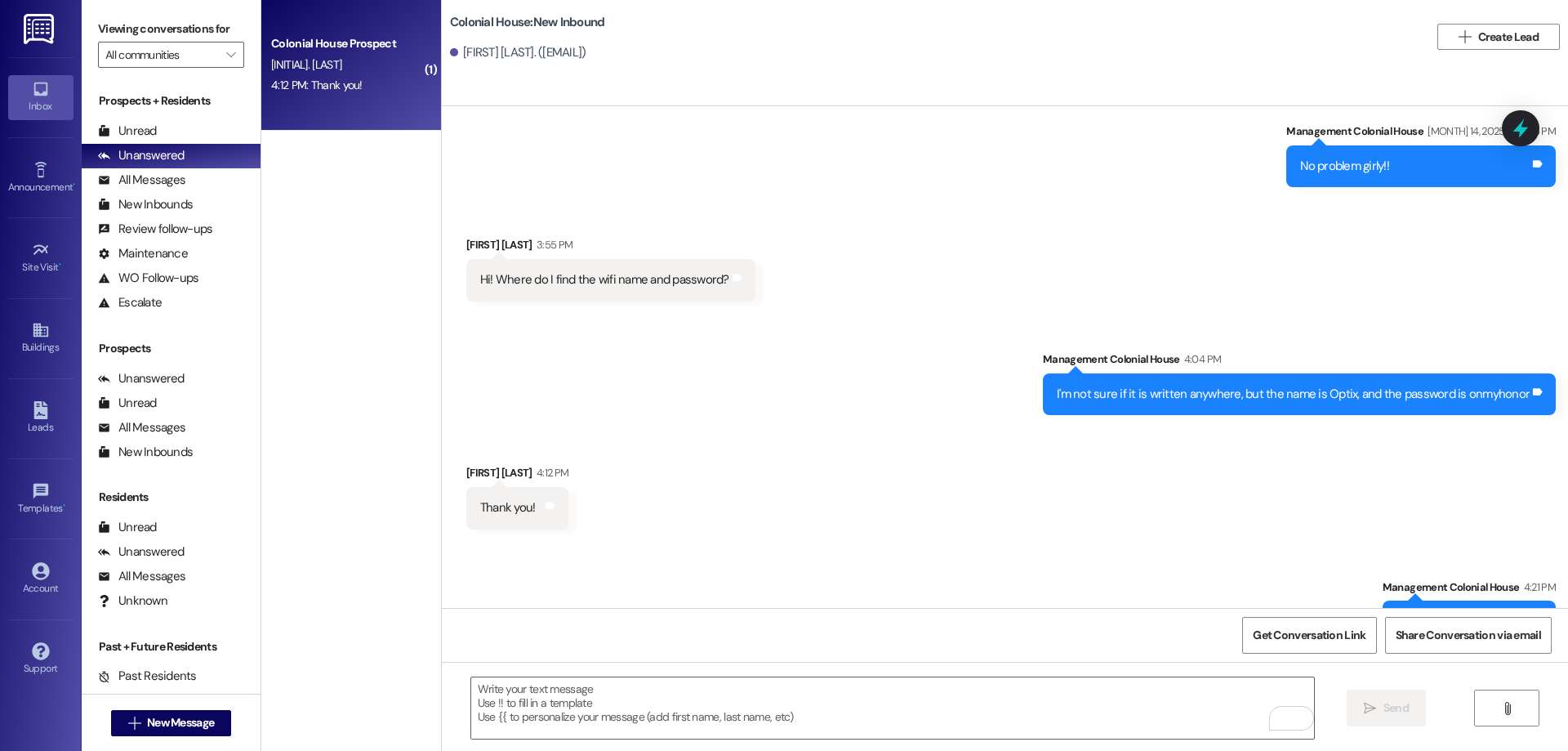 scroll, scrollTop: 4025, scrollLeft: 0, axis: vertical 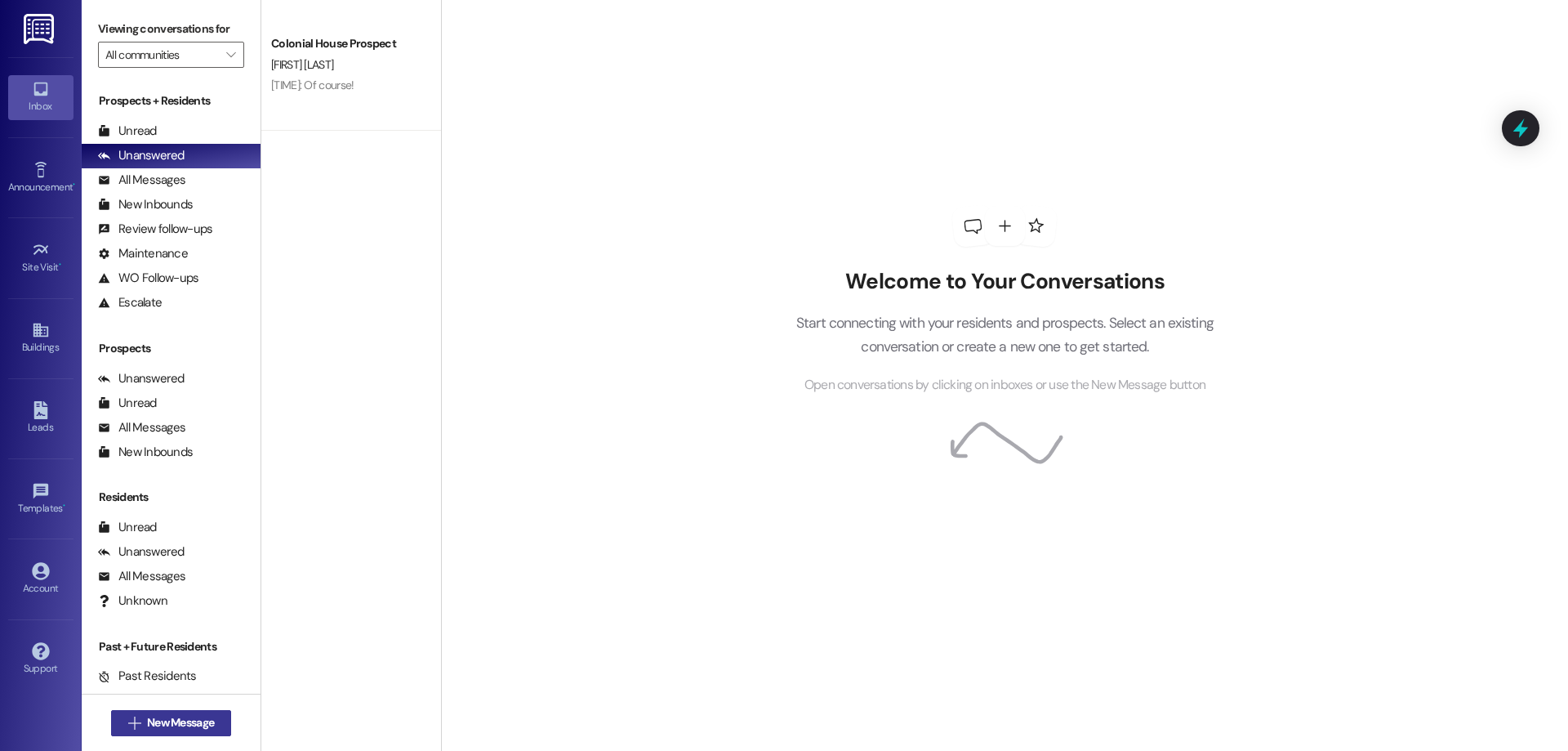click on "New Message" at bounding box center [180, 722] 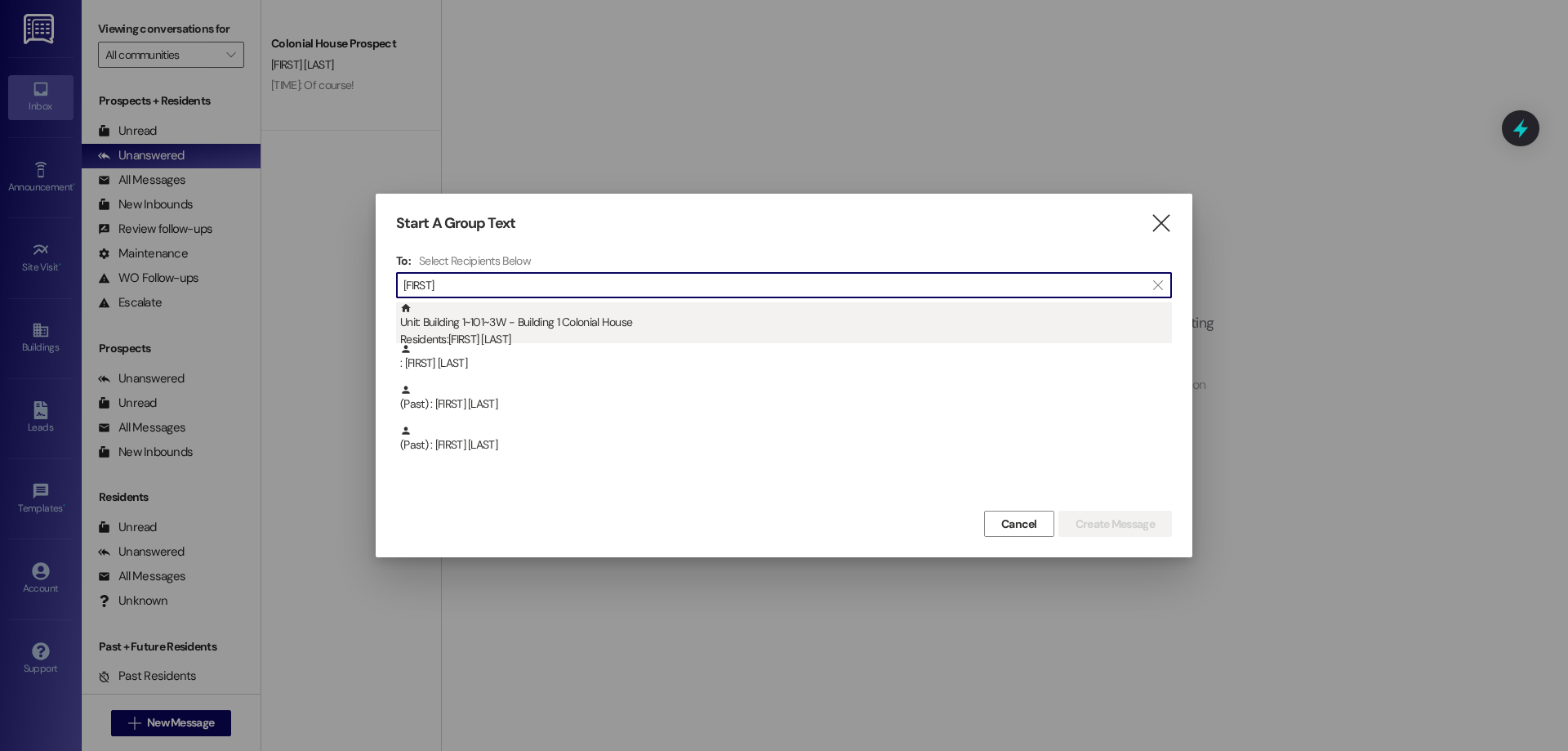 type on "[FIRST]" 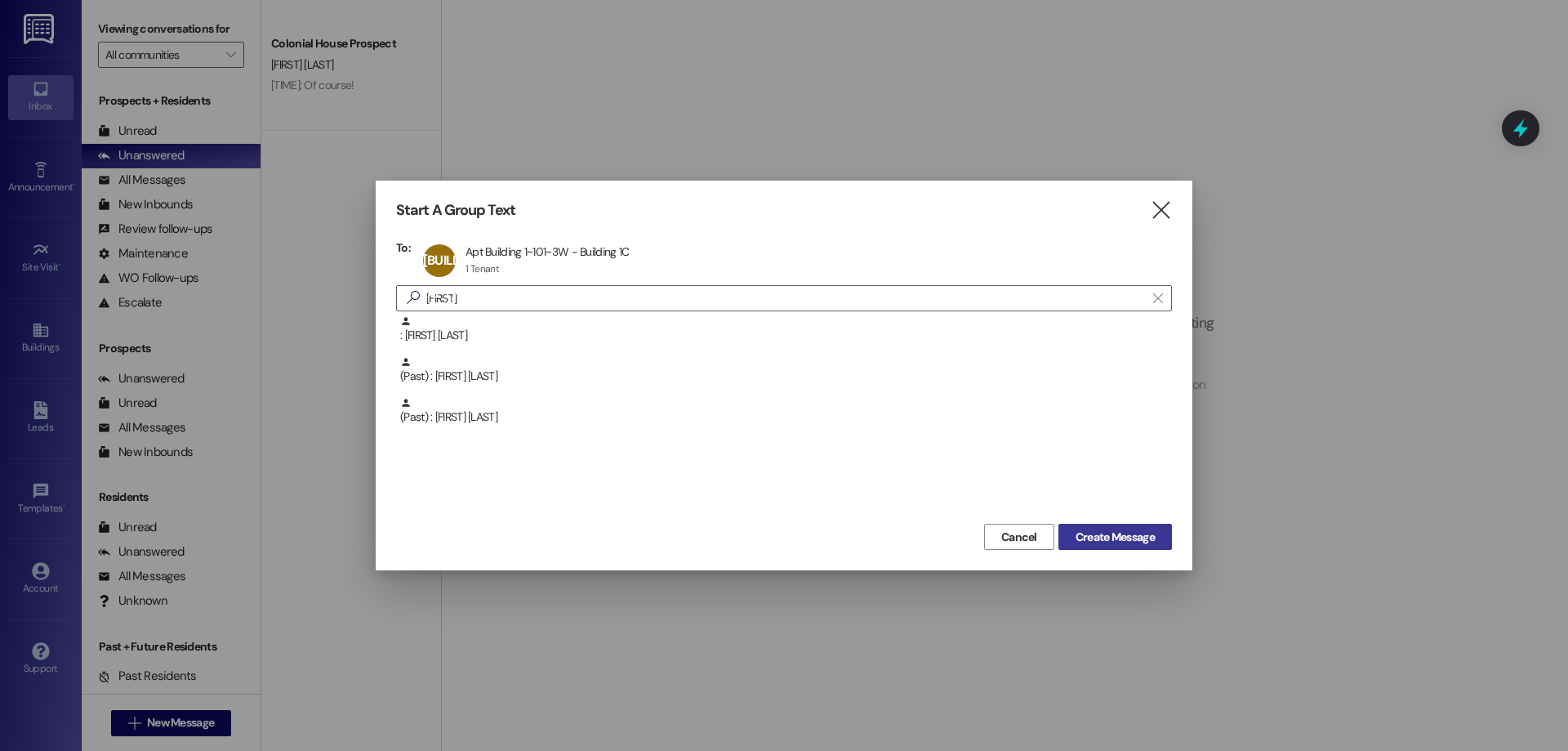 click on "Create Message" at bounding box center [1115, 537] 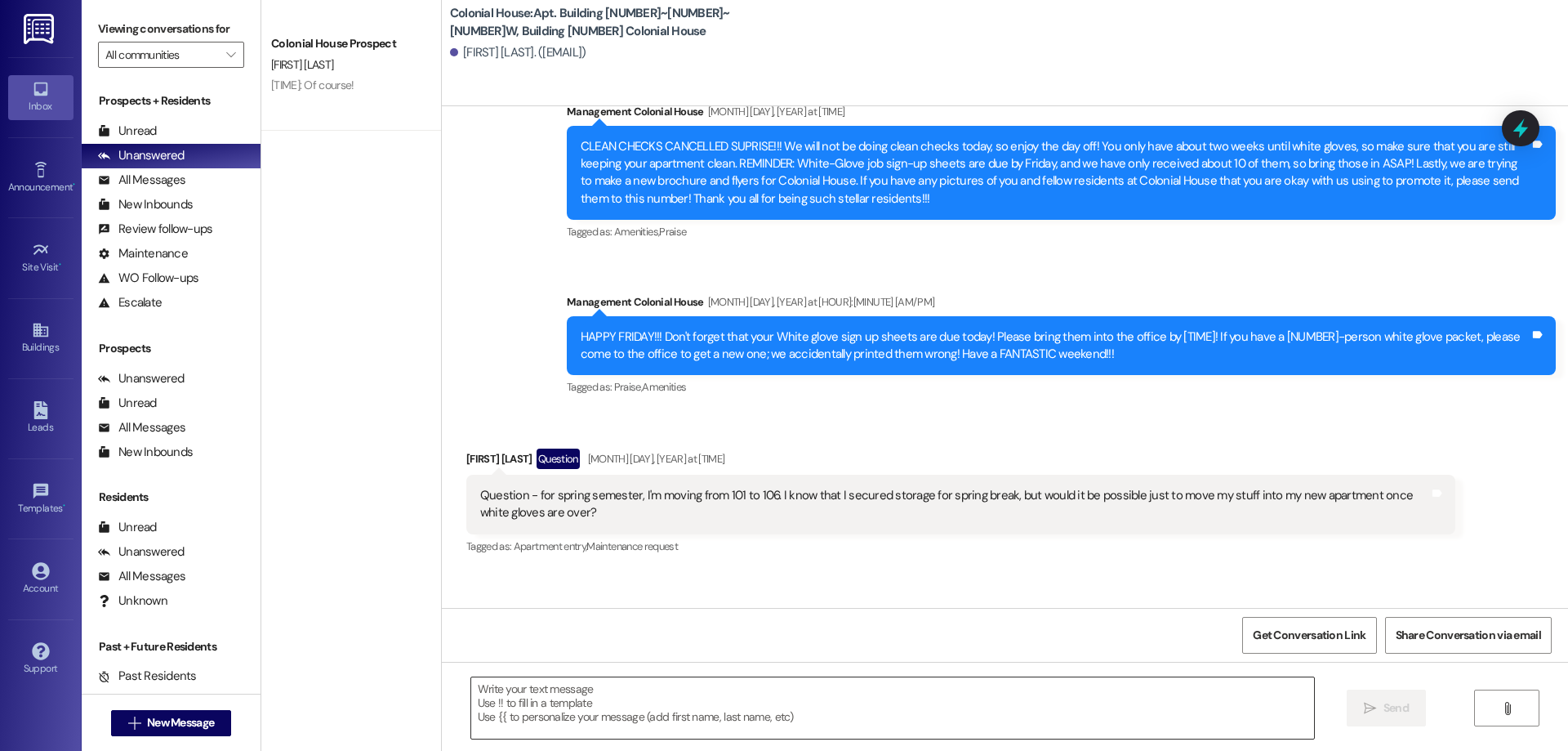 click at bounding box center (893, 708) 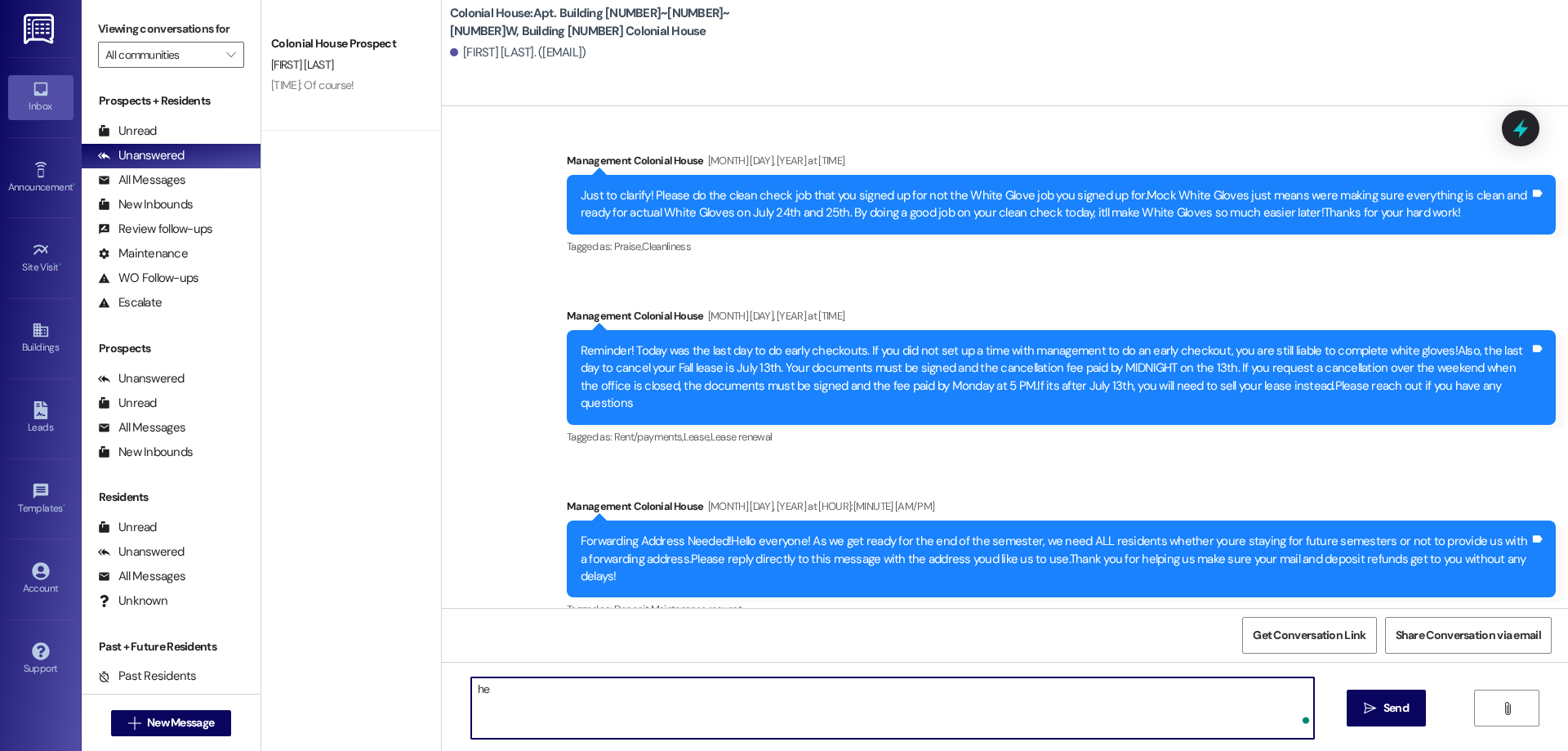 type on "h" 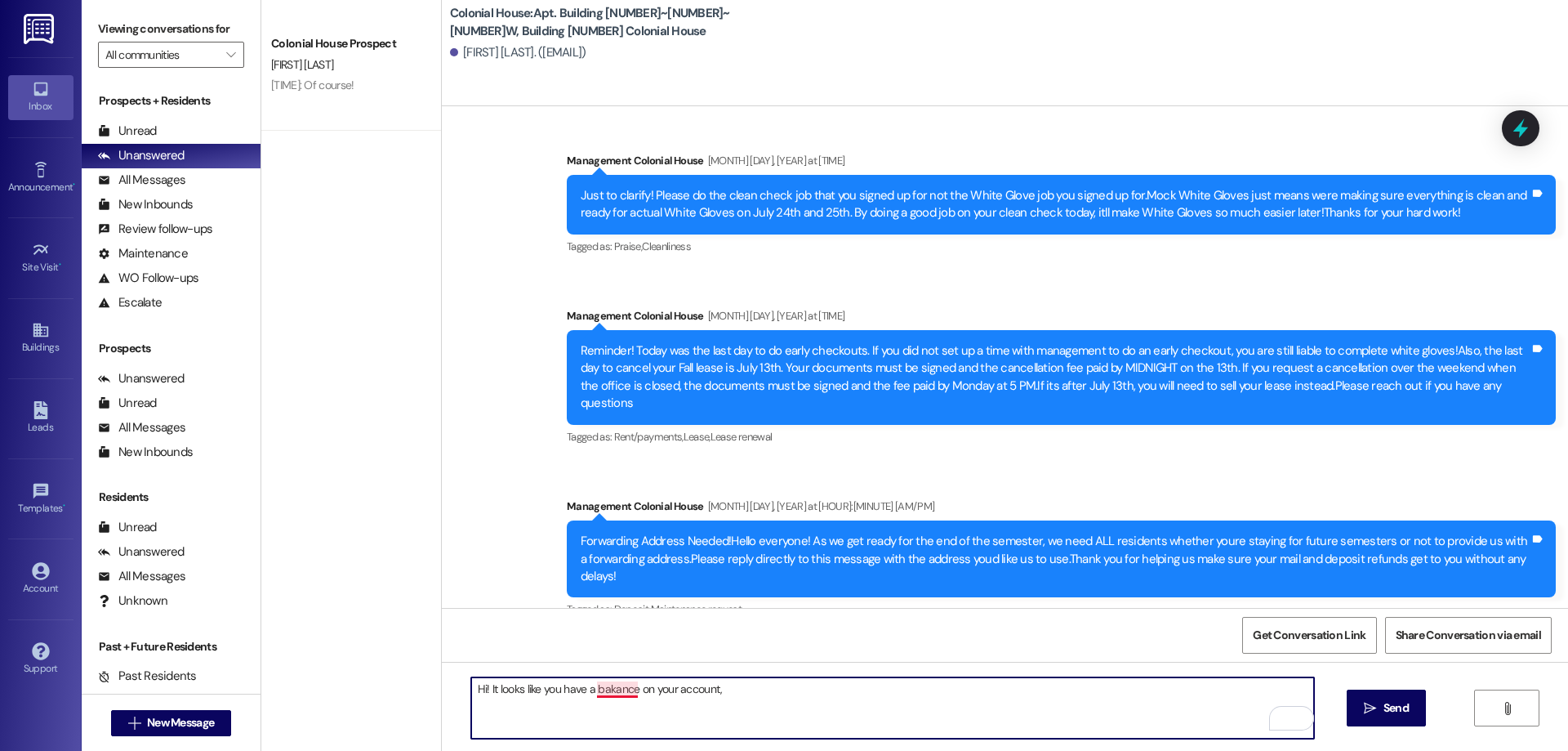click on "Hi! It looks like you have a bakance on your account," at bounding box center [893, 708] 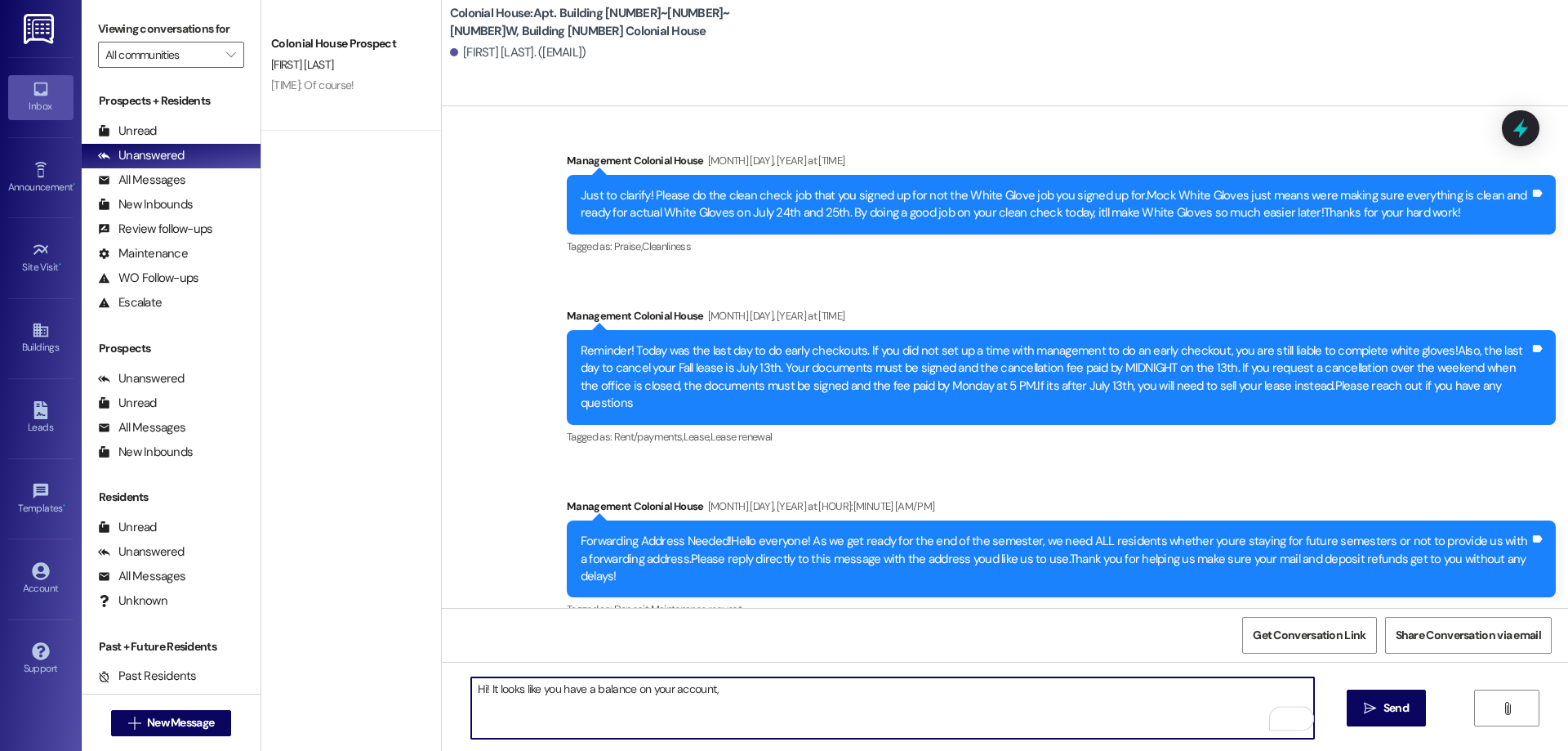 click on "Hi! It looks like you have a balance on your account," at bounding box center (893, 708) 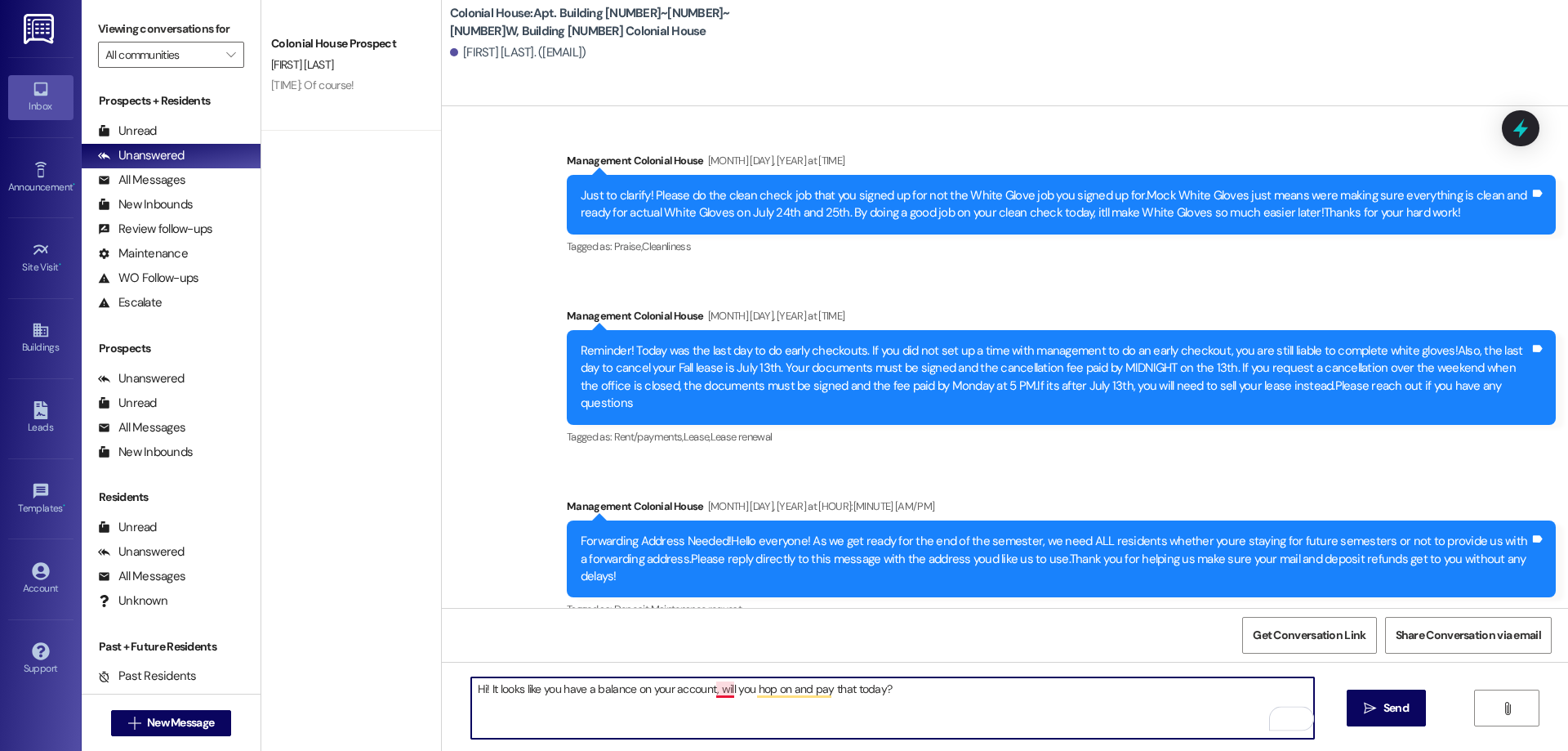 click on "Hi! It looks like you have a balance on your account, will you hop on and pay that today?" at bounding box center [893, 708] 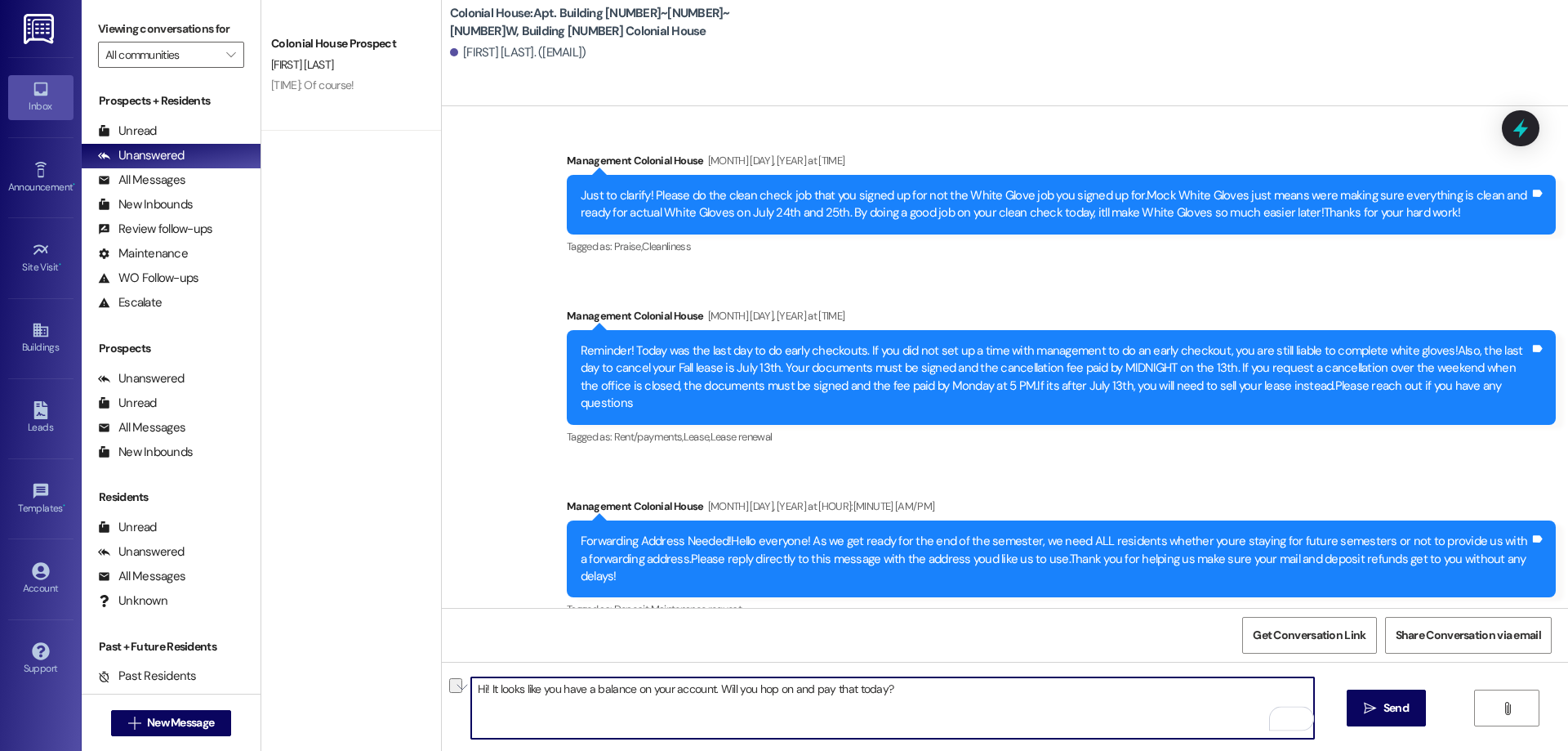 drag, startPoint x: 929, startPoint y: 698, endPoint x: 310, endPoint y: 682, distance: 619.2068 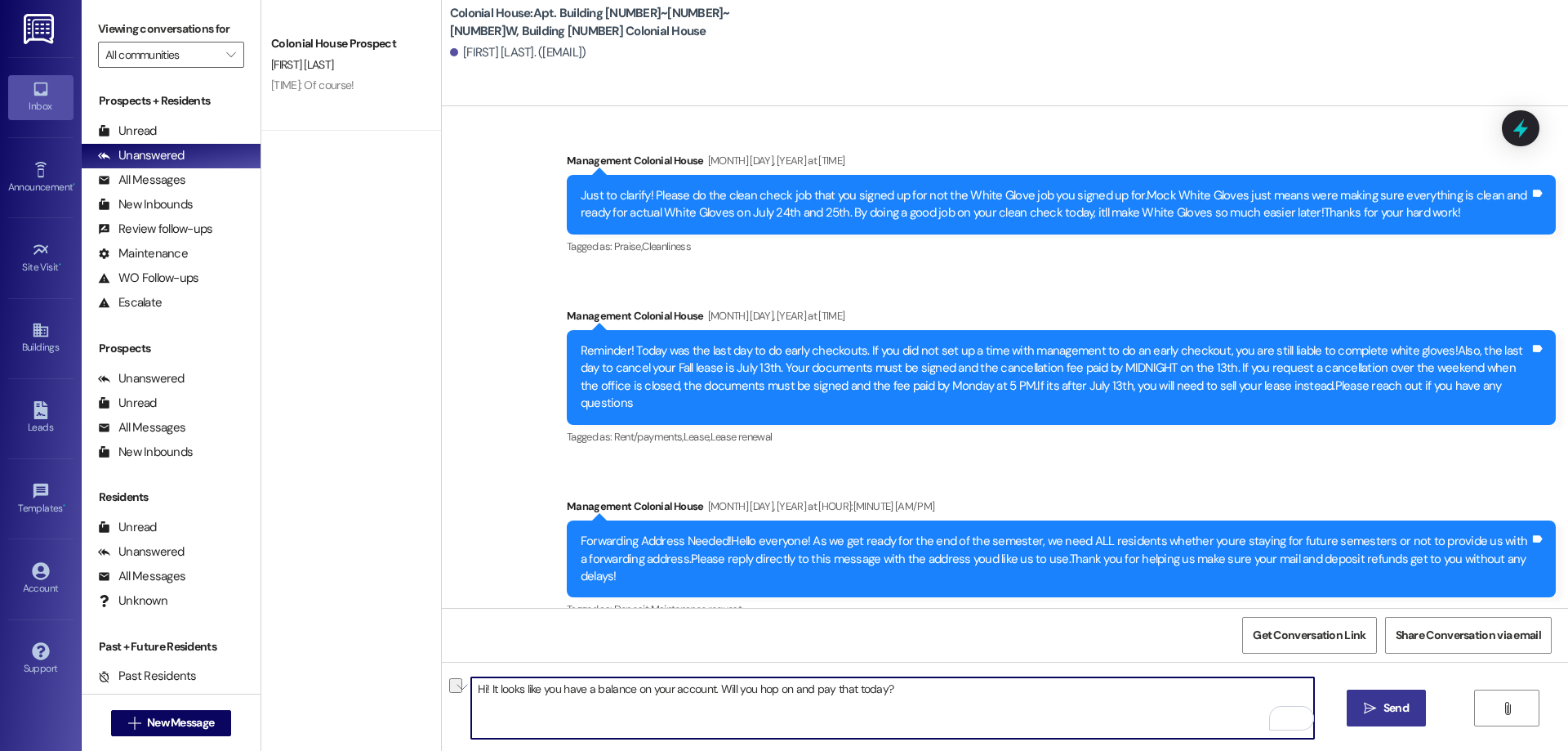 type on "Hi! It looks like you have a balance on your account. Will you hop on and pay that today?" 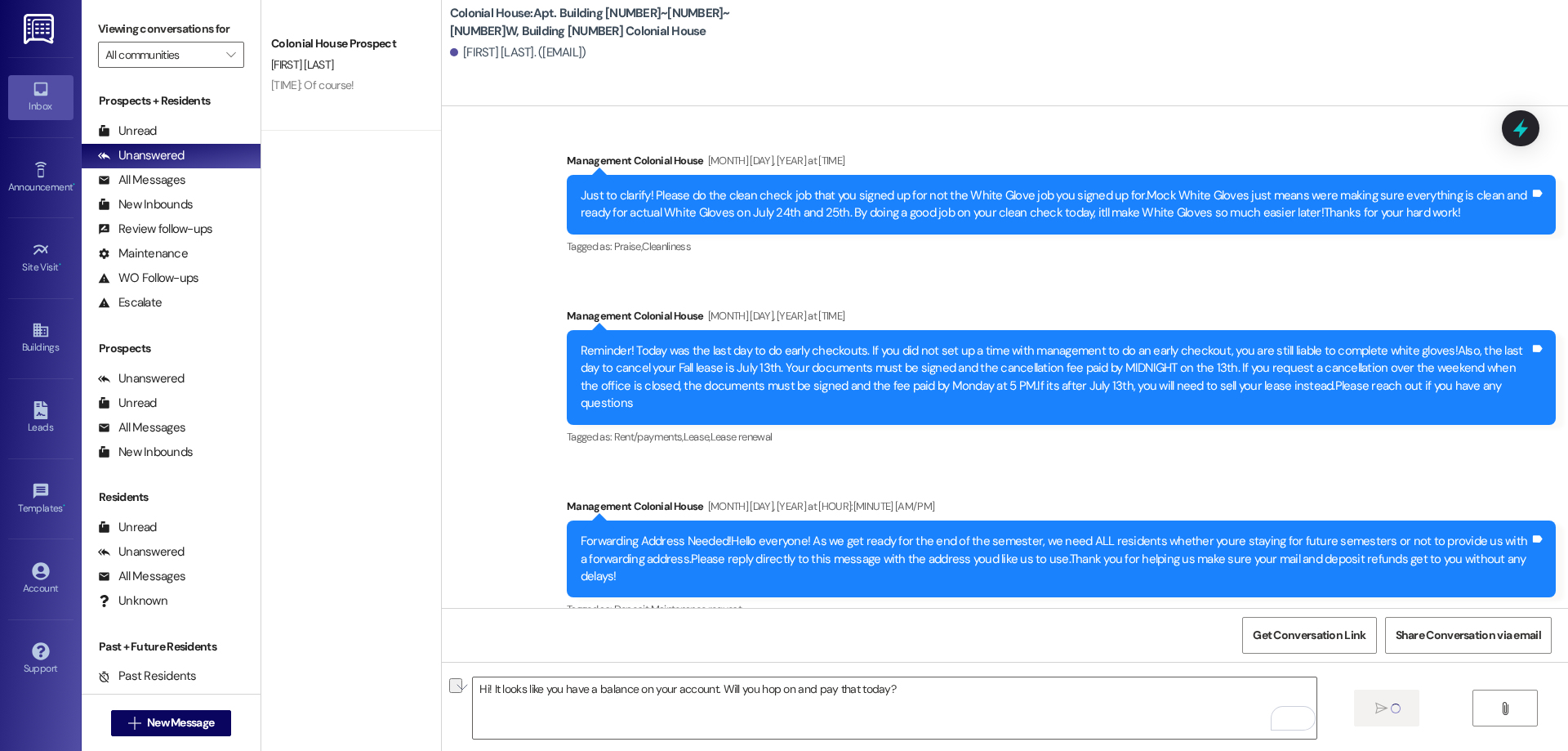 type 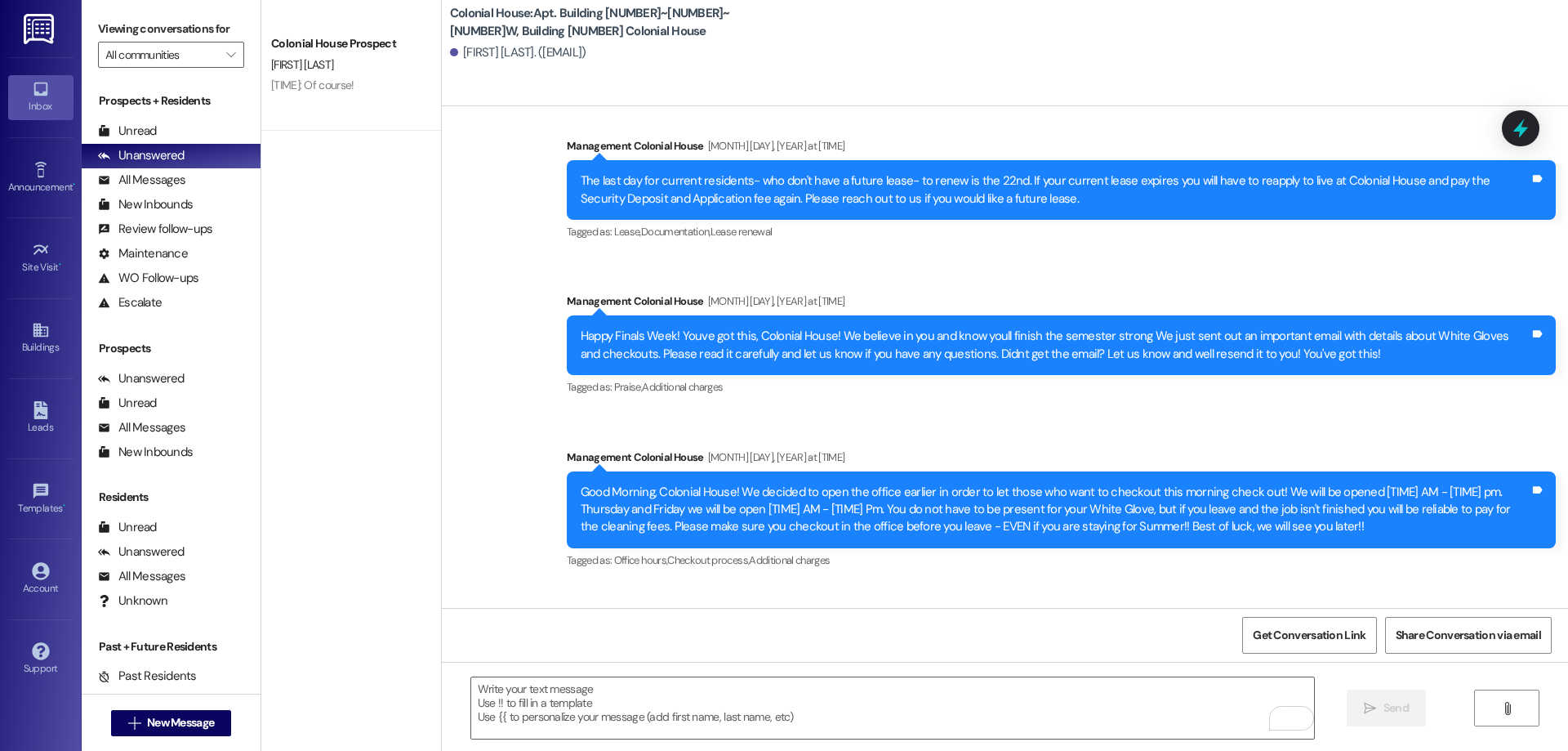 scroll, scrollTop: 30302, scrollLeft: 0, axis: vertical 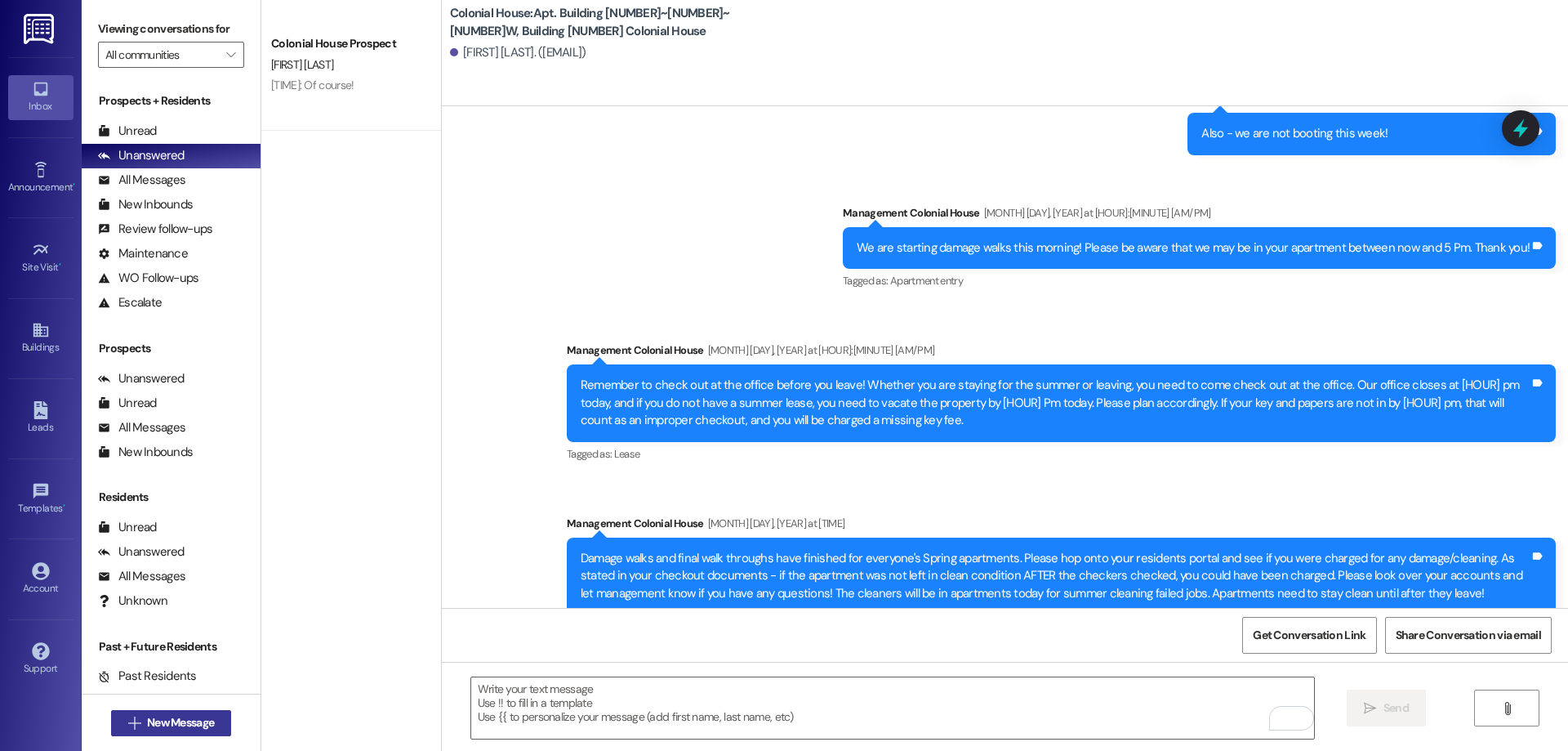click on "New Message" at bounding box center [180, 722] 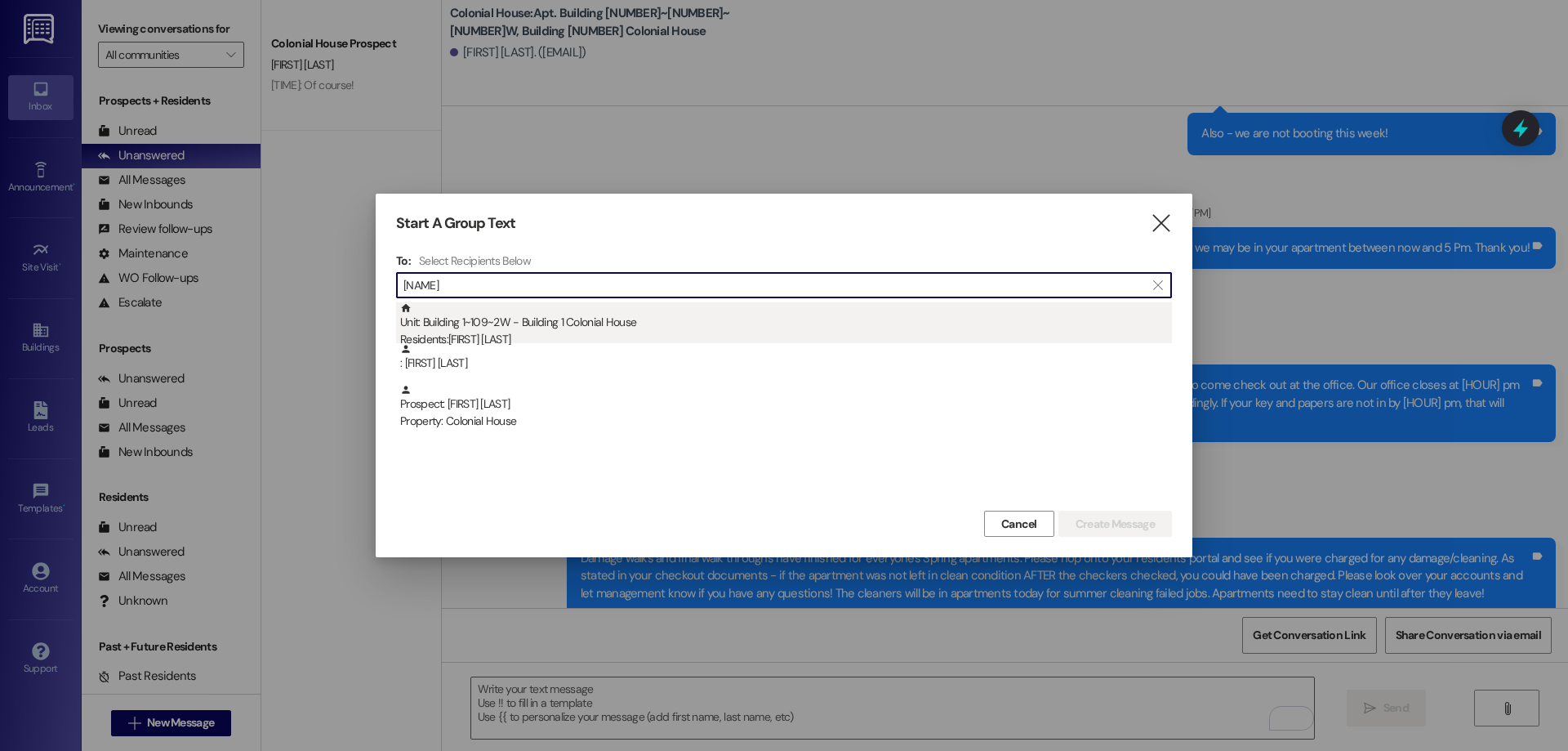 type on "kendi" 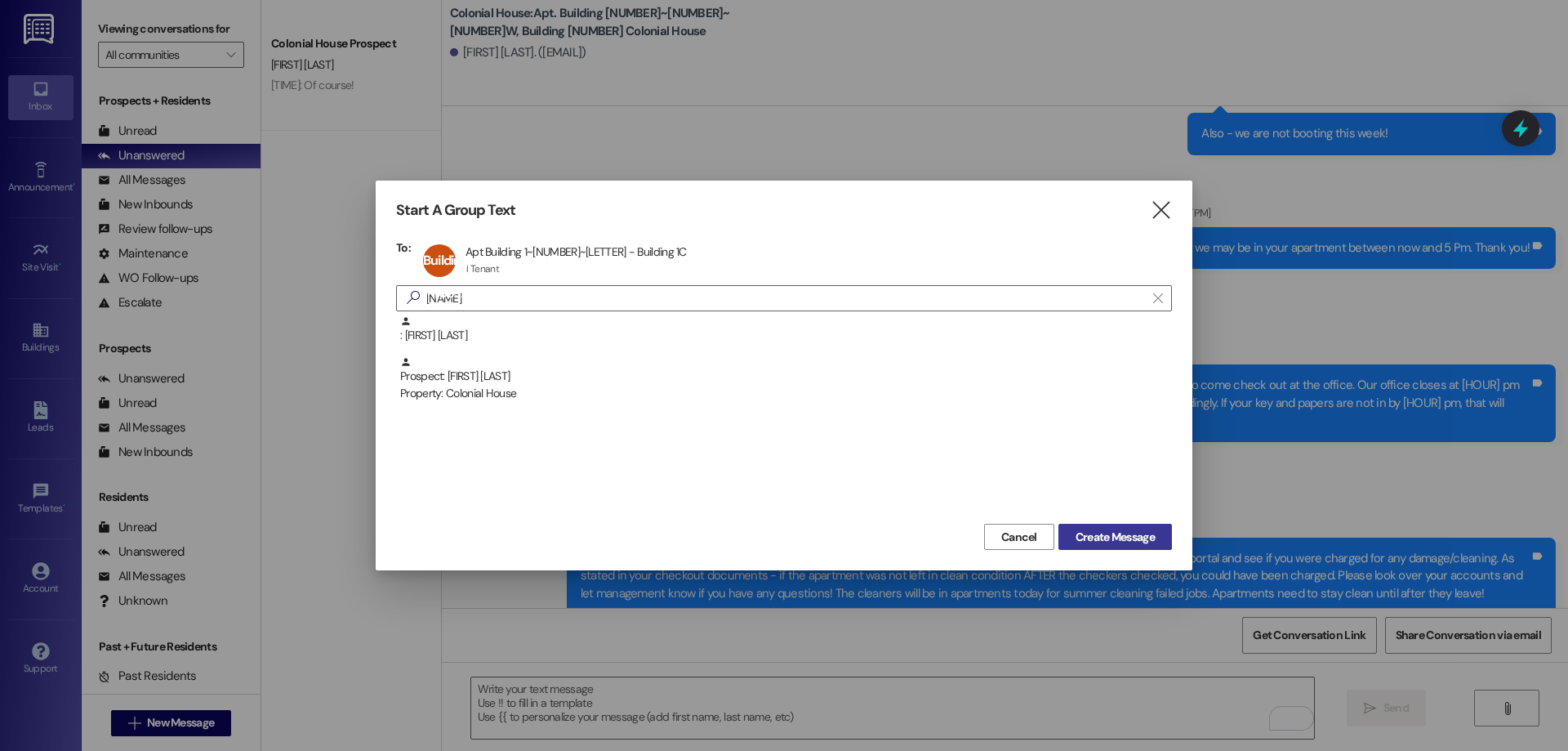 click on "Create Message" at bounding box center [1115, 537] 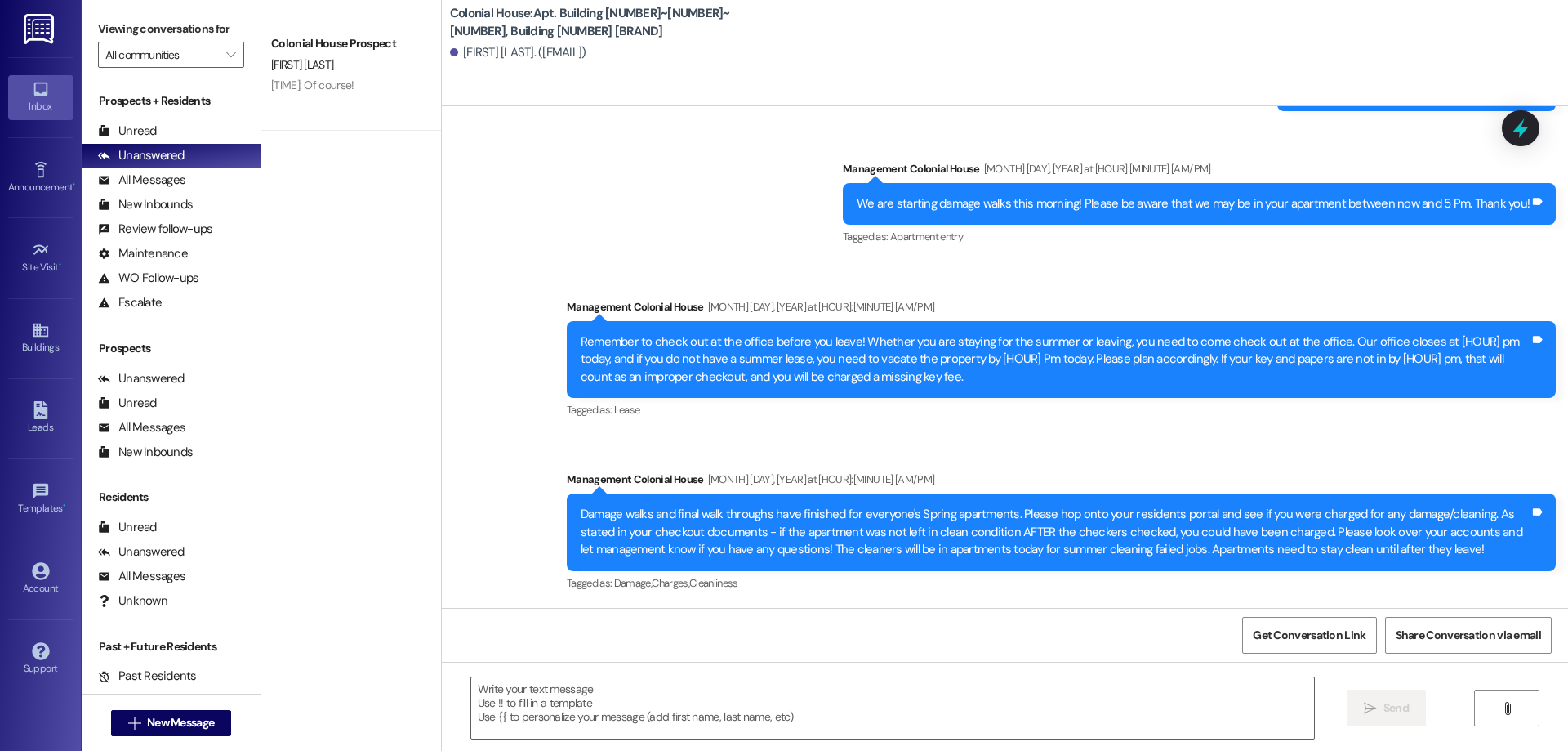 scroll, scrollTop: 19267, scrollLeft: 0, axis: vertical 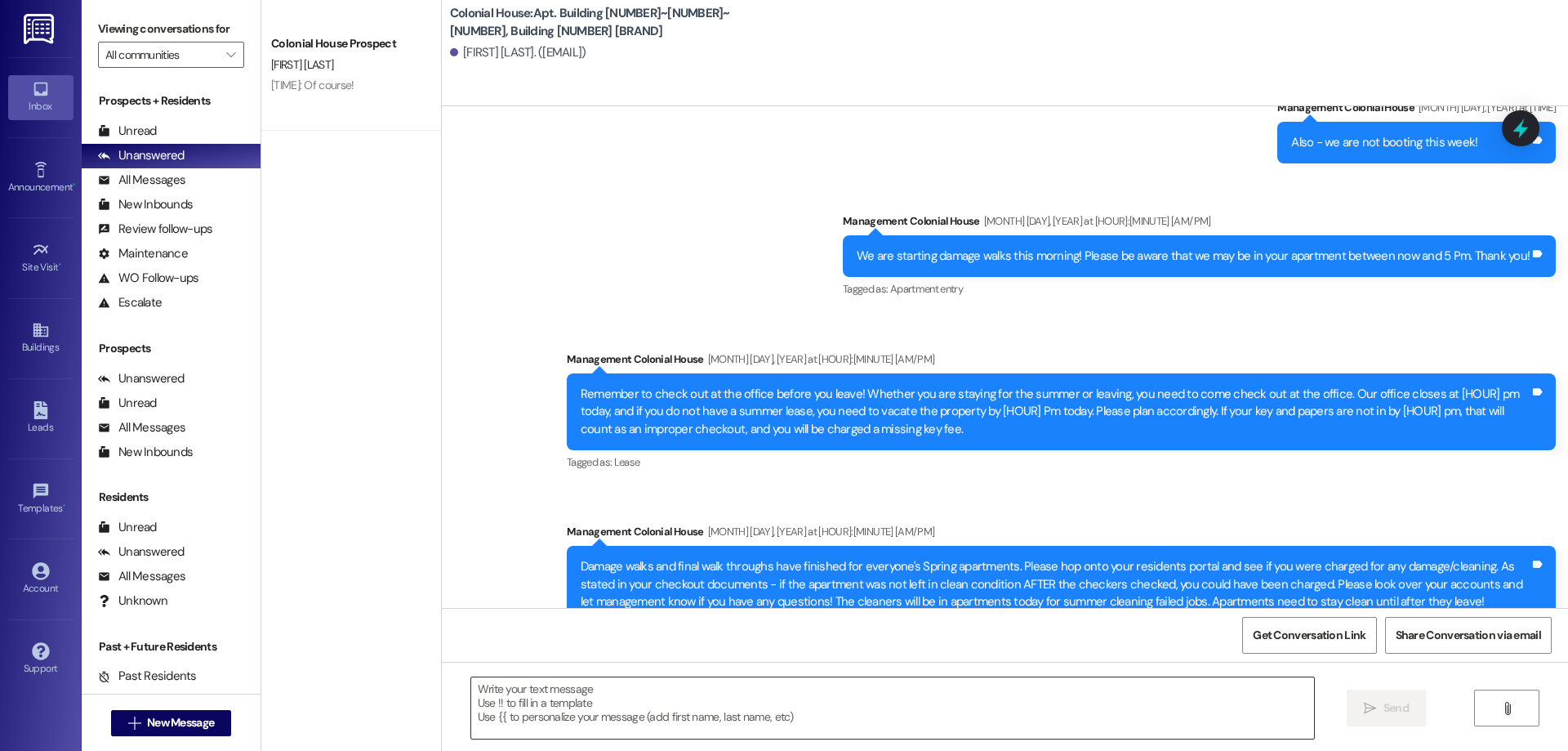 click at bounding box center [893, 708] 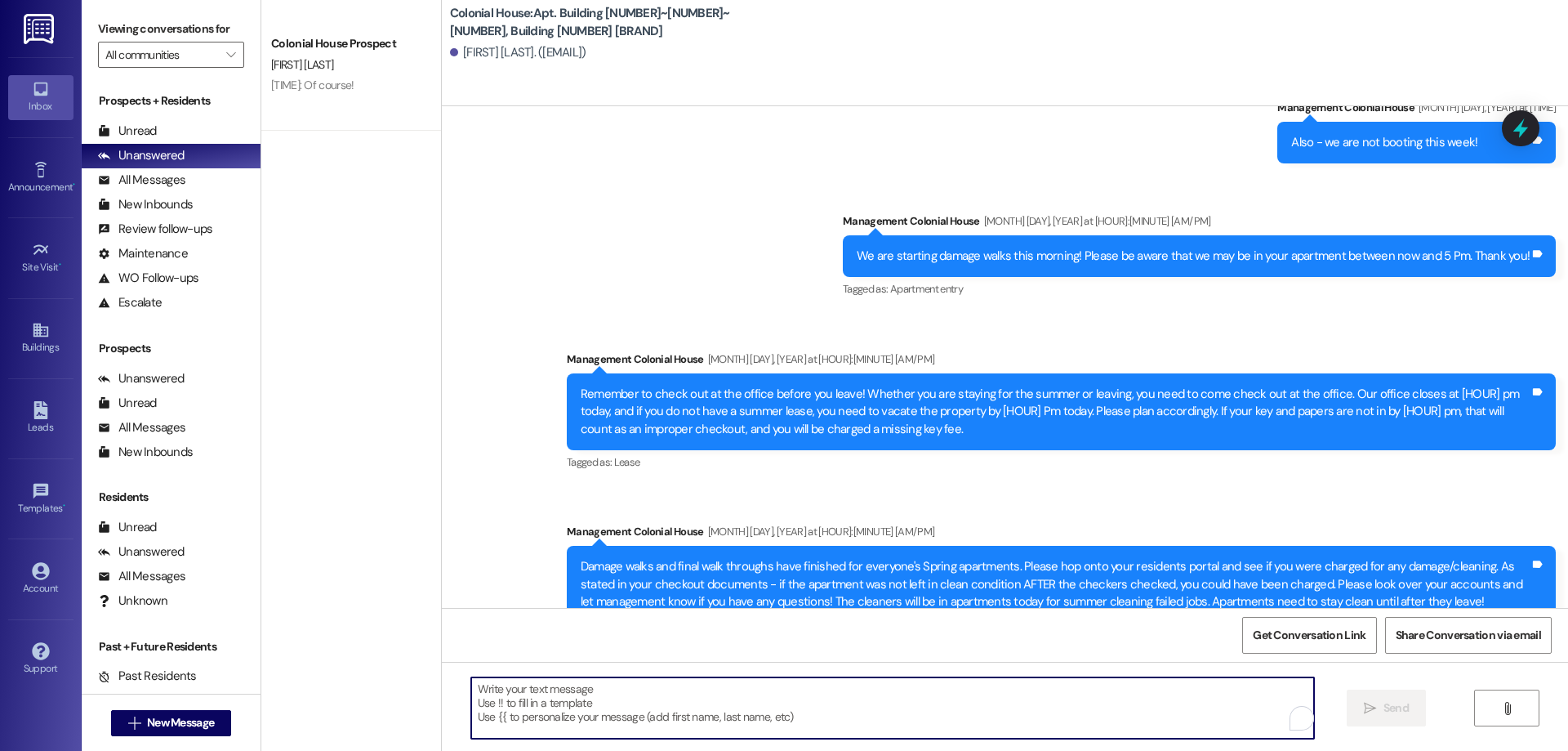 paste on "Hi! It looks like you have a balance on your account. Will you hop on and pay that today?" 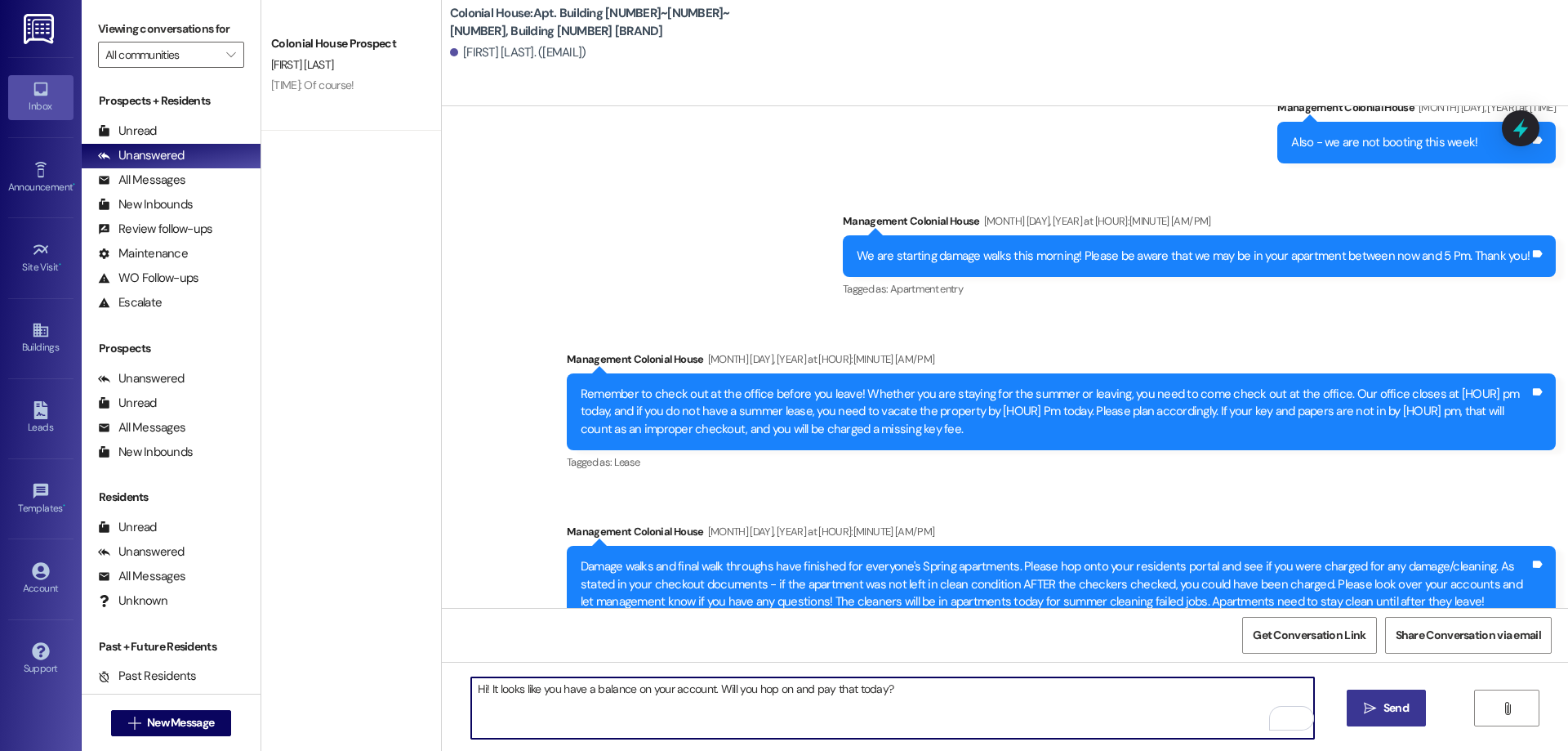 type on "Hi! It looks like you have a balance on your account. Will you hop on and pay that today?" 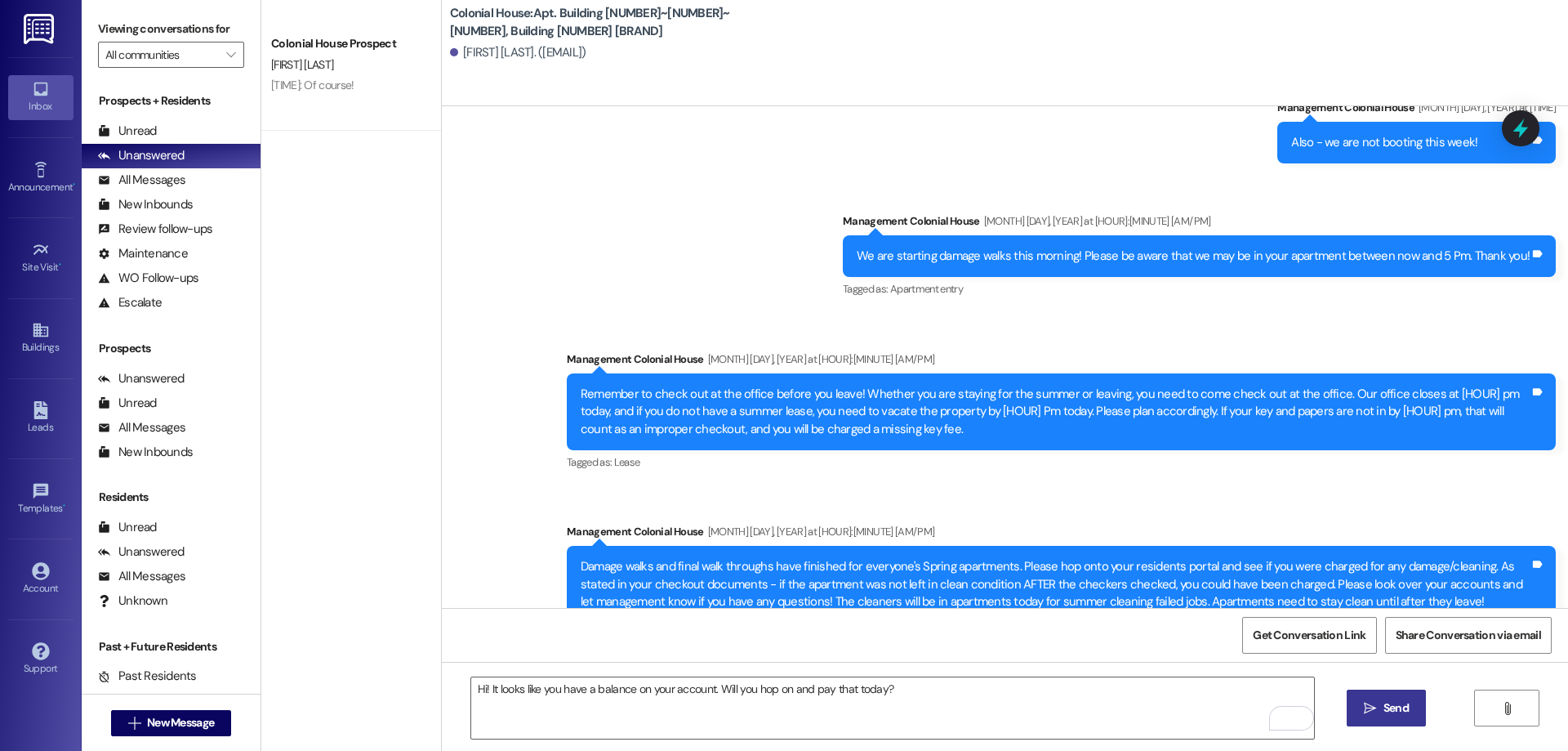click on "Send" at bounding box center (1396, 708) 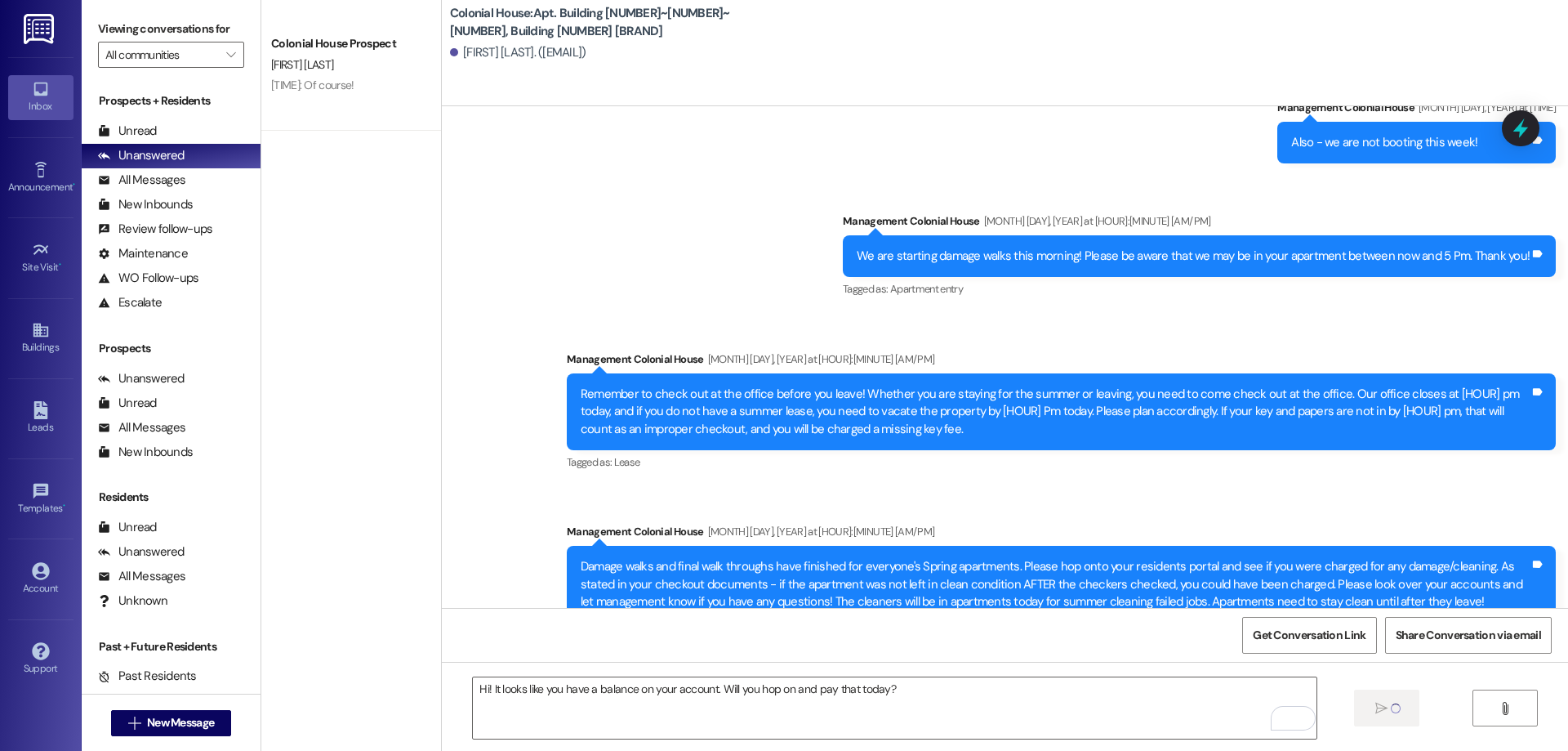 type 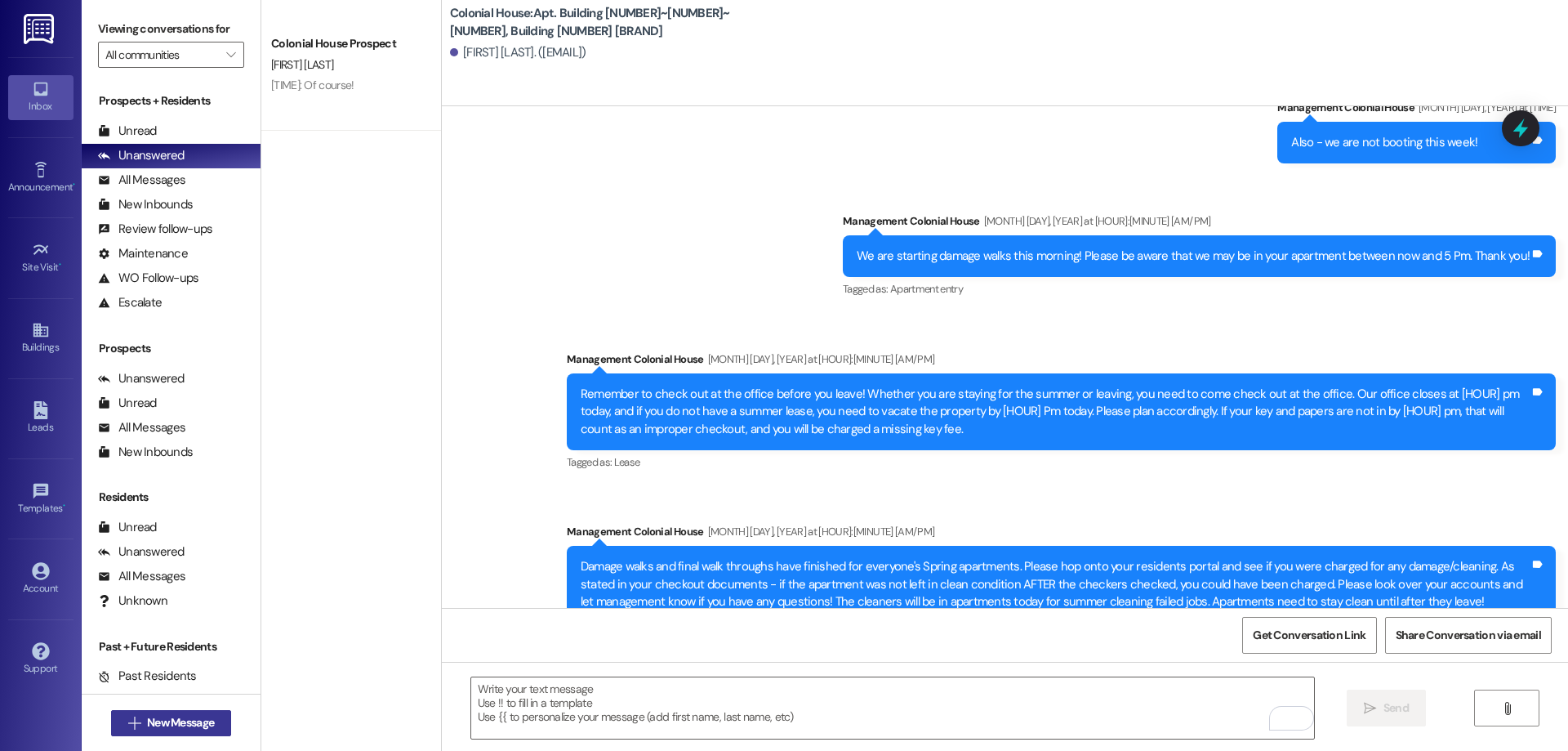 click on " New Message" at bounding box center [172, 723] 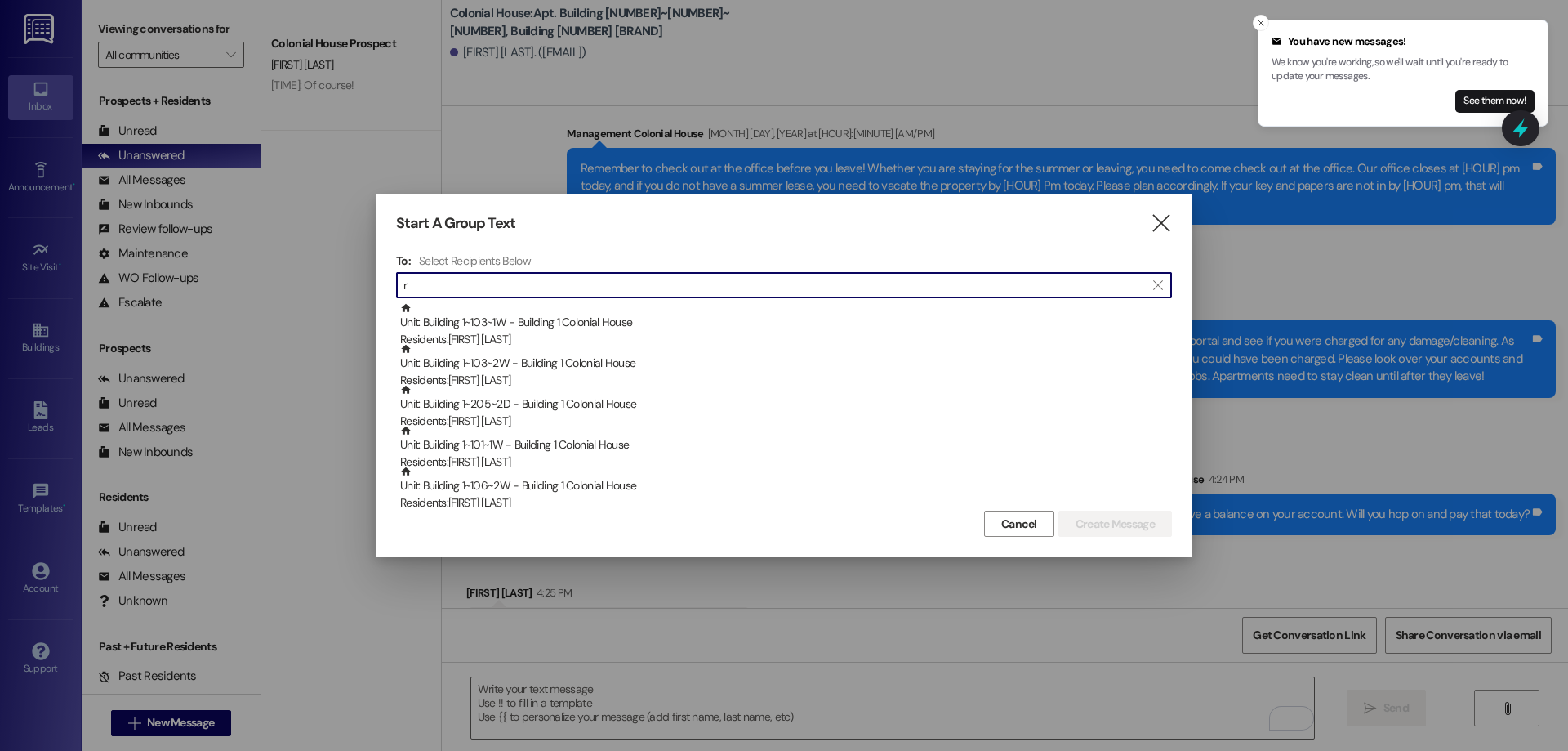 scroll, scrollTop: 19493, scrollLeft: 0, axis: vertical 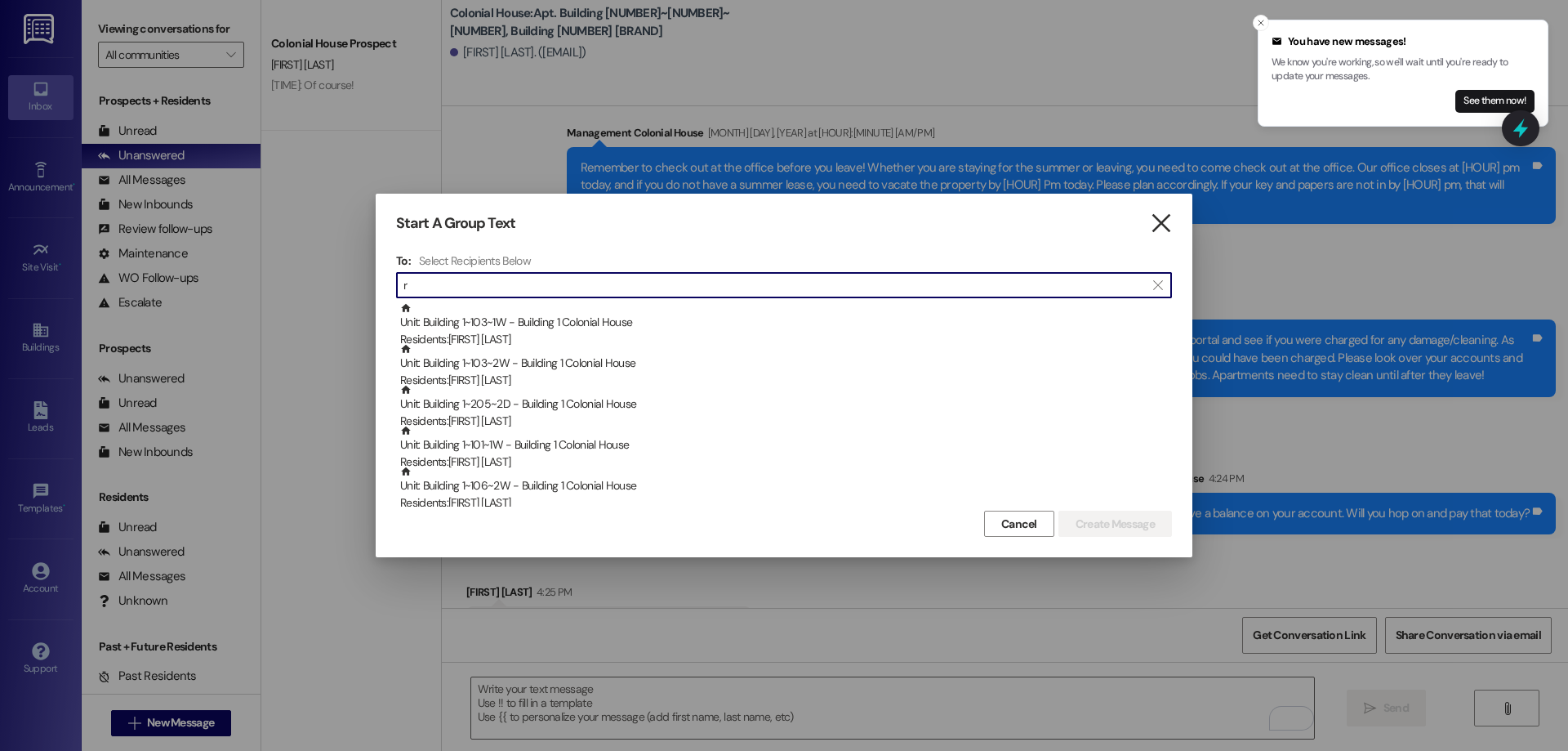 type on "r" 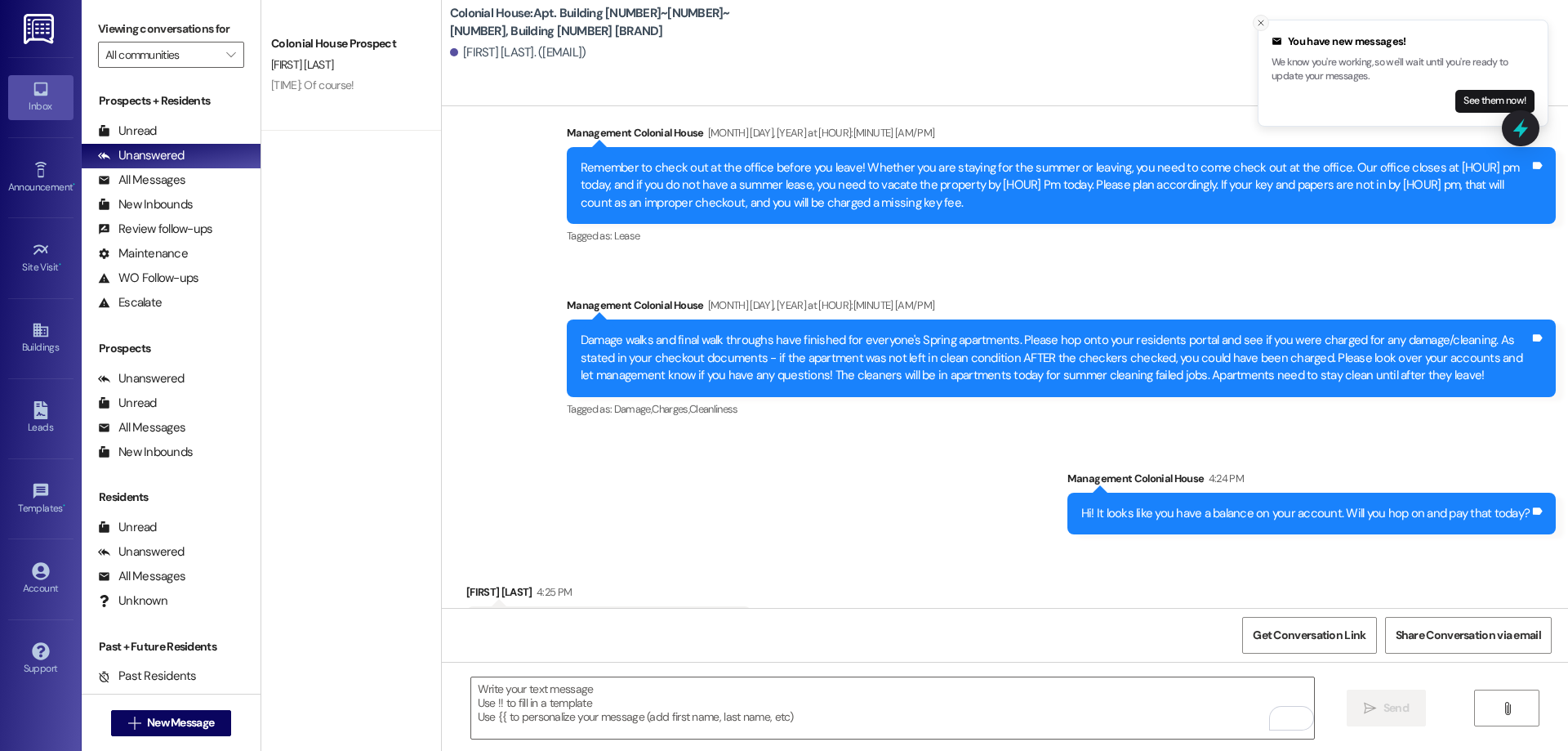 click 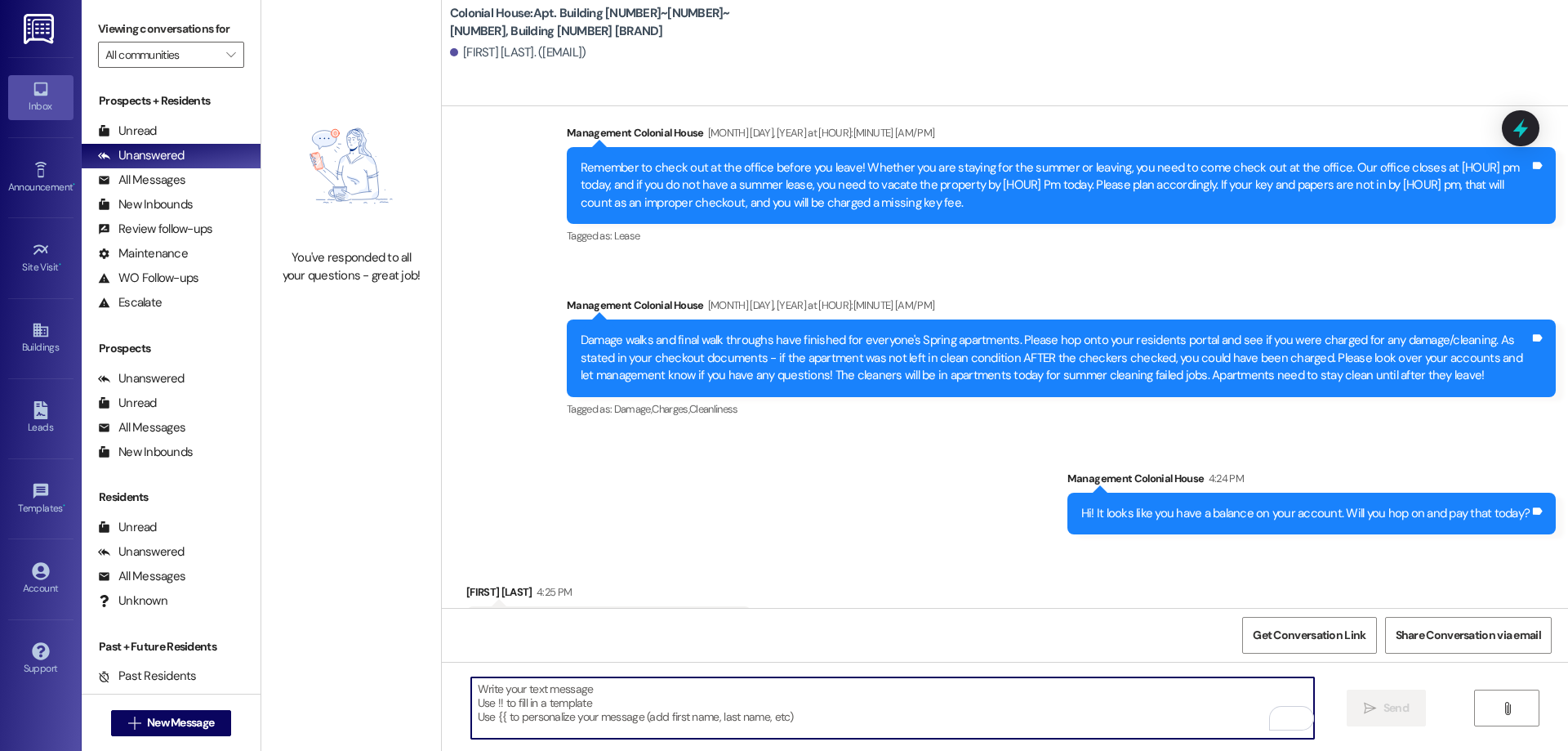 click at bounding box center [893, 708] 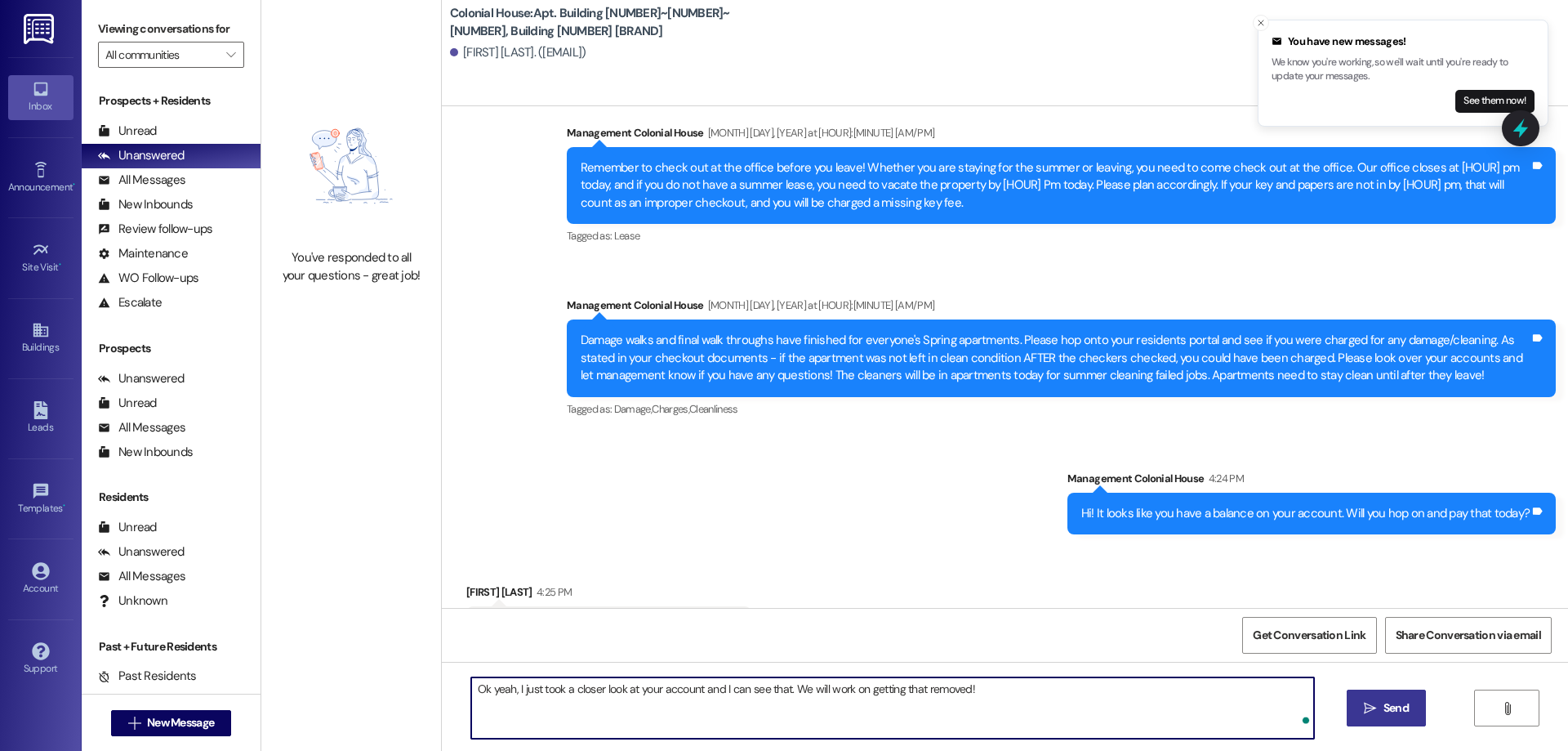 type on "Ok yeah, I just took a closer look at your account and I can see that. We will work on getting that removed!" 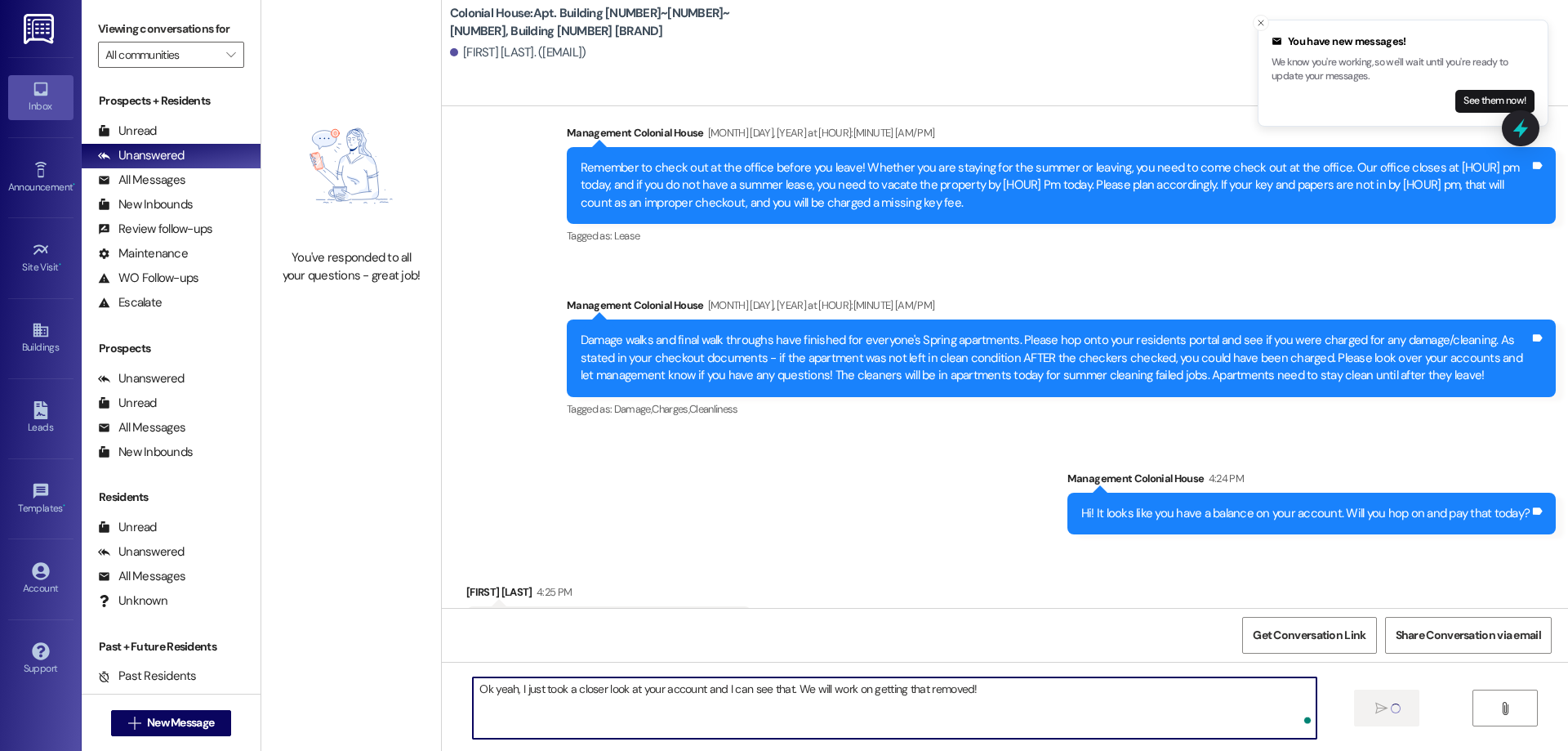 type 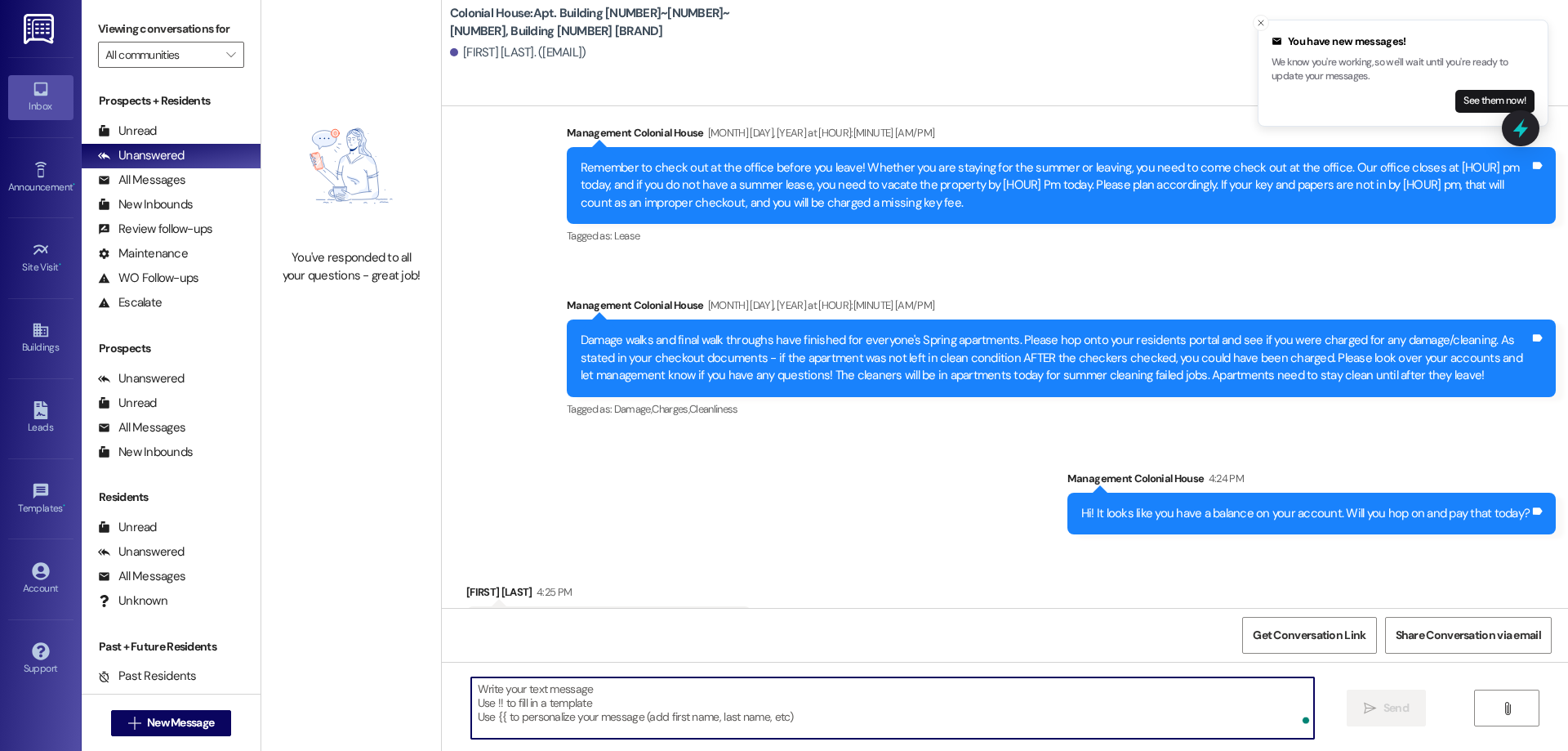 scroll, scrollTop: 19608, scrollLeft: 0, axis: vertical 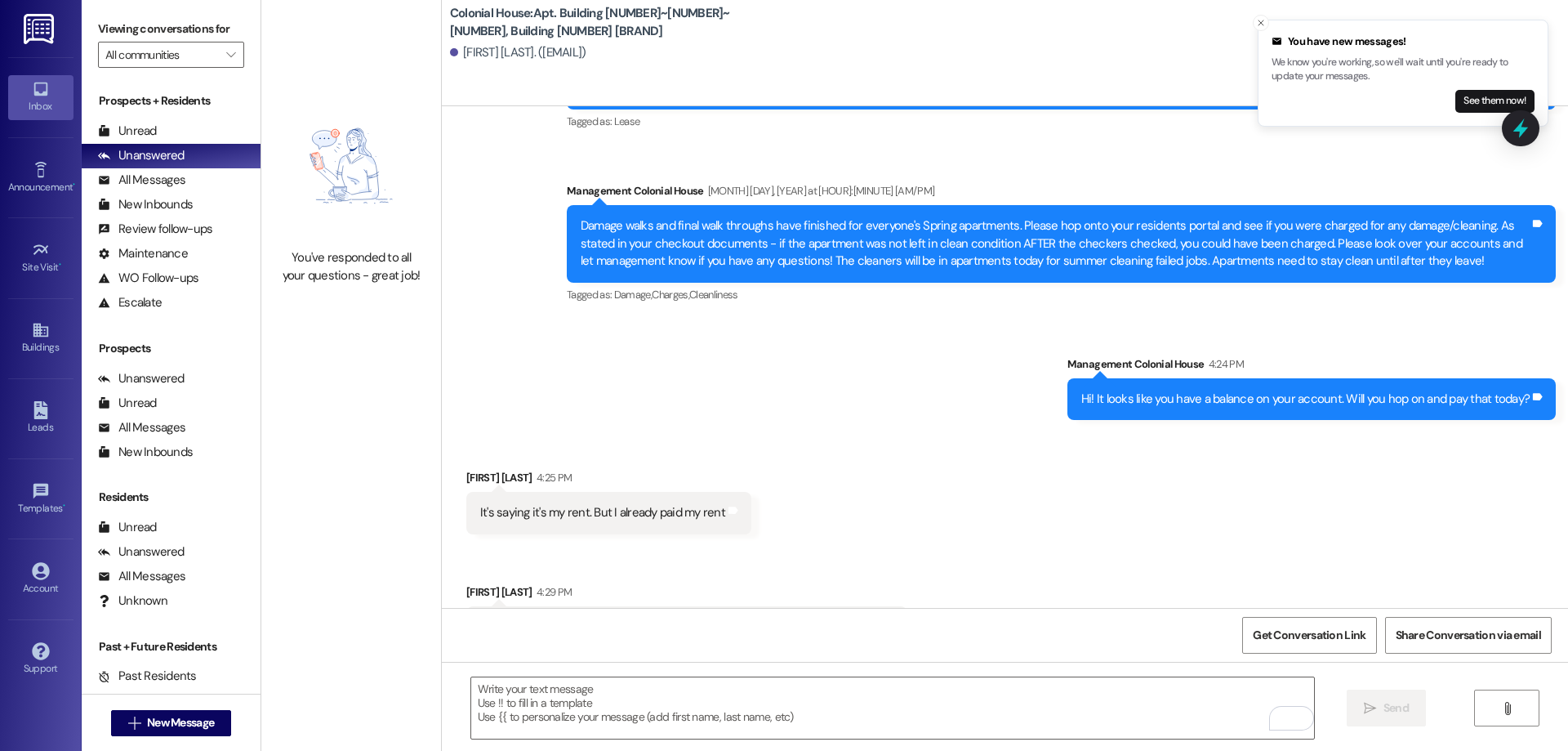 click on "You have new messages! We know you're working, so we'll wait until you're ready to update your messages. See them now!" at bounding box center (1403, 73) 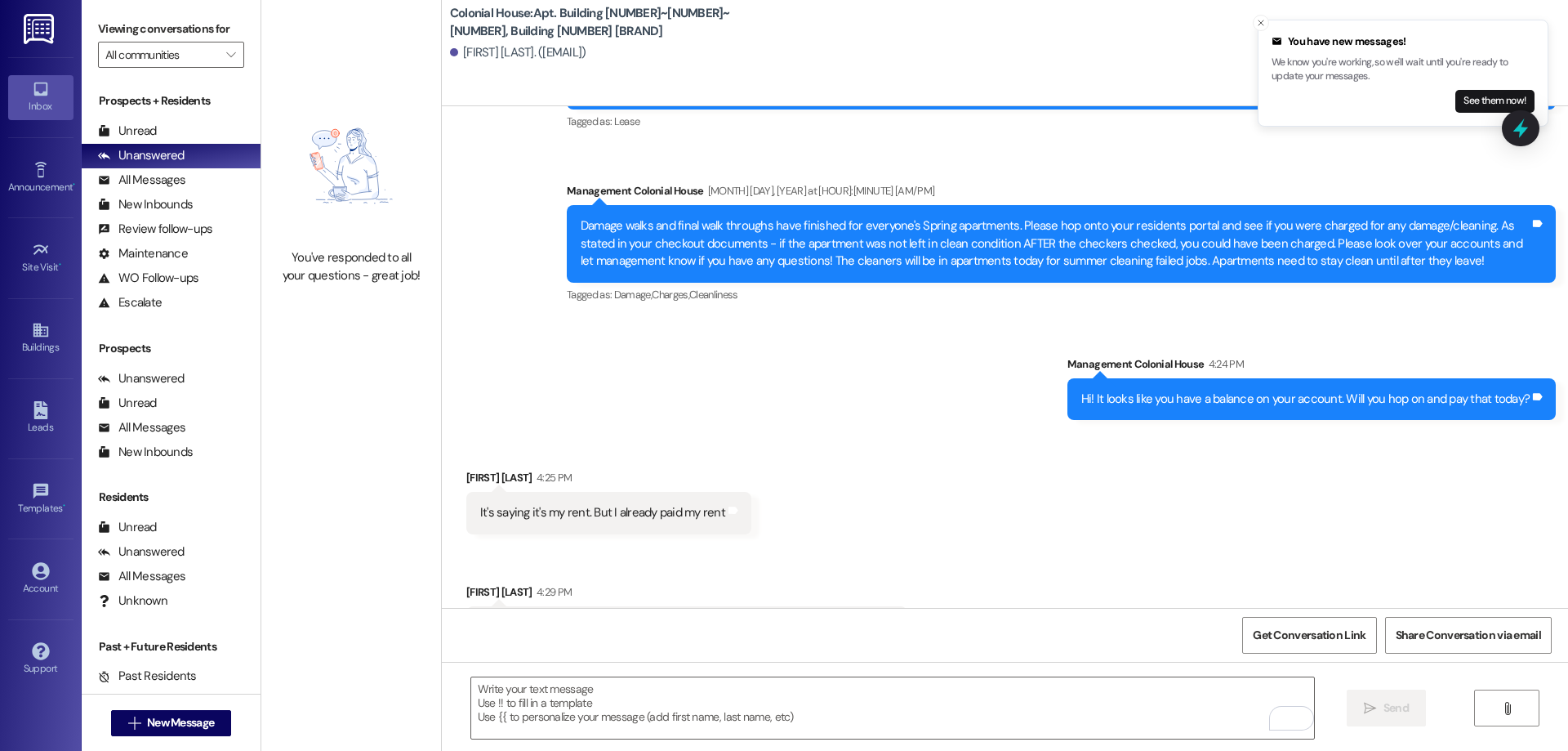 scroll, scrollTop: 19722, scrollLeft: 0, axis: vertical 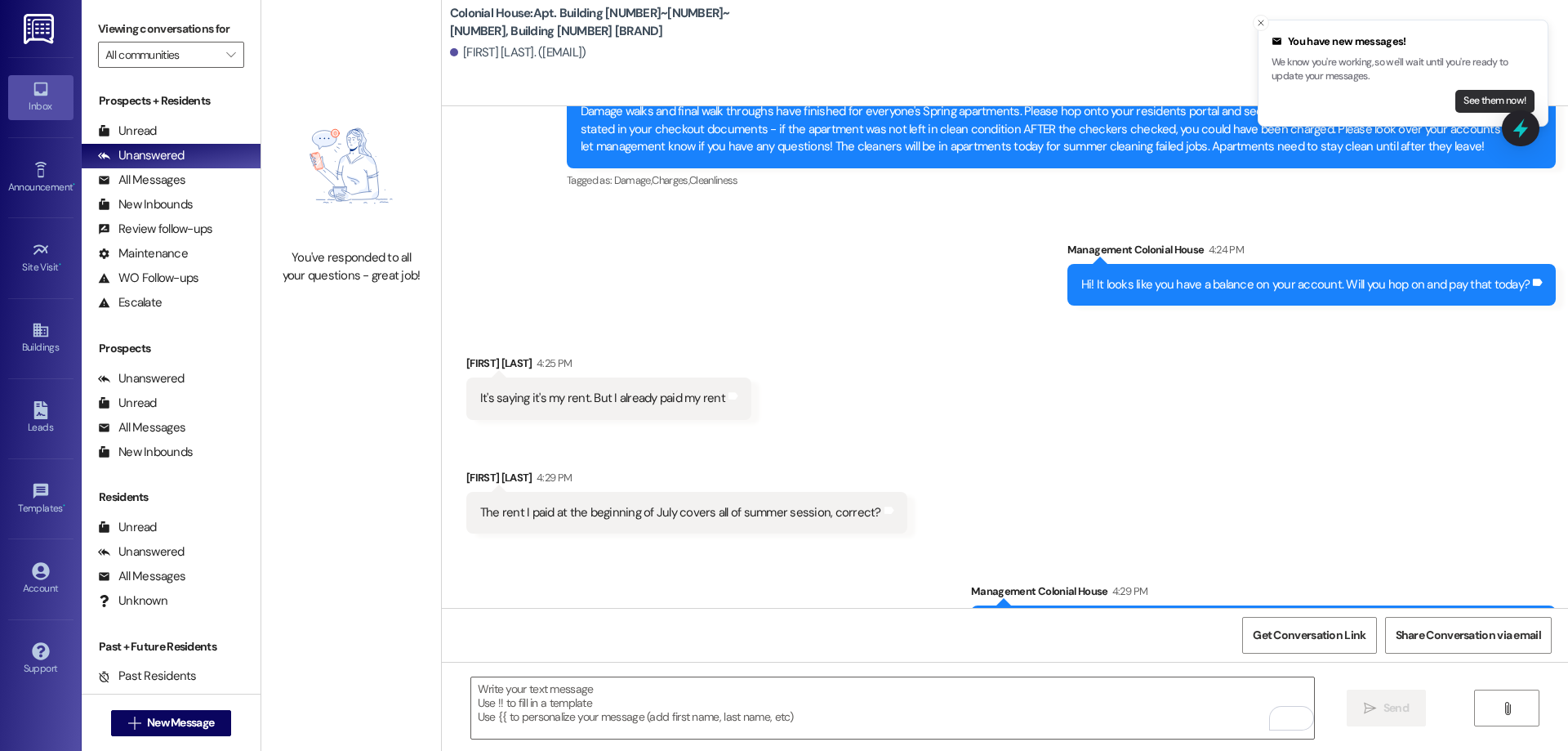 click on "See them now!" at bounding box center (1494, 101) 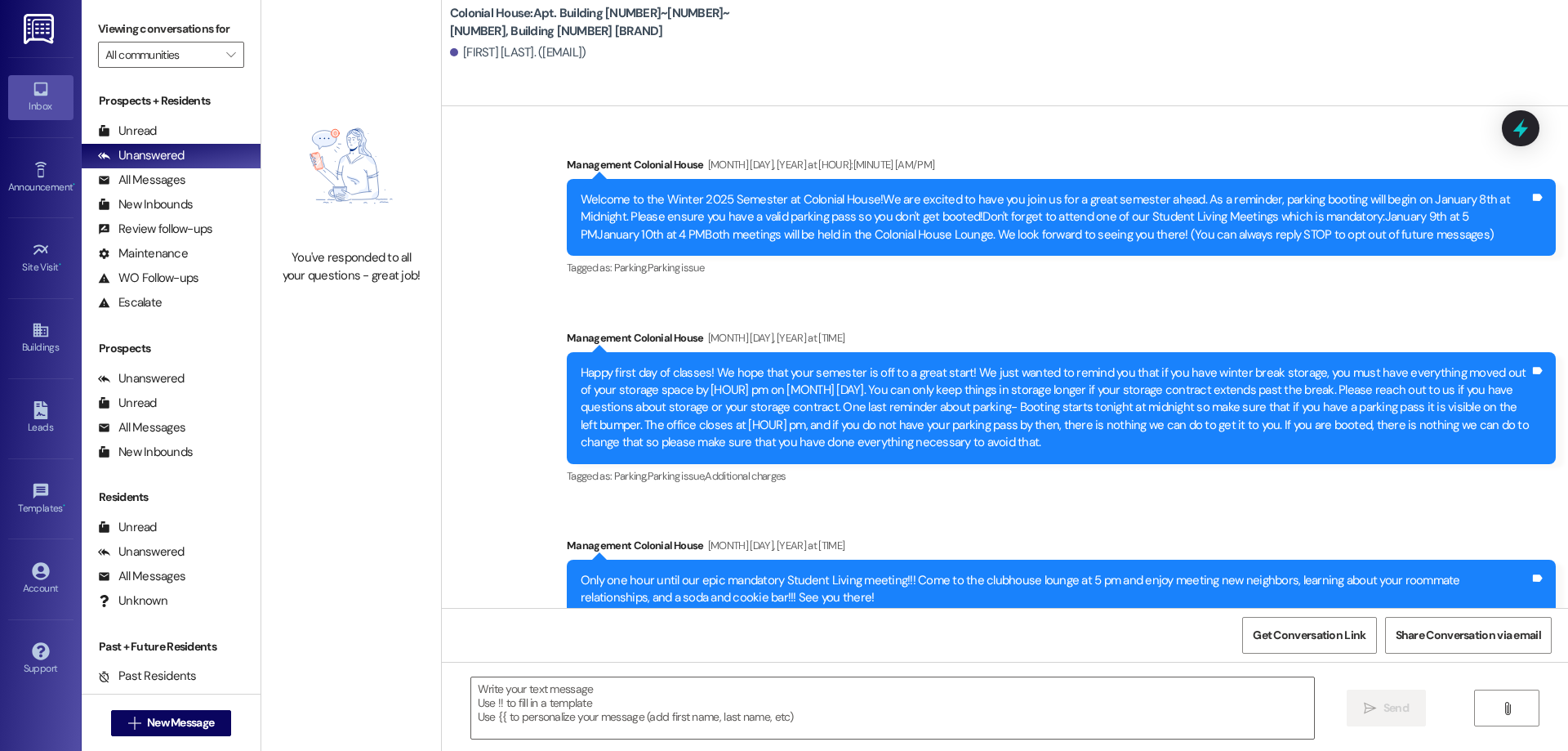 scroll, scrollTop: 19885, scrollLeft: 0, axis: vertical 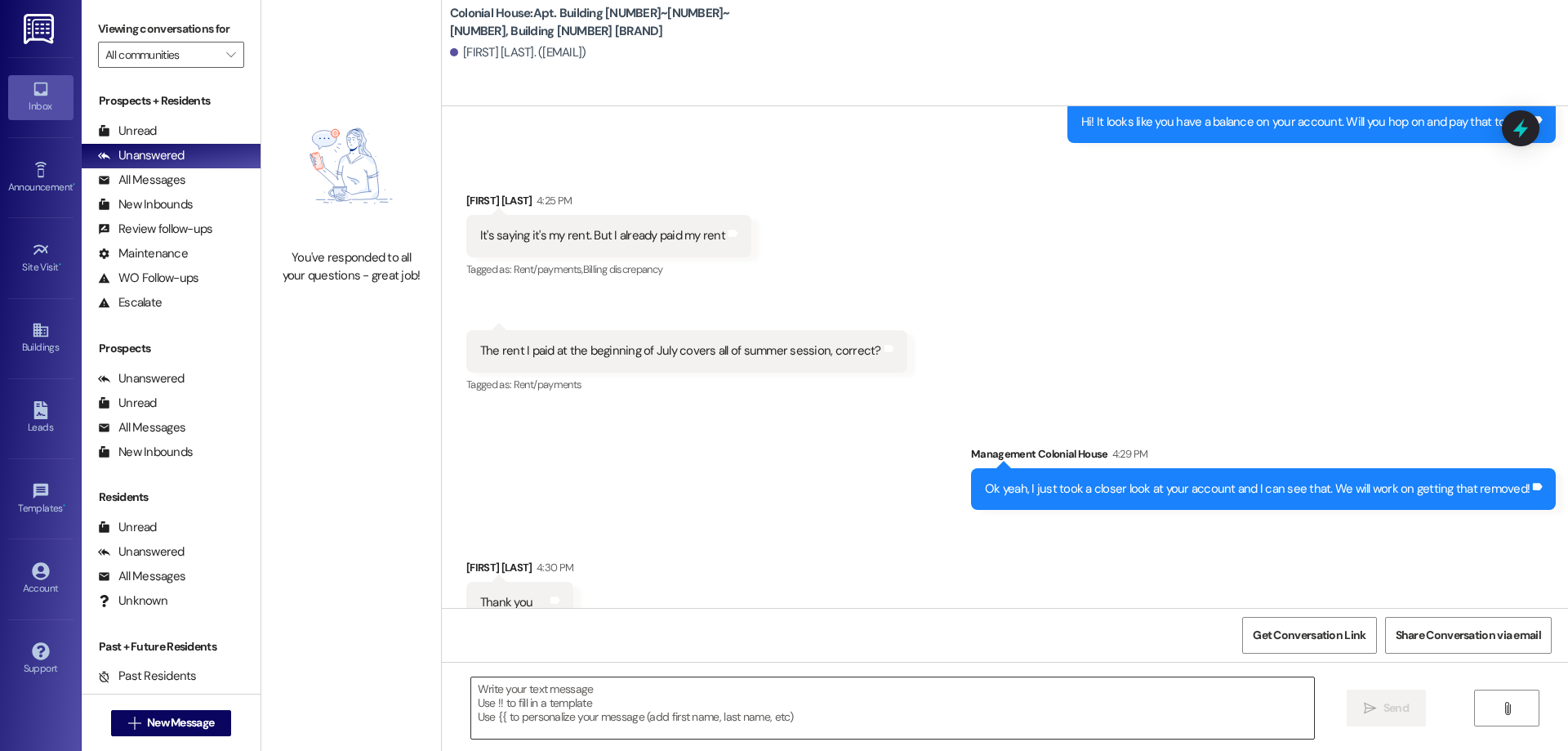 click at bounding box center [893, 708] 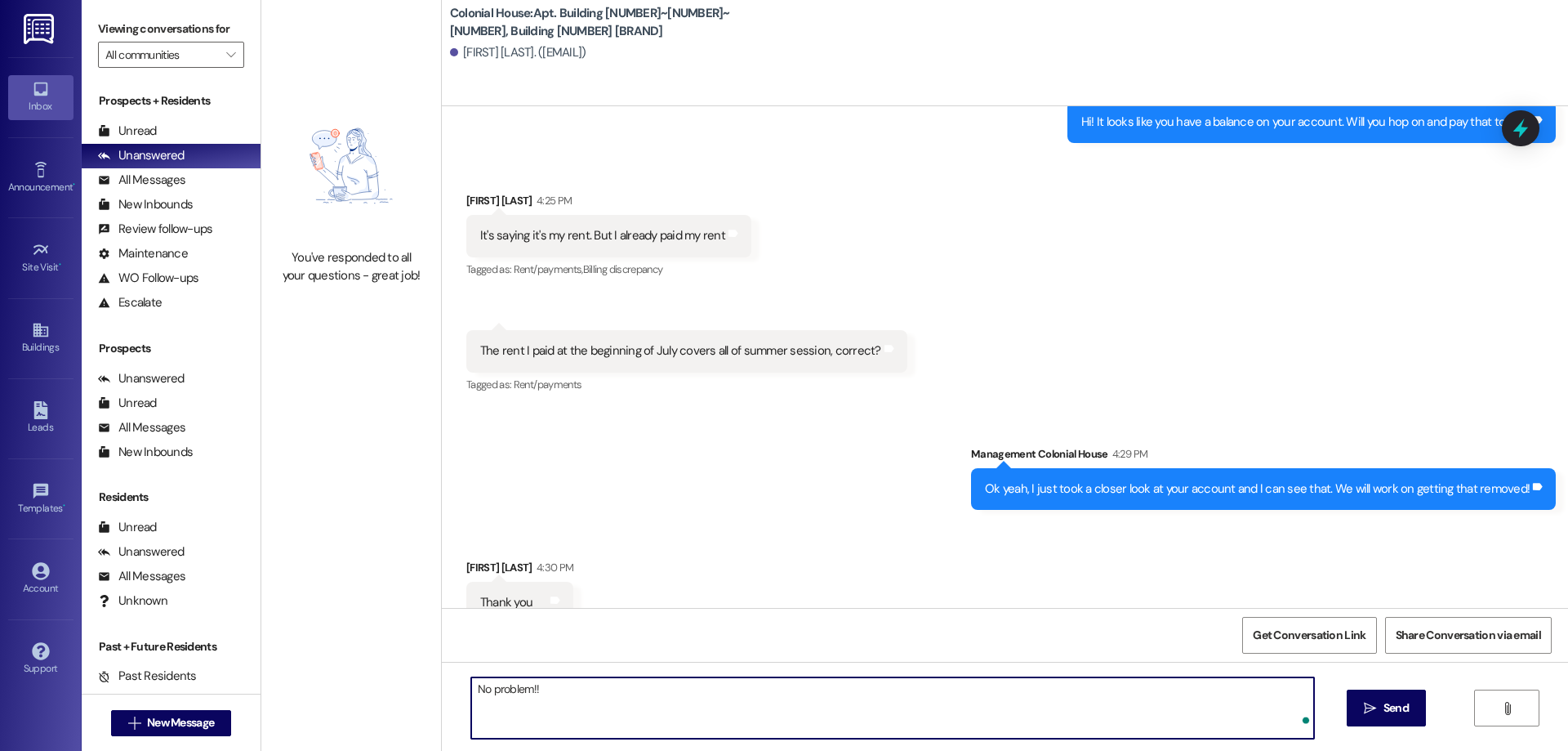 type on "No problem!!" 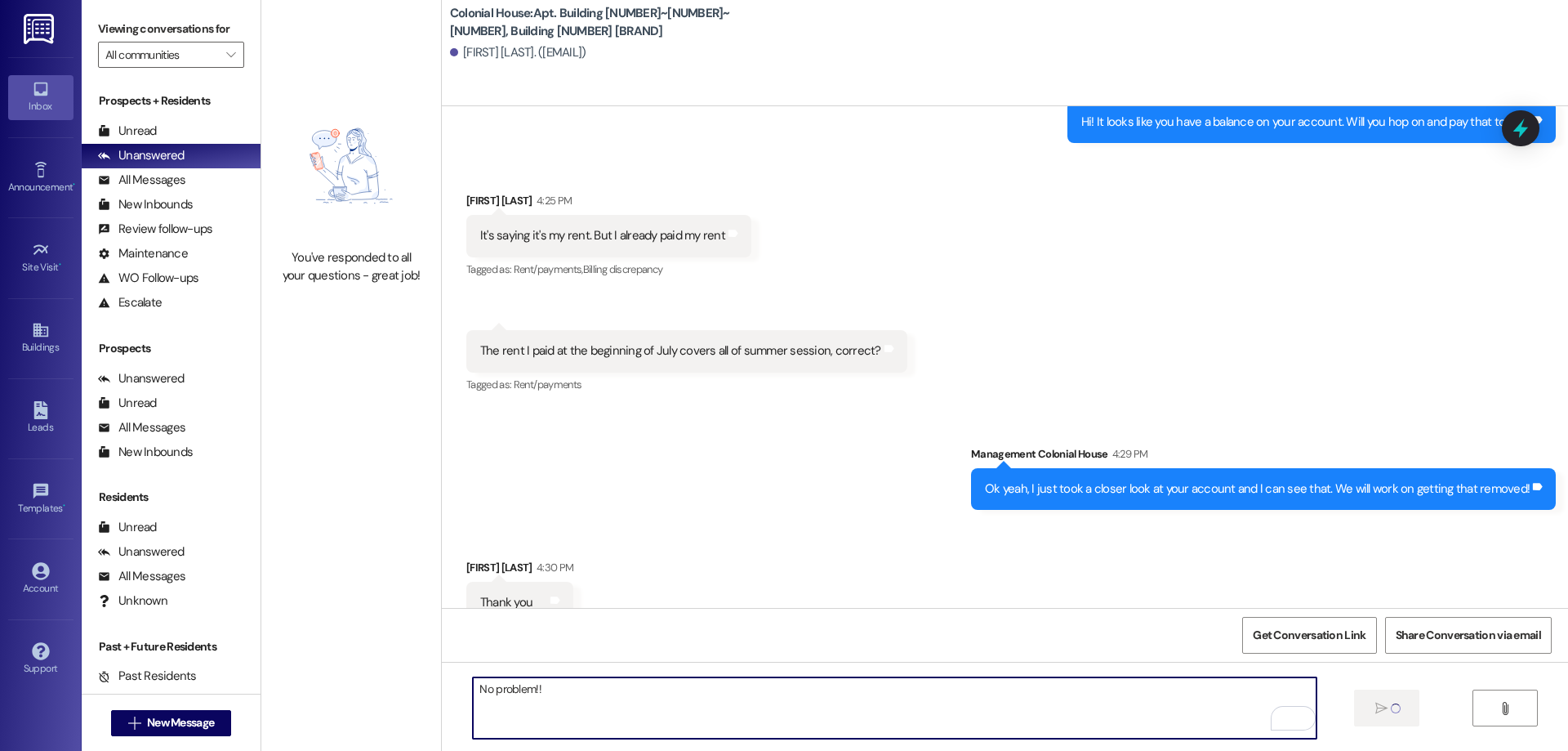 type 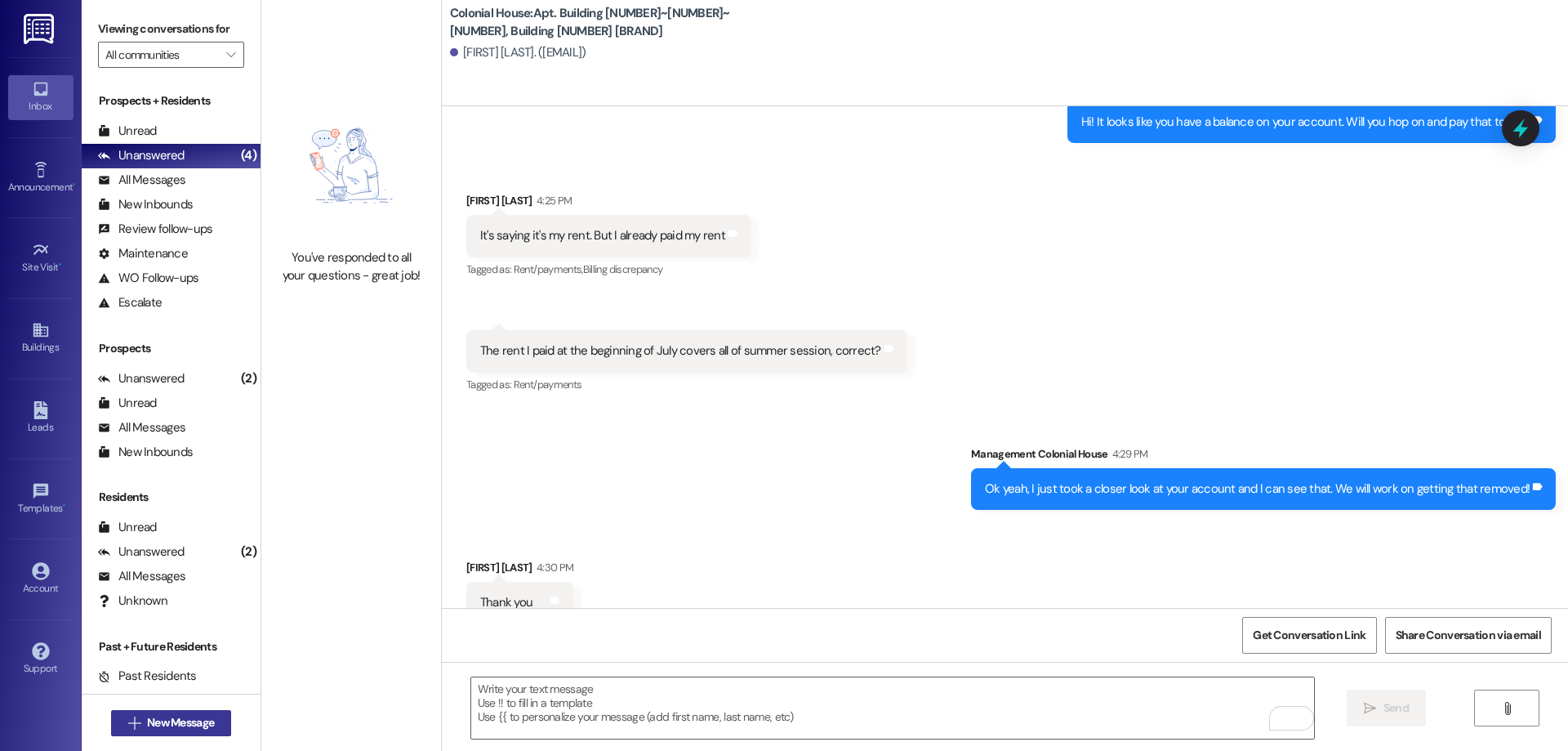 click on "New Message" at bounding box center (180, 722) 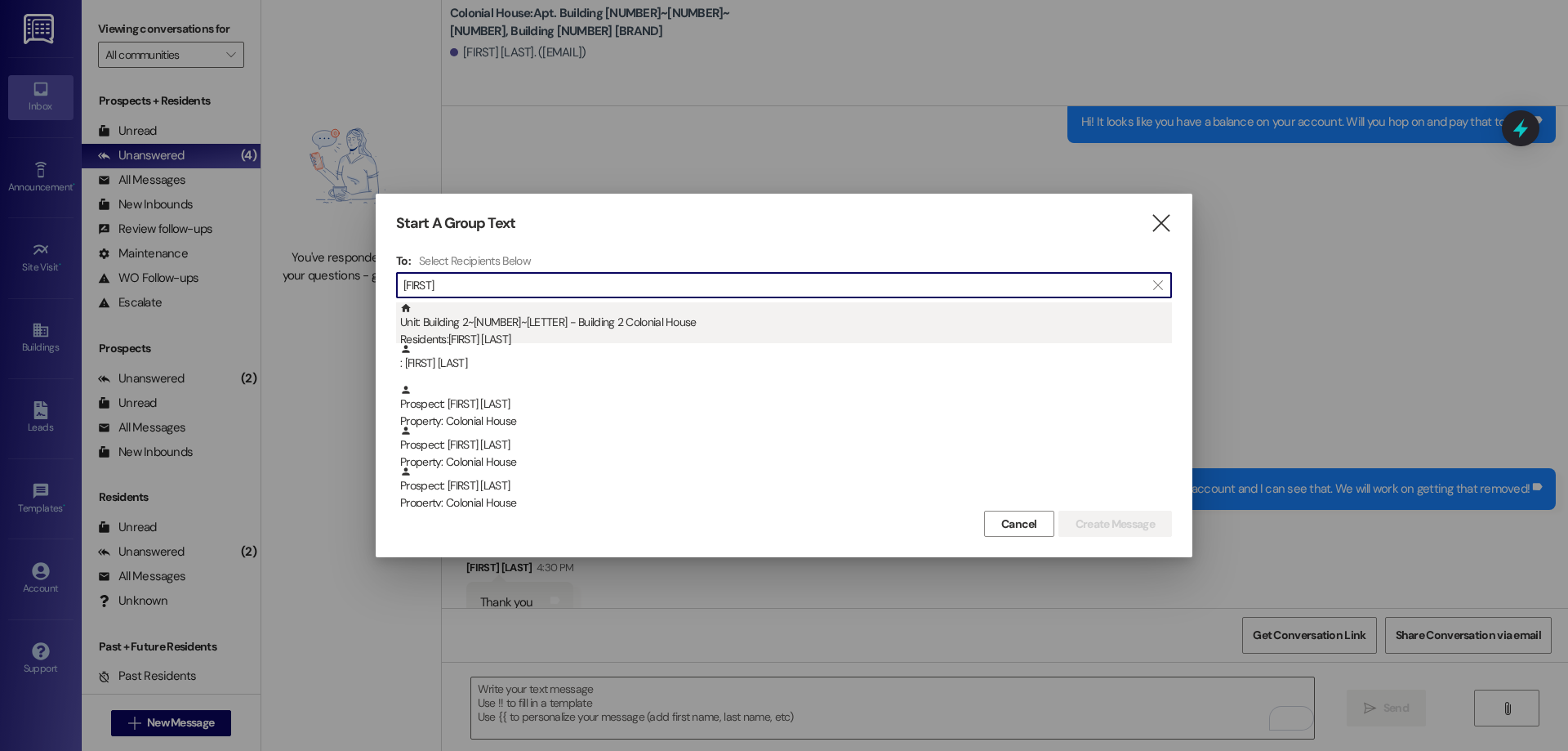 type on "robert" 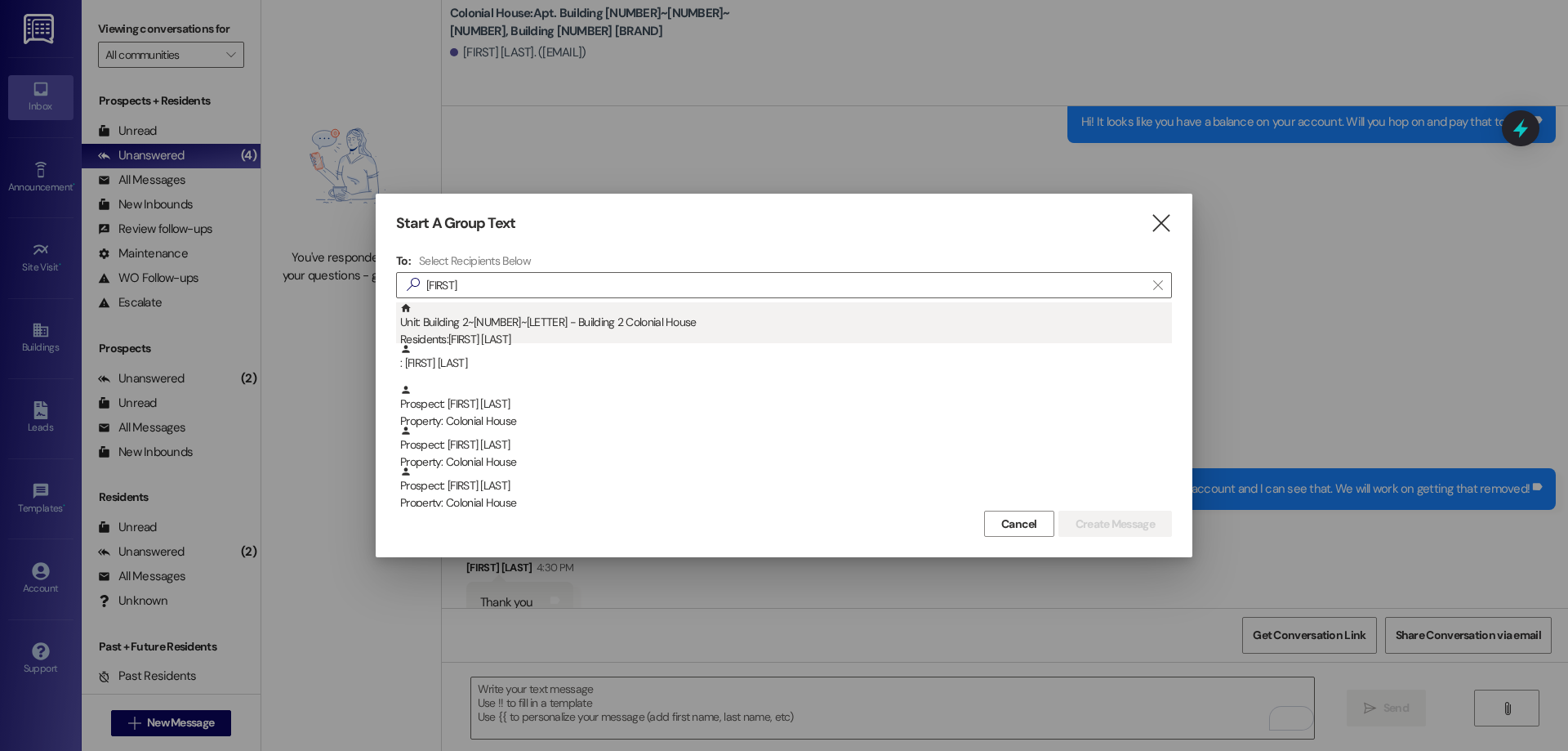 click on "Residents:  Robert Timm" at bounding box center (786, 339) 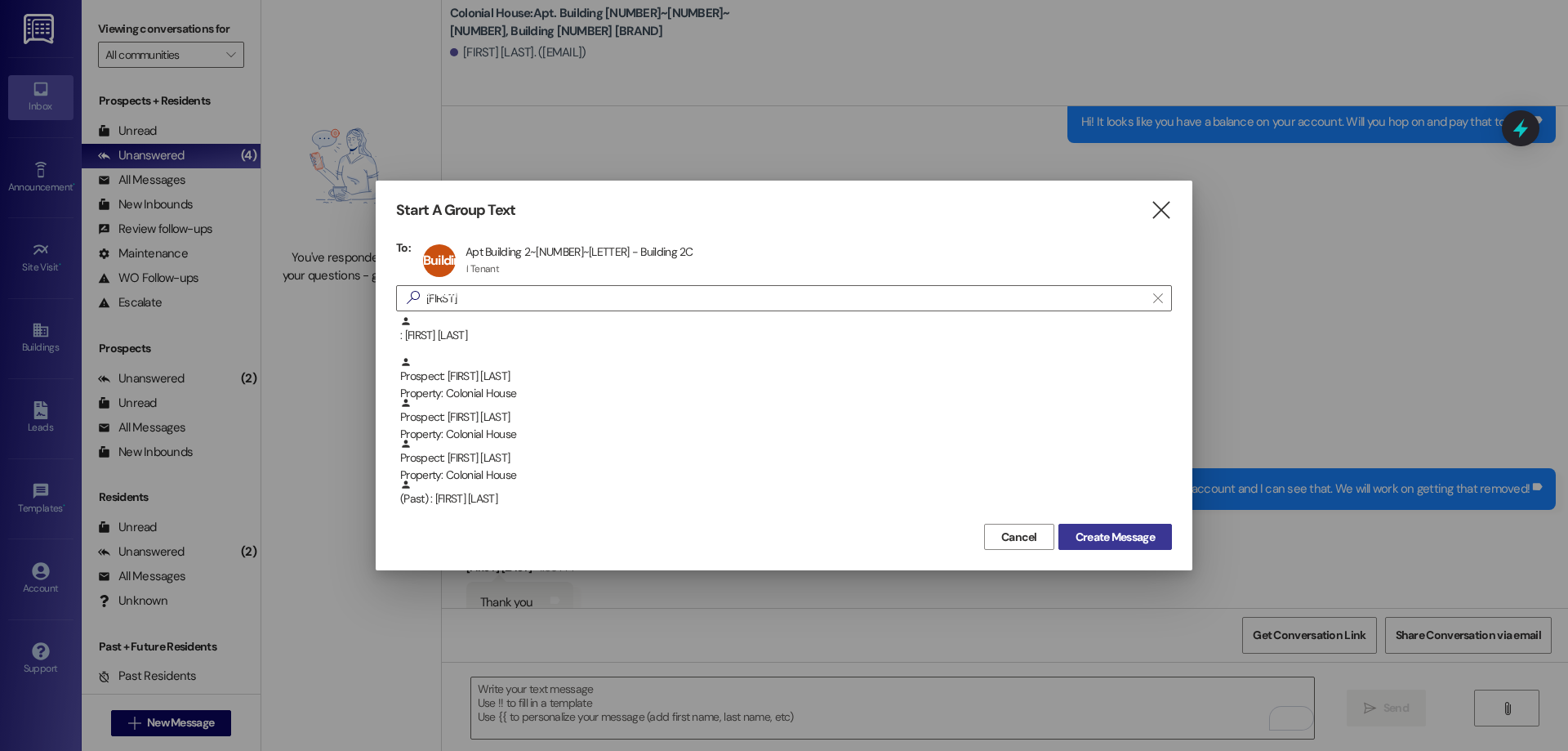 click on "Create Message" at bounding box center (1115, 537) 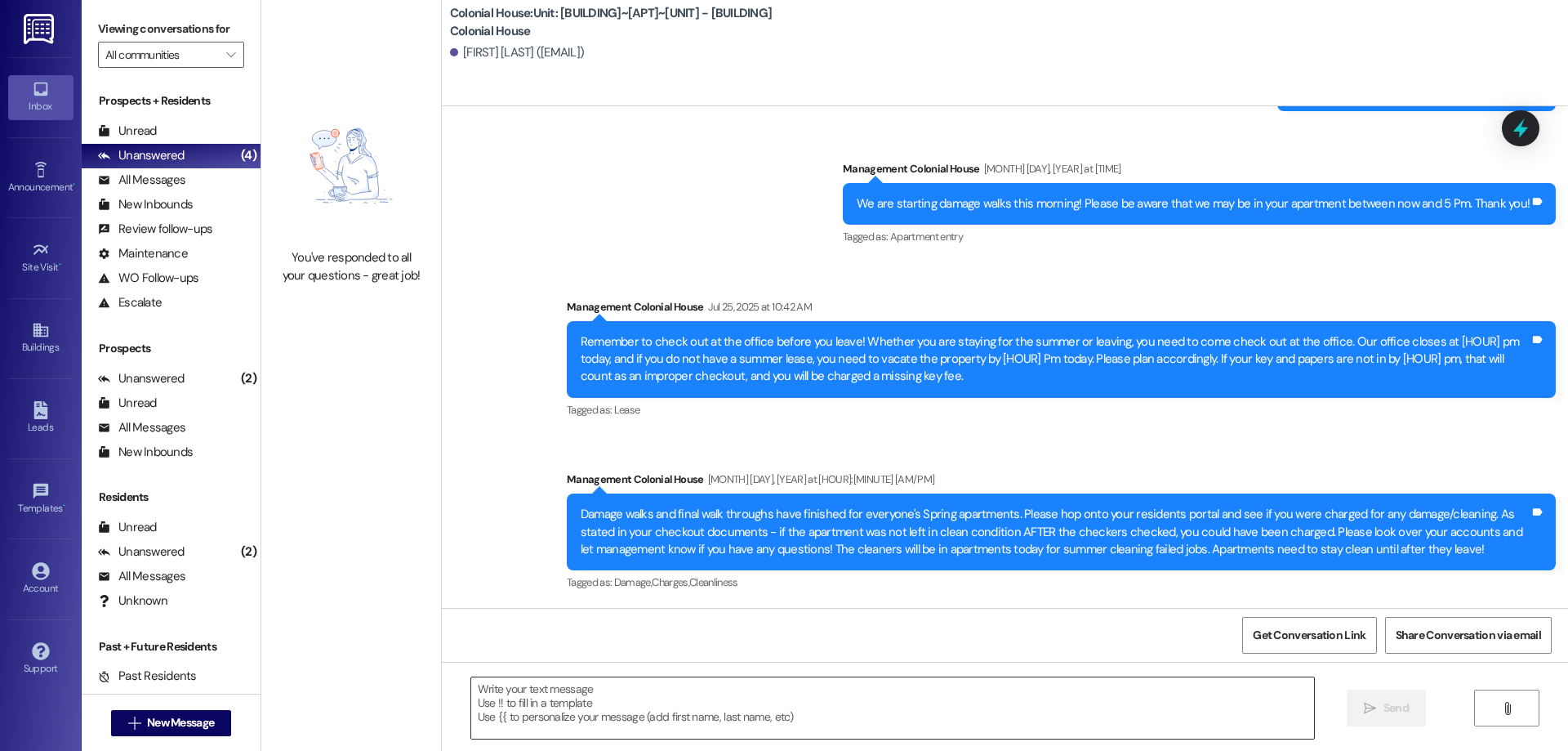 click at bounding box center [893, 708] 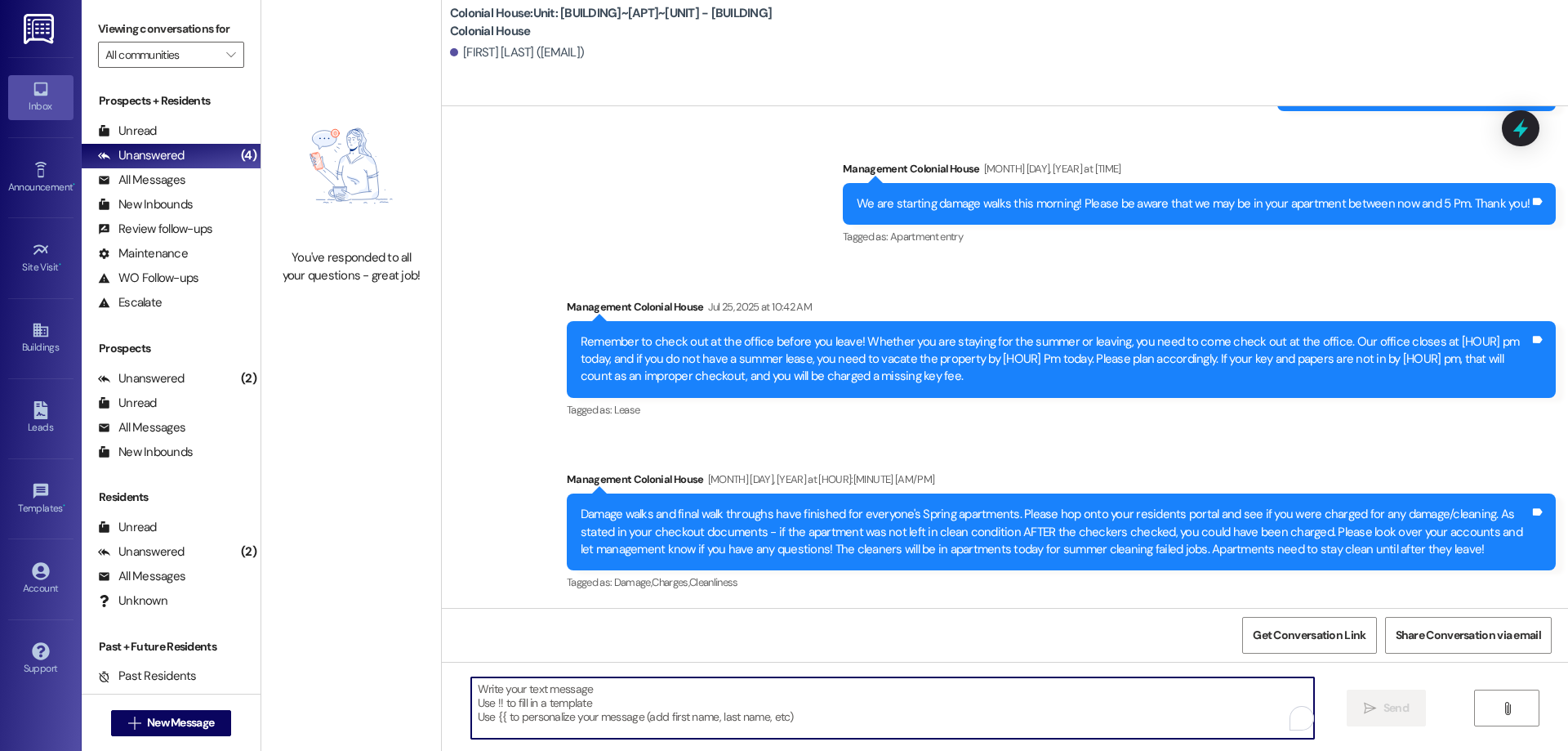 scroll, scrollTop: 19543, scrollLeft: 0, axis: vertical 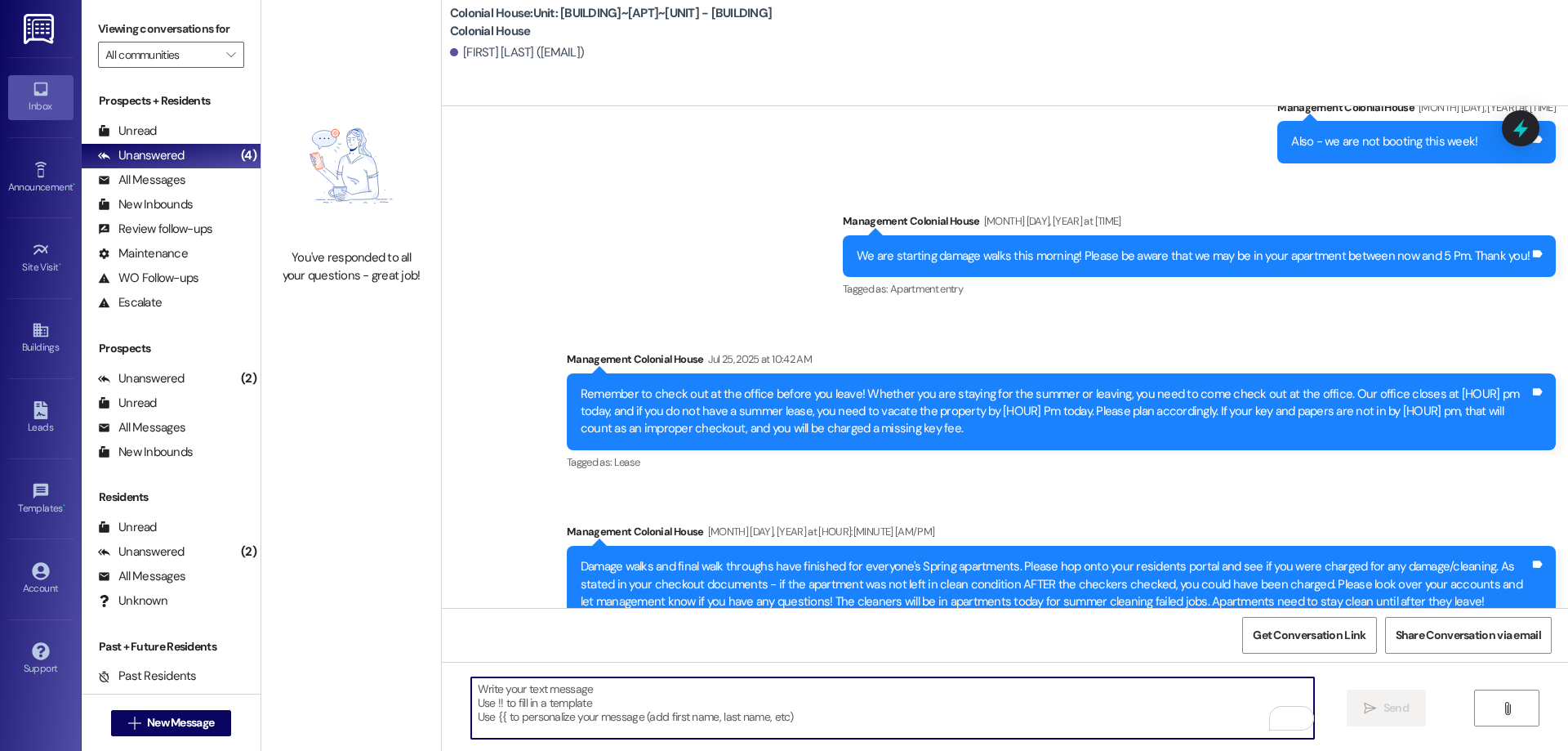 paste on "Hi! It looks like you have a balance on your account. Will you hop on and pay that today?" 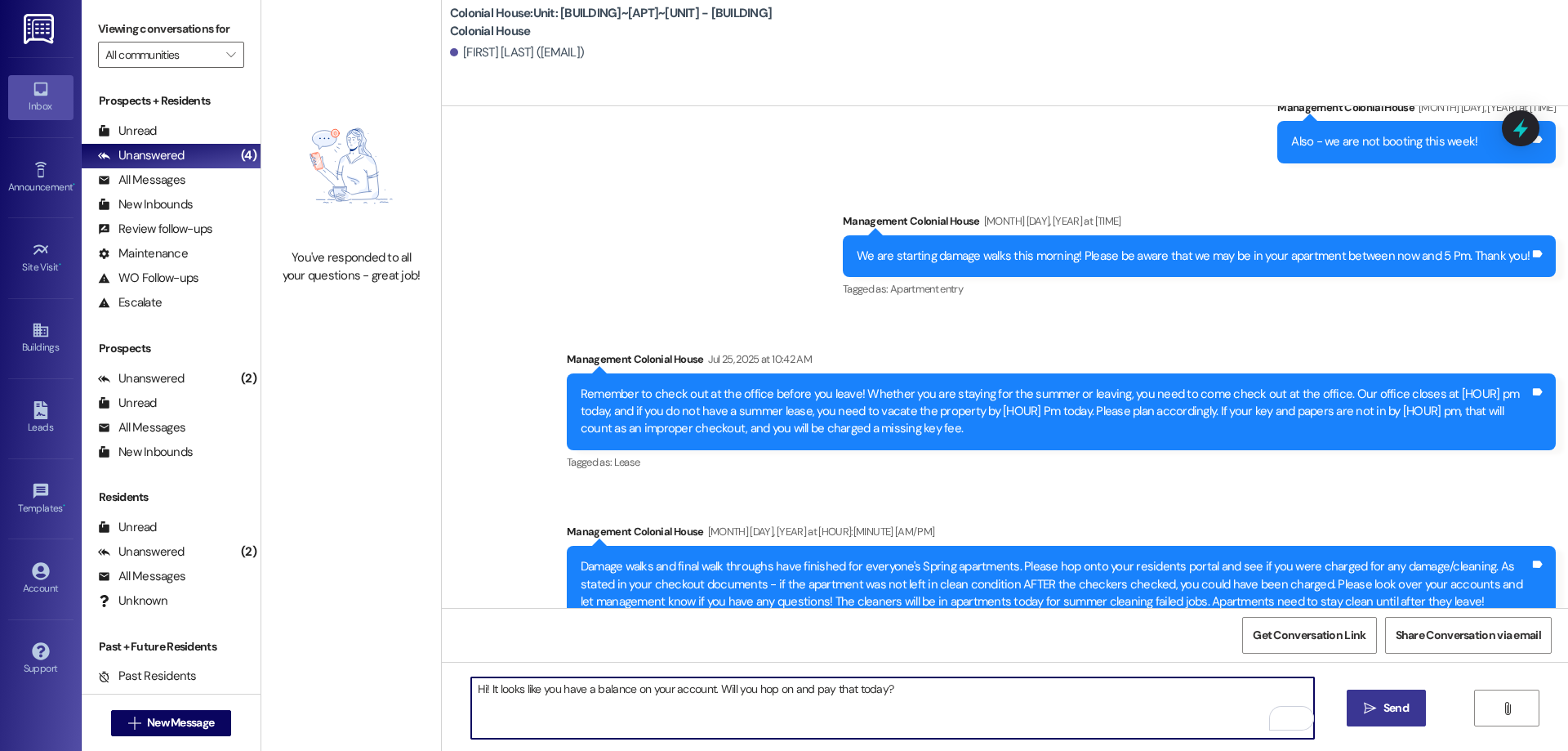type on "Hi! It looks like you have a balance on your account. Will you hop on and pay that today?" 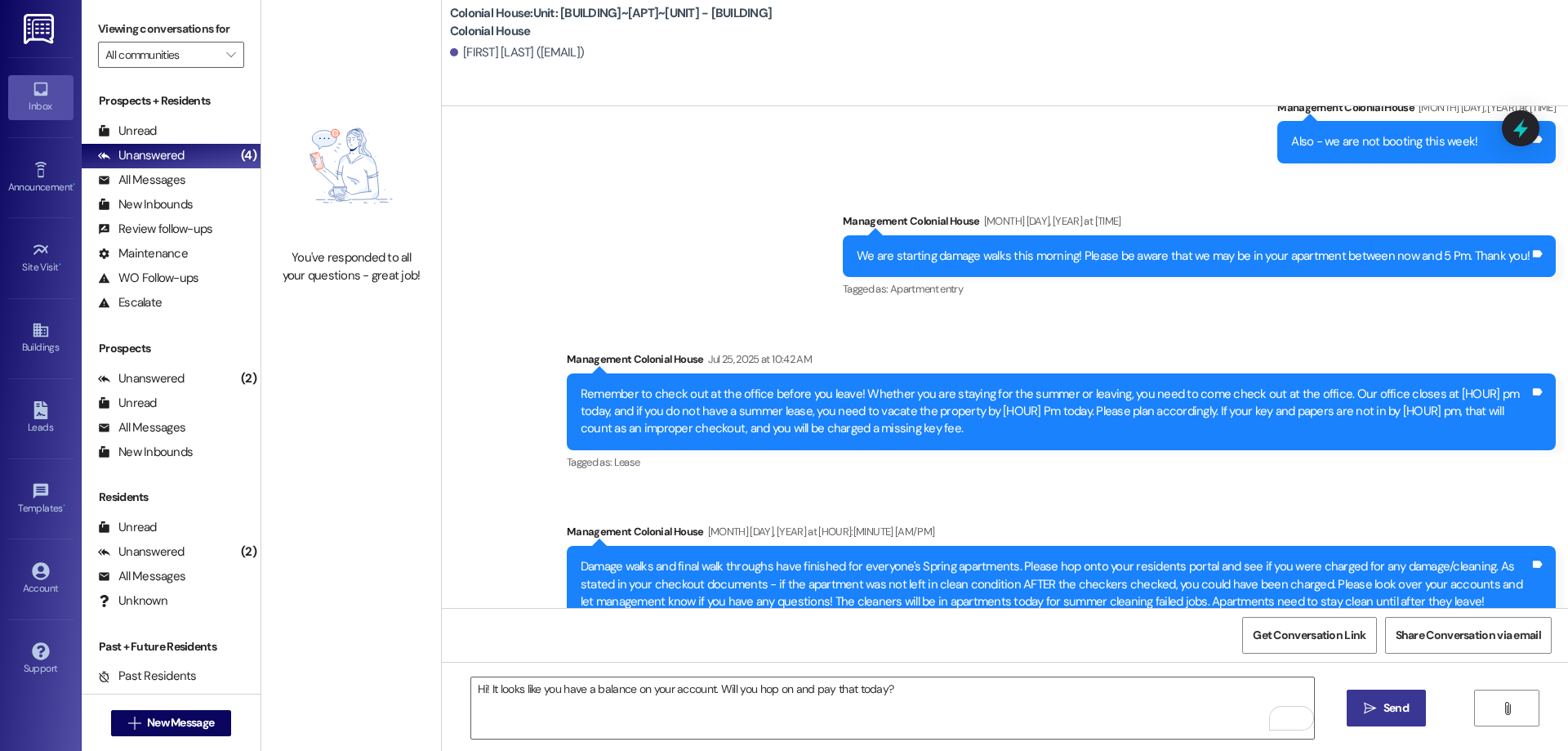 click on "Send" at bounding box center (1396, 708) 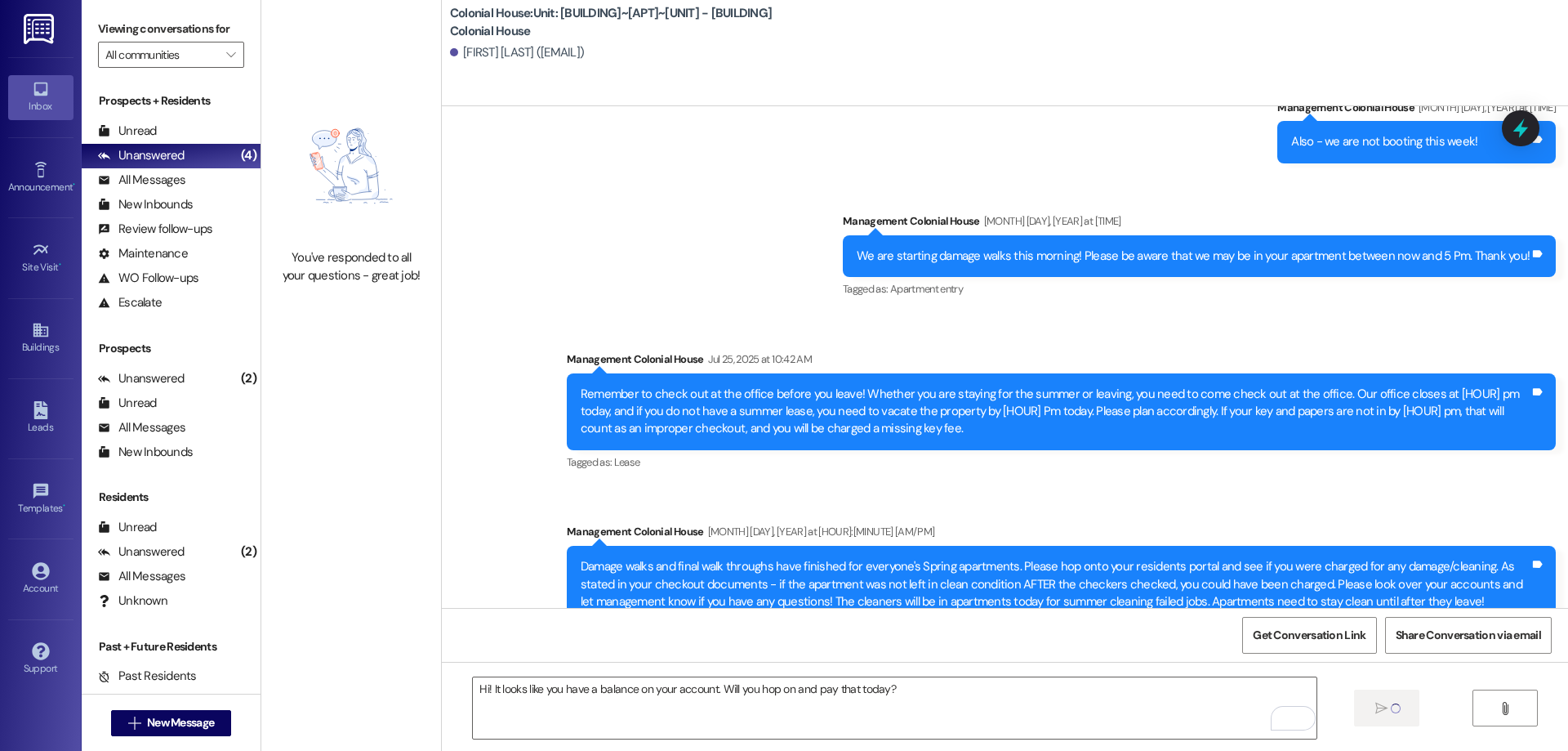 type 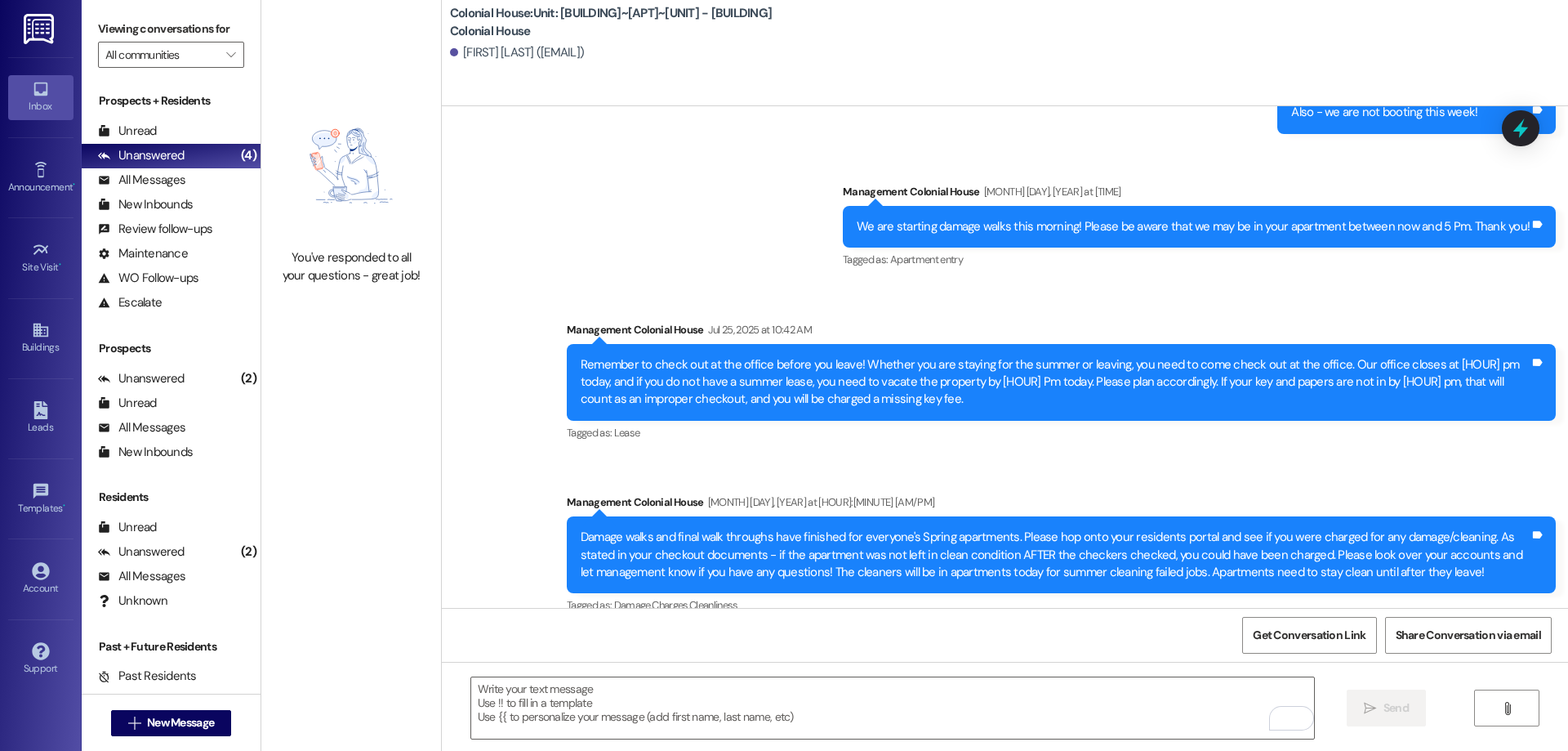 scroll, scrollTop: 19657, scrollLeft: 0, axis: vertical 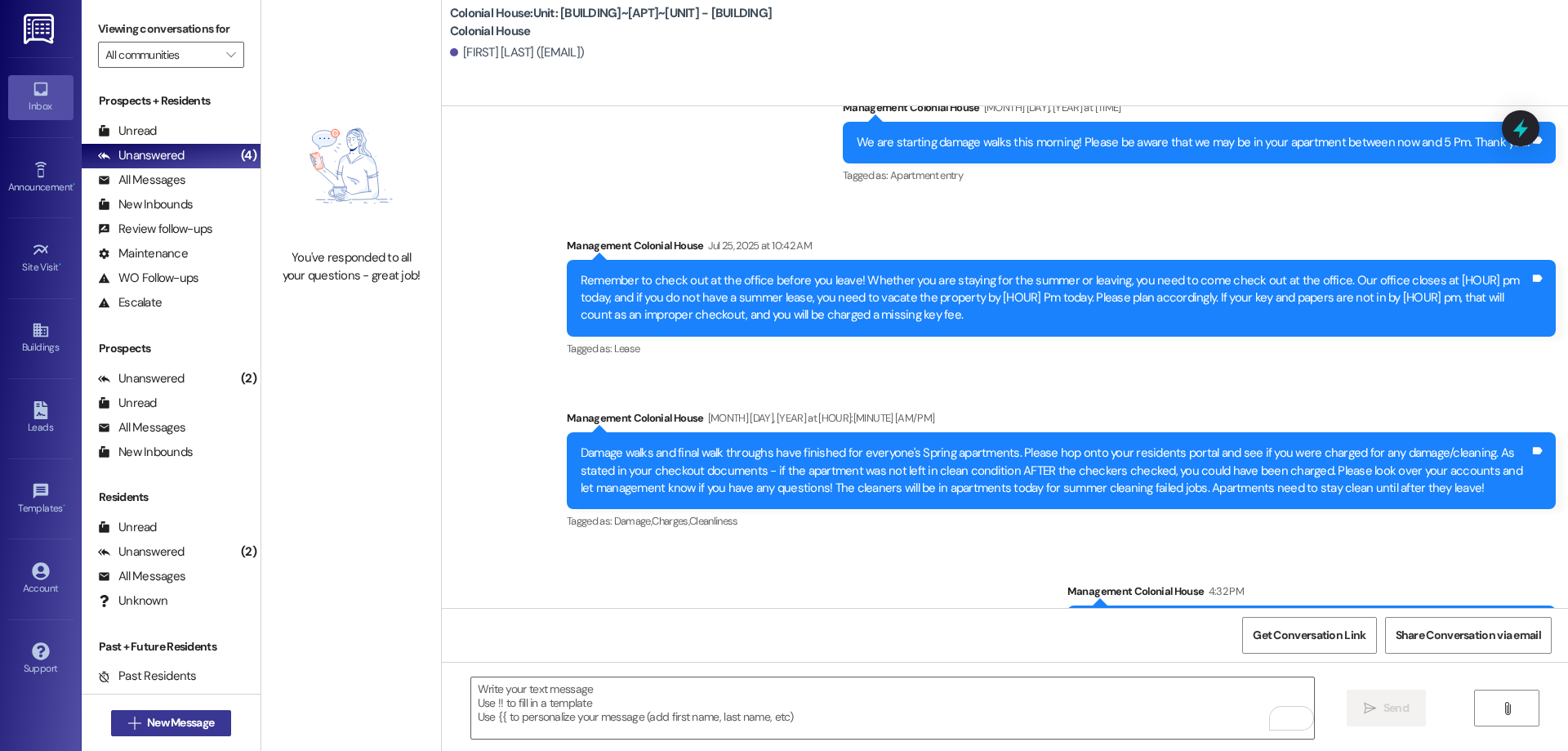click on "New Message" at bounding box center [180, 722] 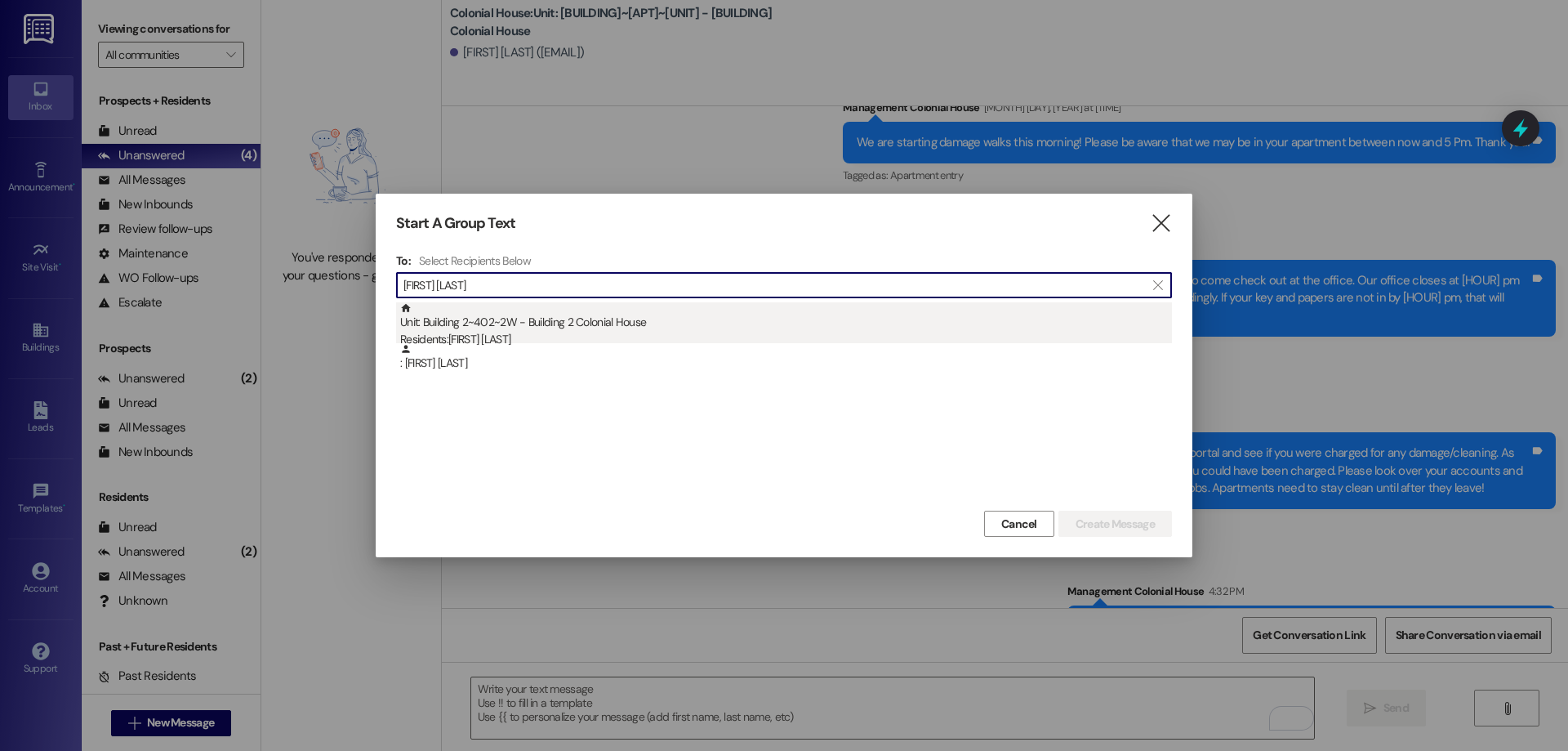 type on "john somo" 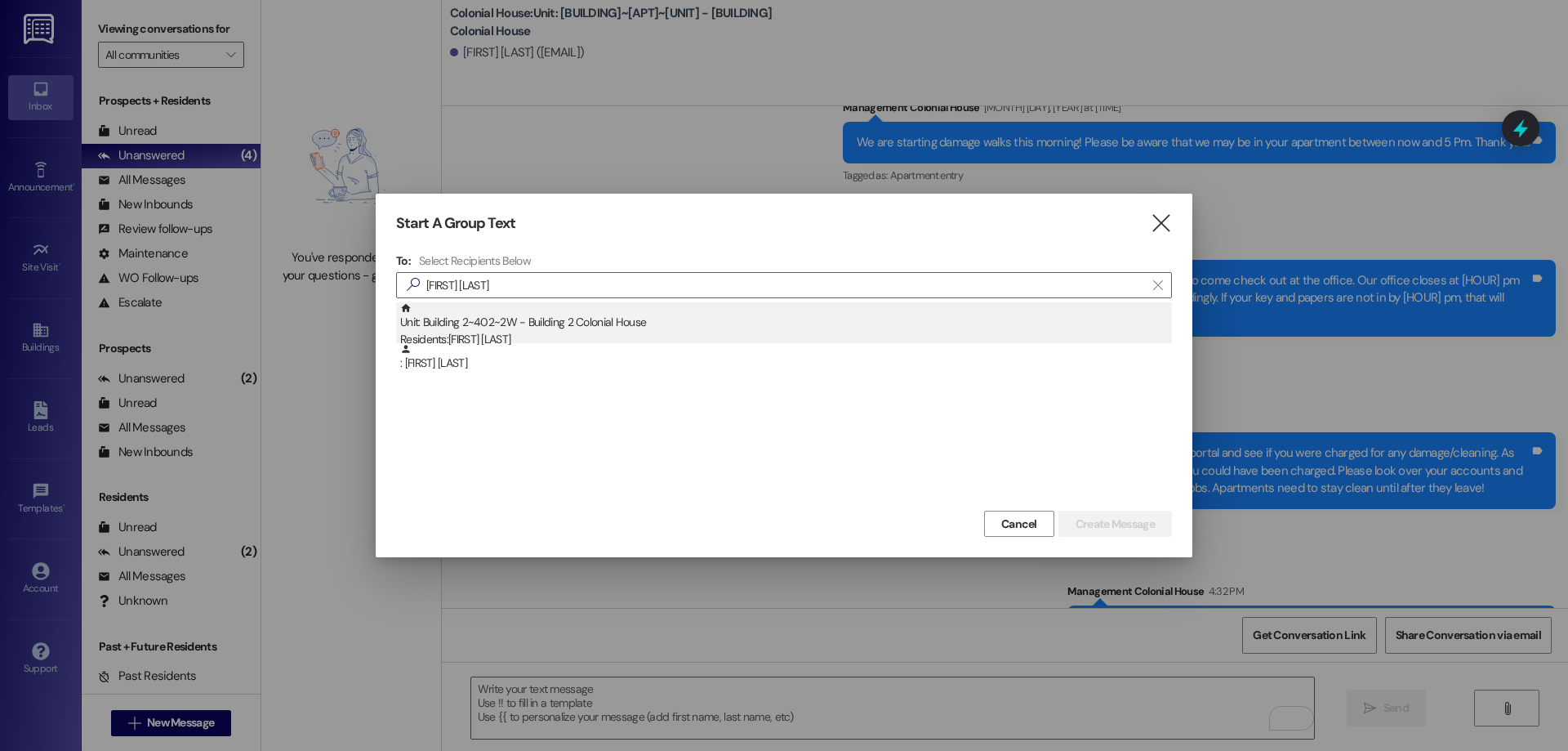 click on "Unit: Building 2~402~2W - Building 2 Colonial House Residents:  John Somoza" at bounding box center (786, 325) 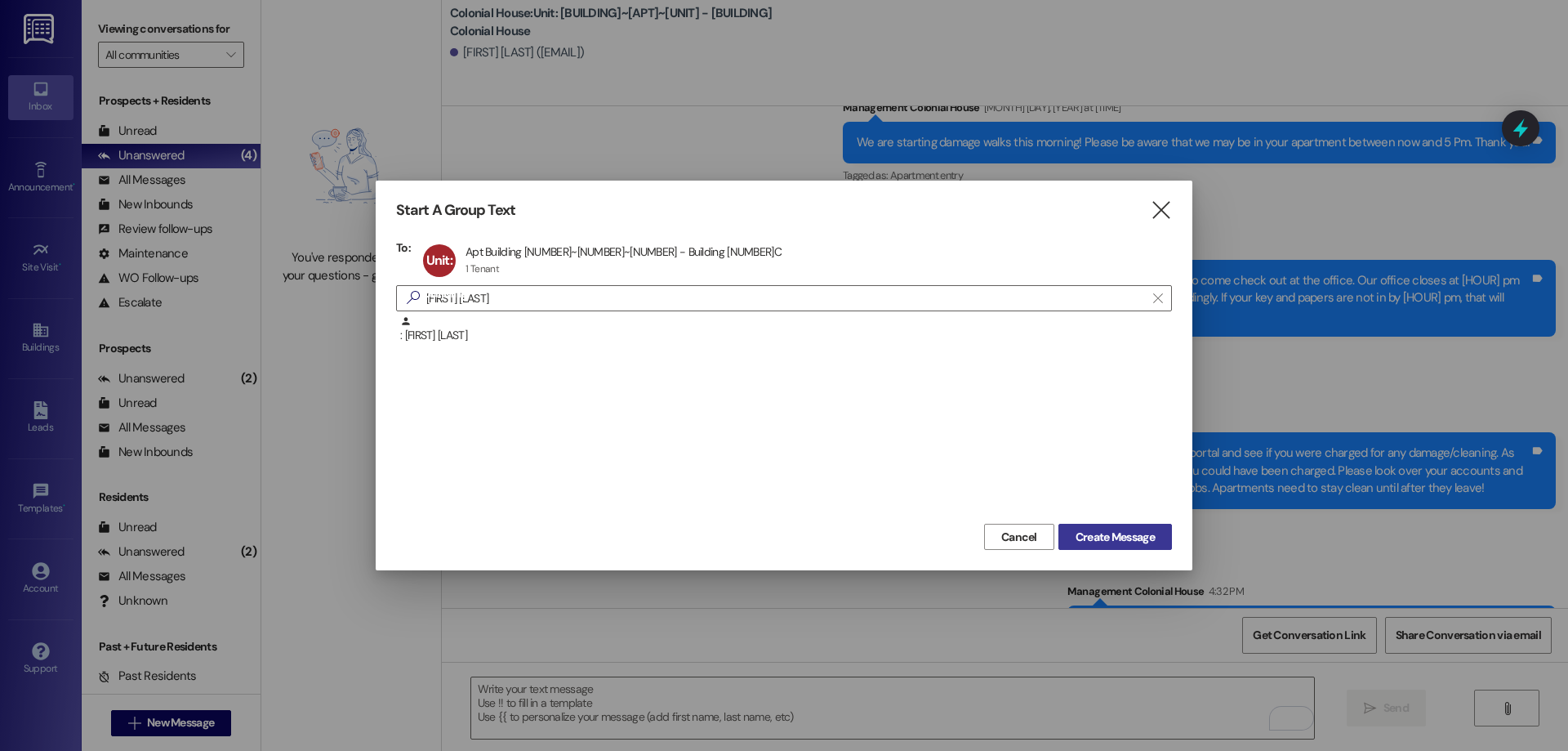 click on "Create Message" at bounding box center (1115, 537) 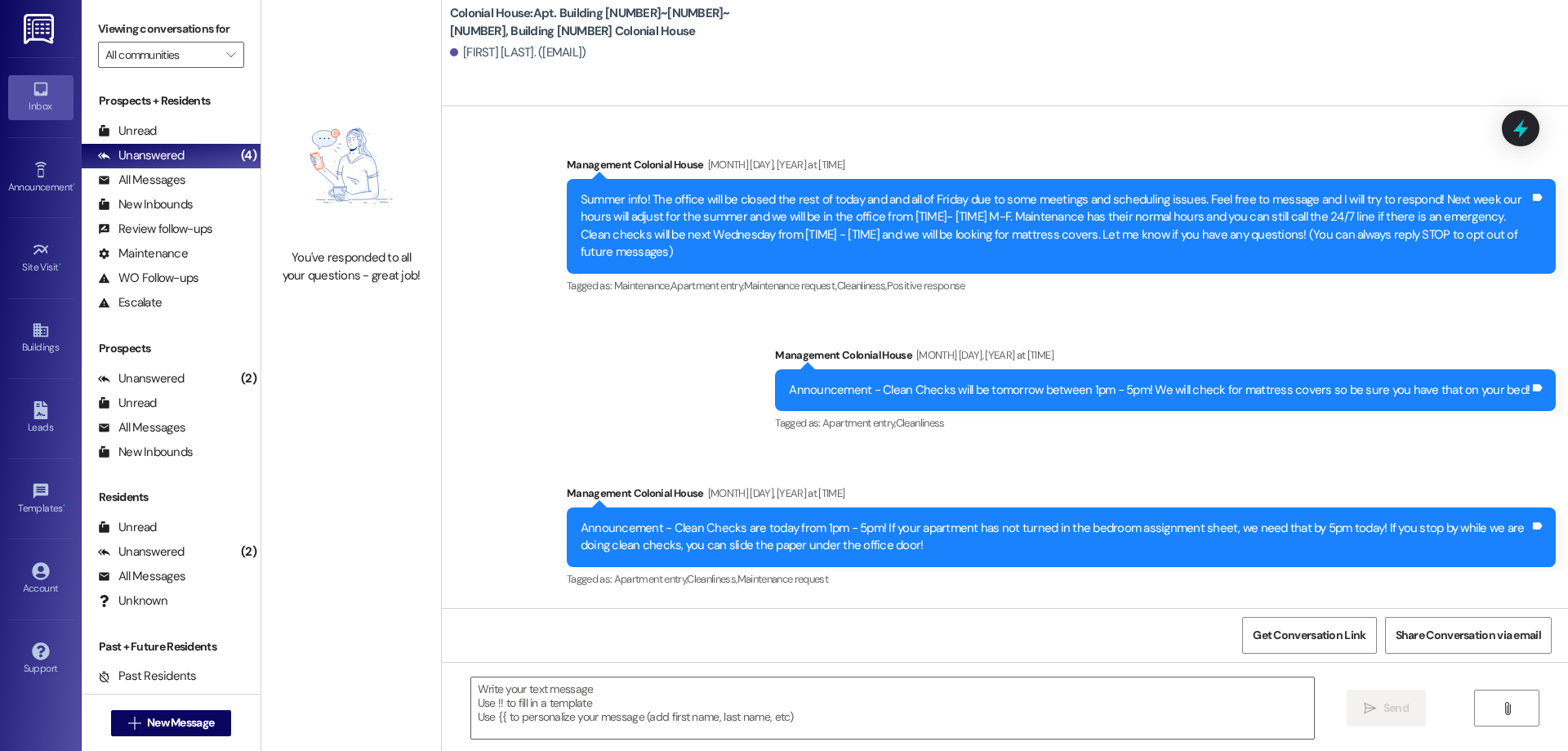 click at bounding box center (893, 708) 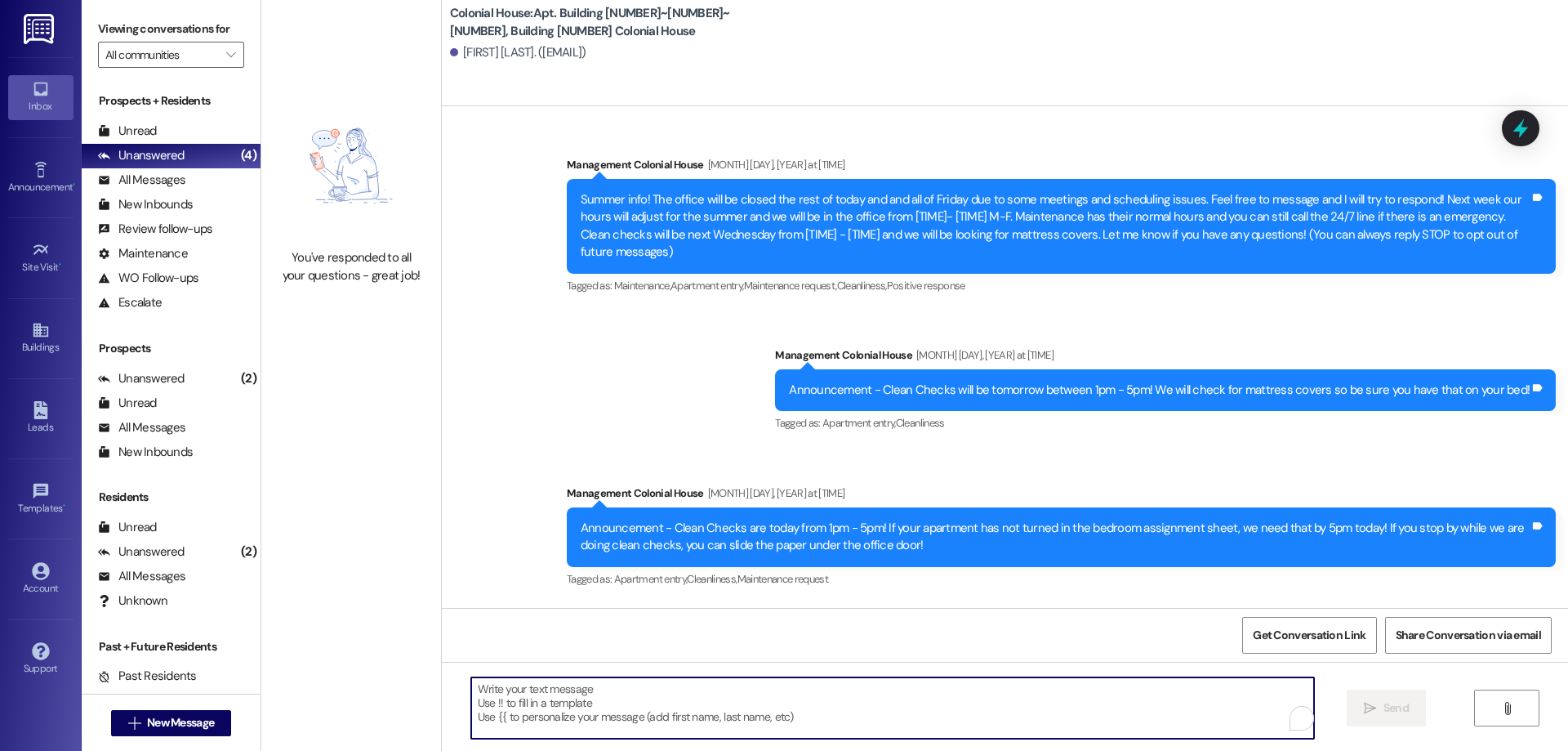scroll, scrollTop: 42711, scrollLeft: 0, axis: vertical 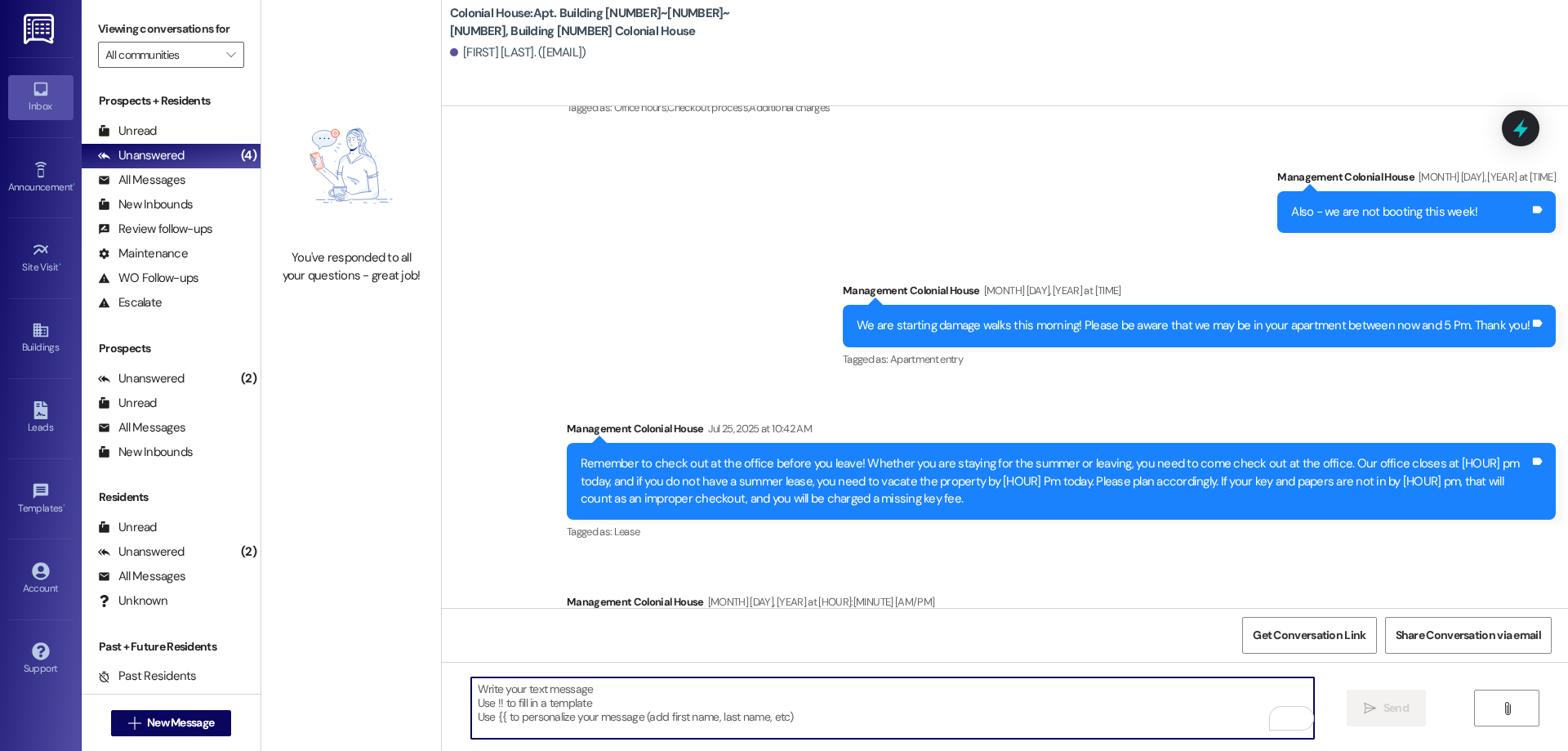 click at bounding box center (893, 708) 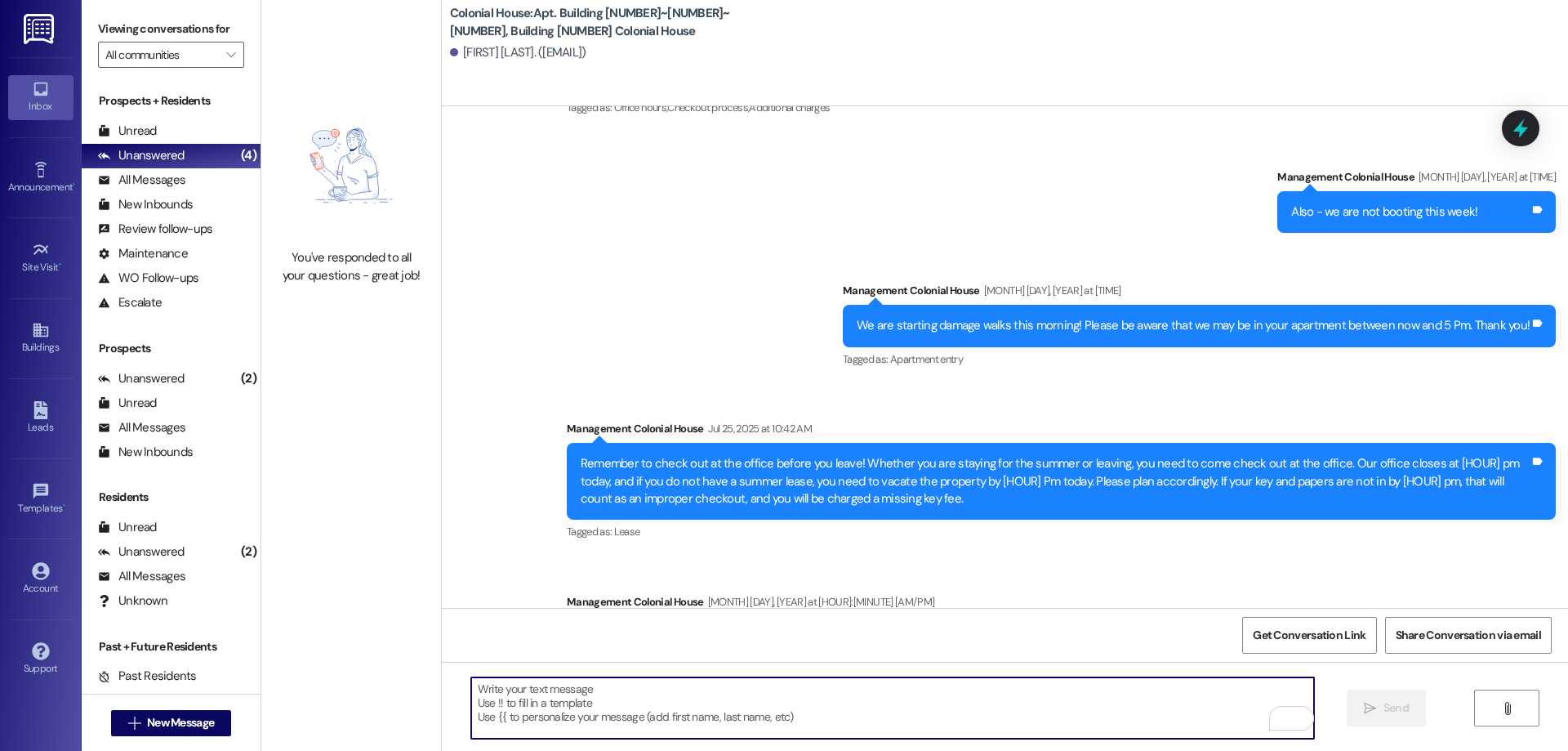 click at bounding box center (893, 708) 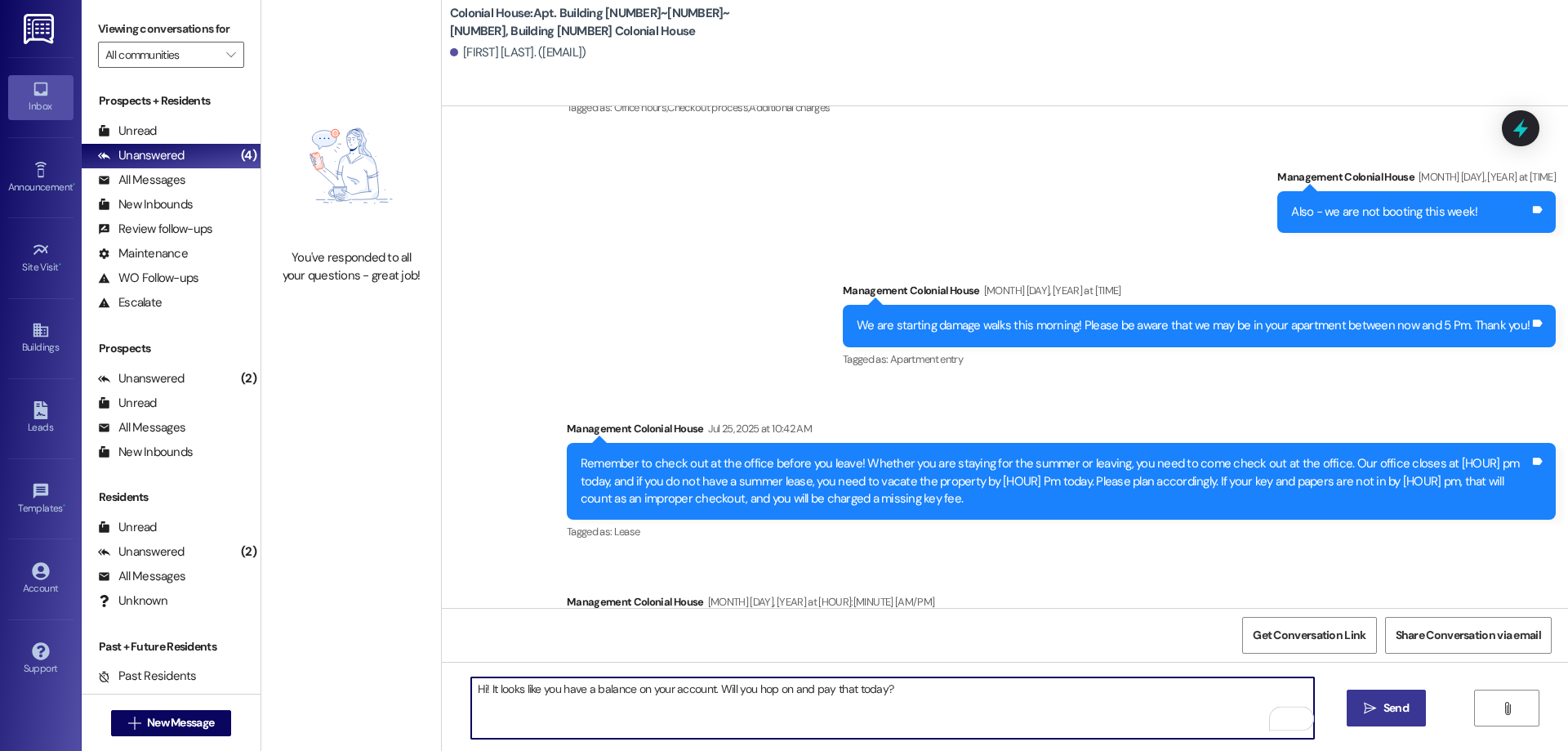 type on "Hi! It looks like you have a balance on your account. Will you hop on and pay that today?" 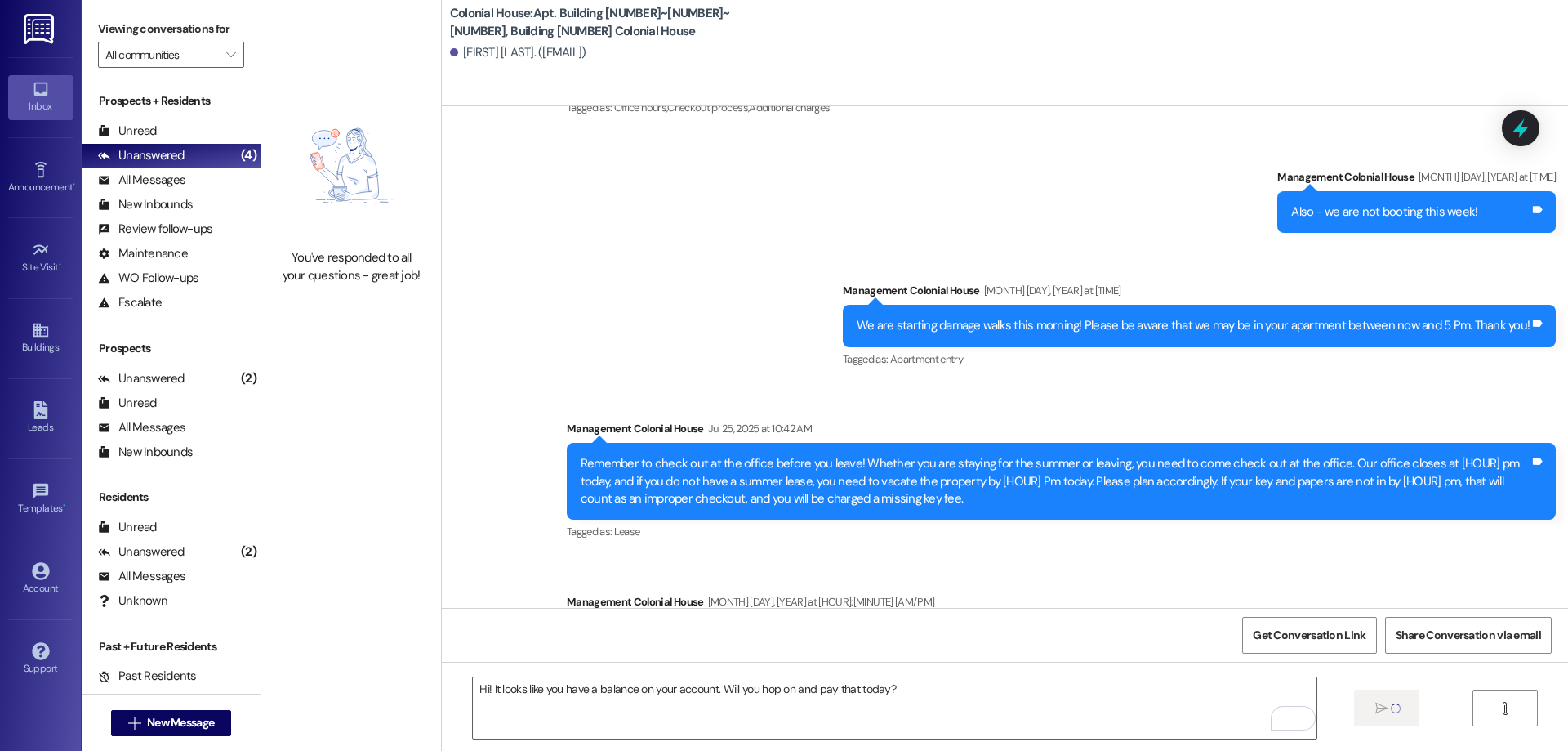type 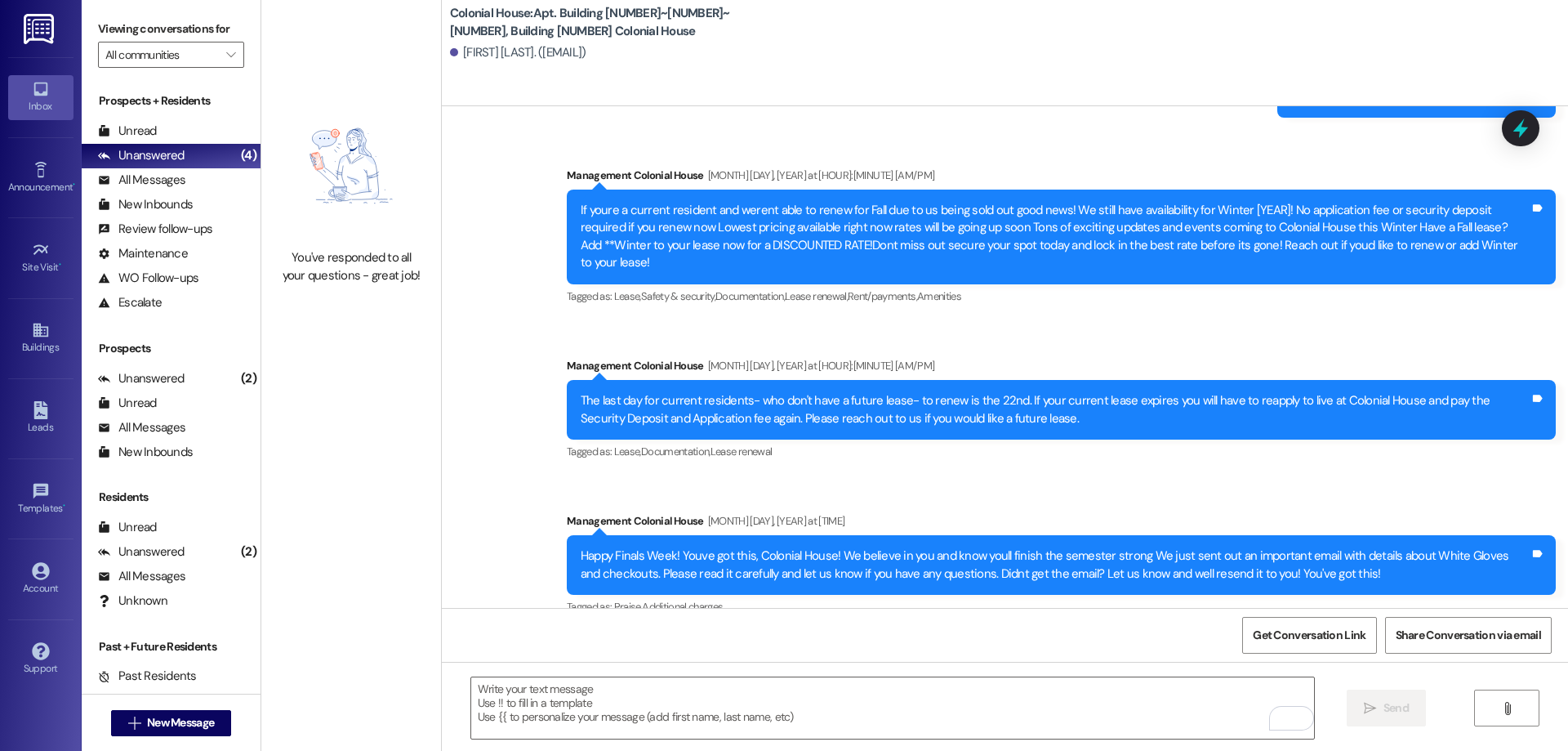 scroll, scrollTop: 42824, scrollLeft: 0, axis: vertical 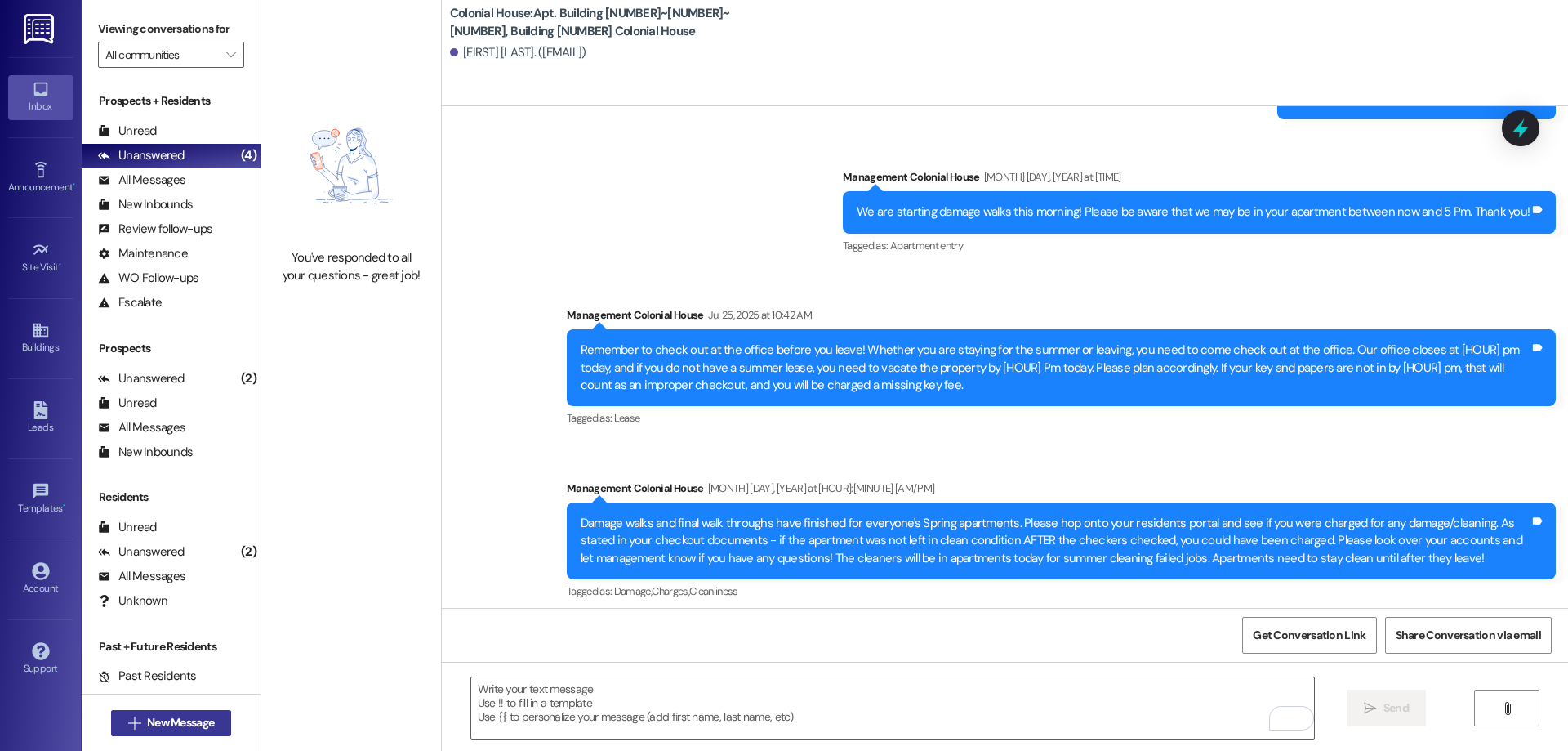 click on "New Message" at bounding box center [180, 722] 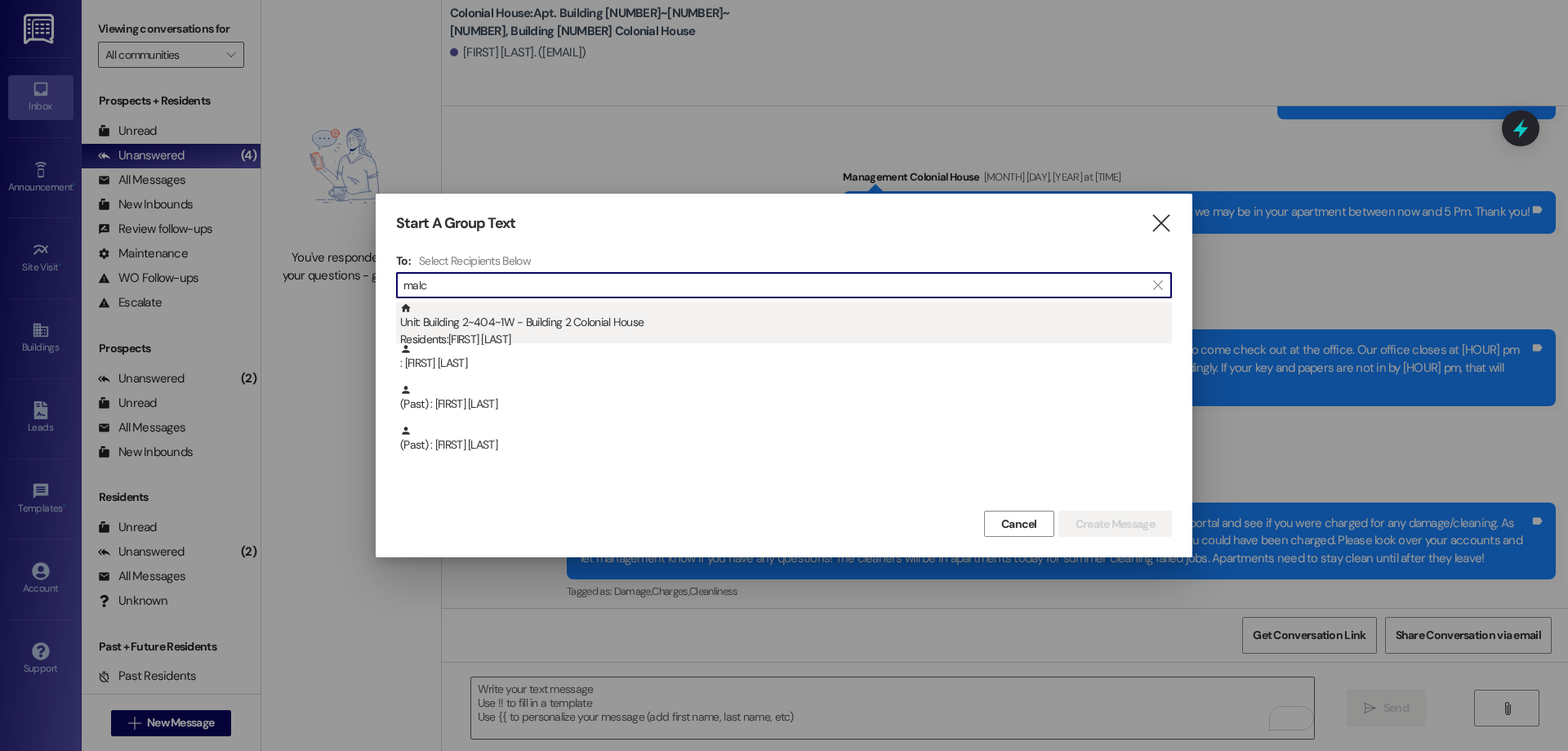 type on "malc" 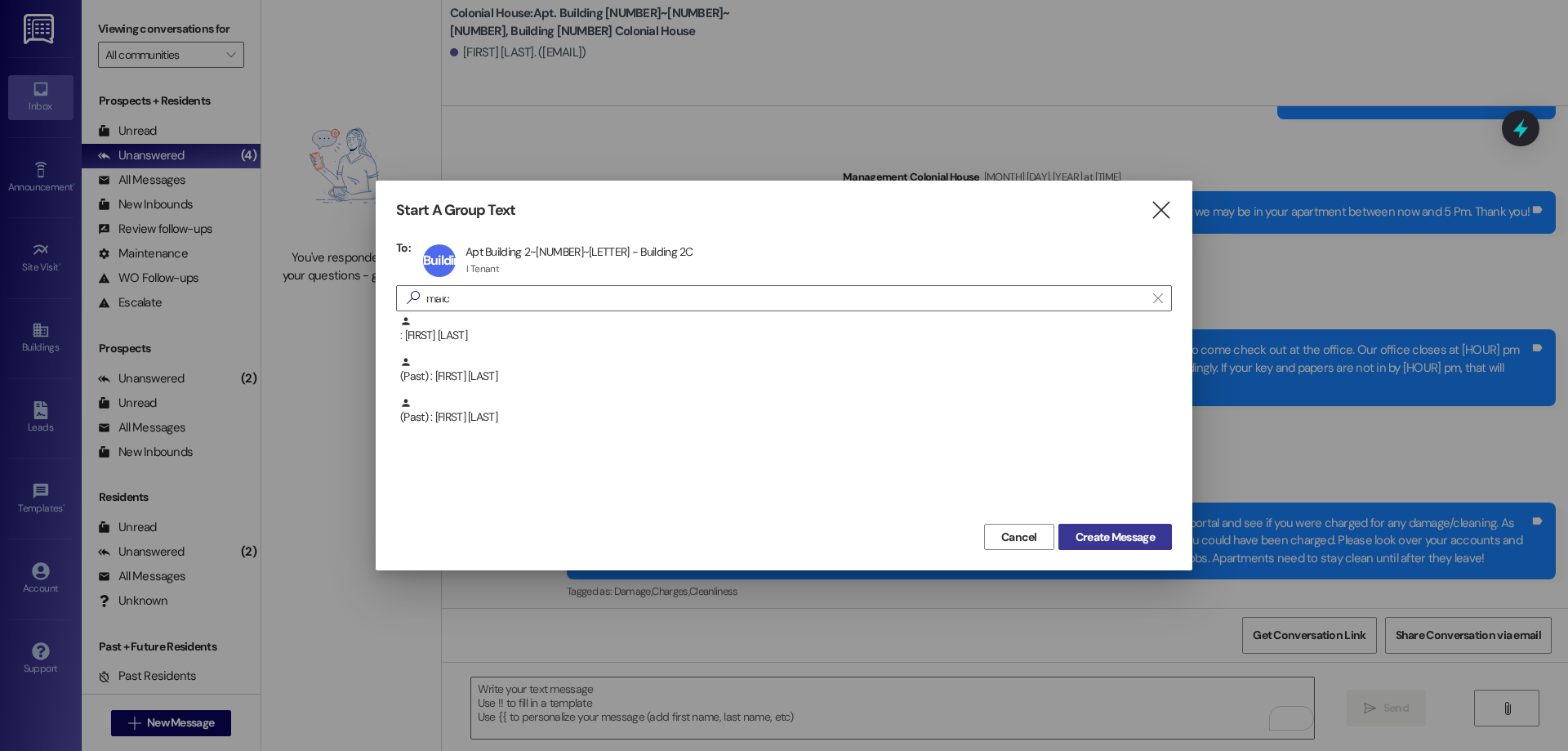 click on "Create Message" at bounding box center [1115, 537] 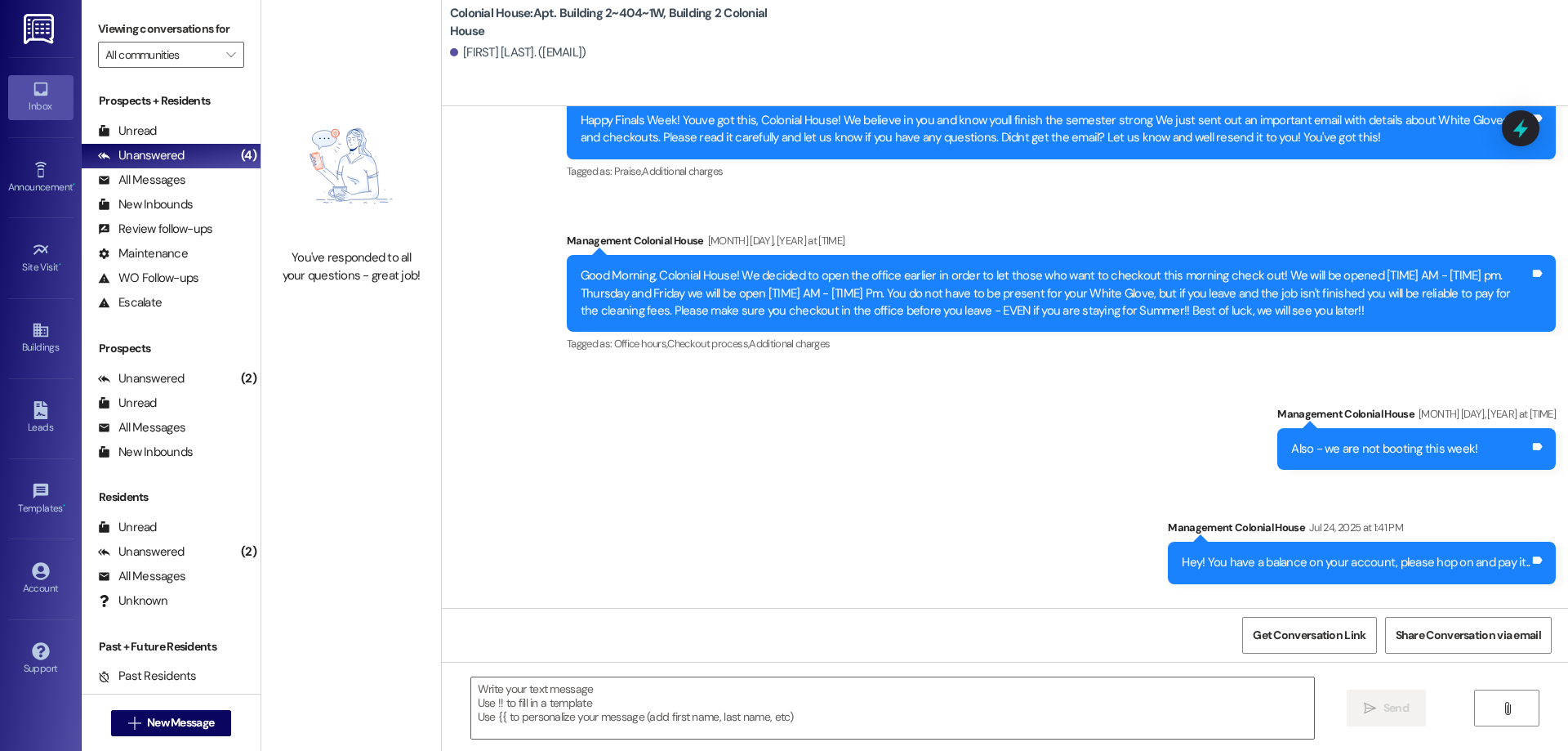 scroll, scrollTop: 39837, scrollLeft: 0, axis: vertical 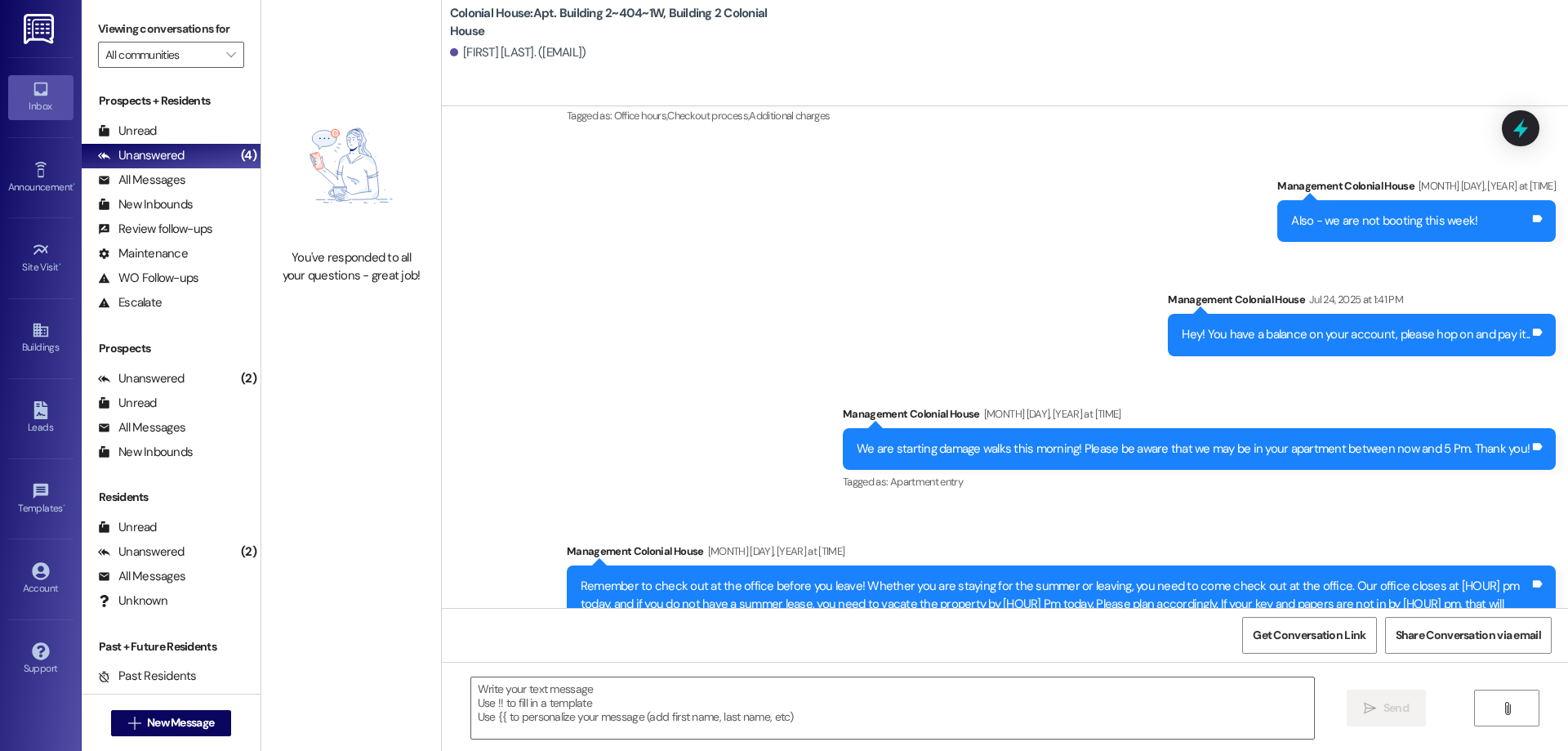 click on " Send " at bounding box center (1004, 723) 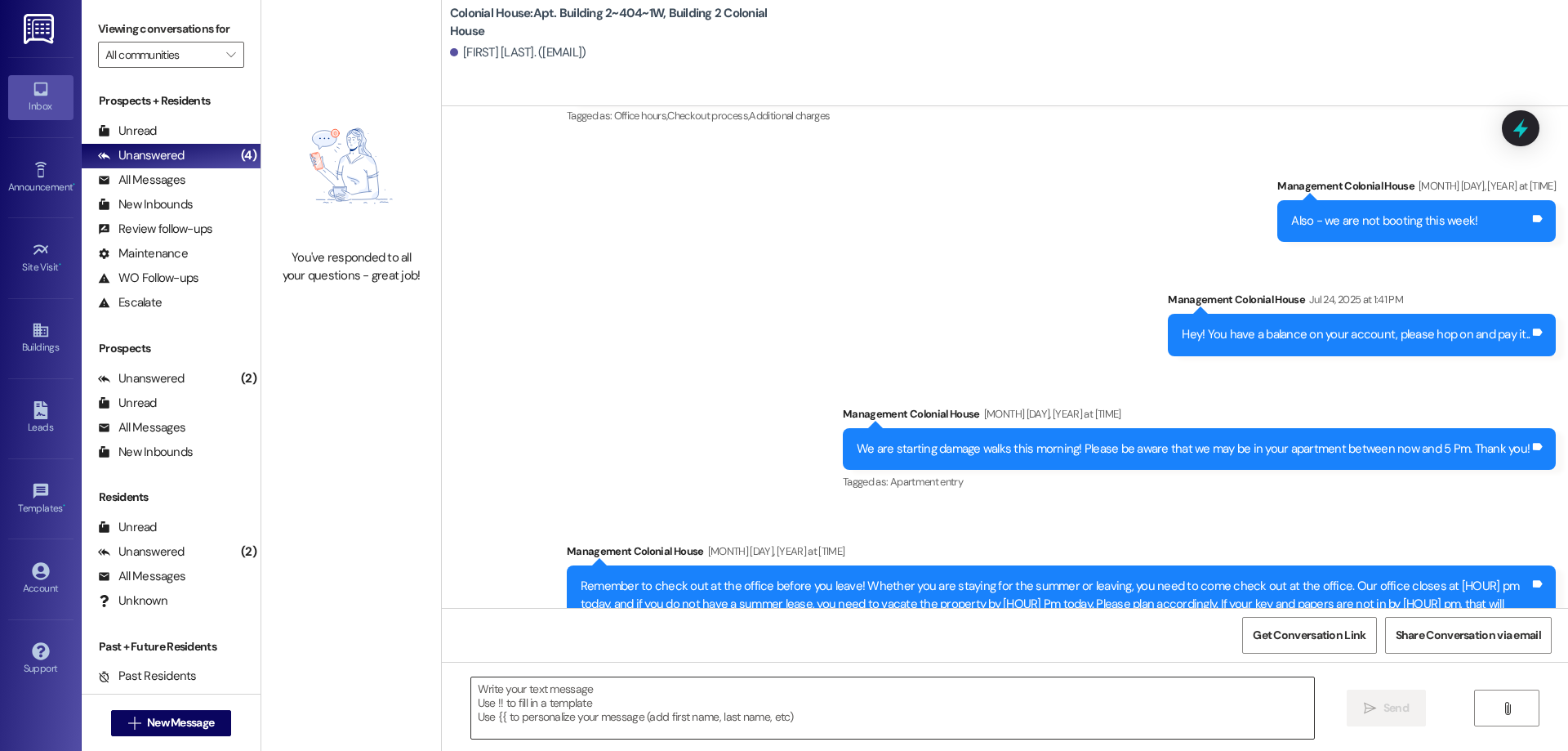 click at bounding box center (893, 708) 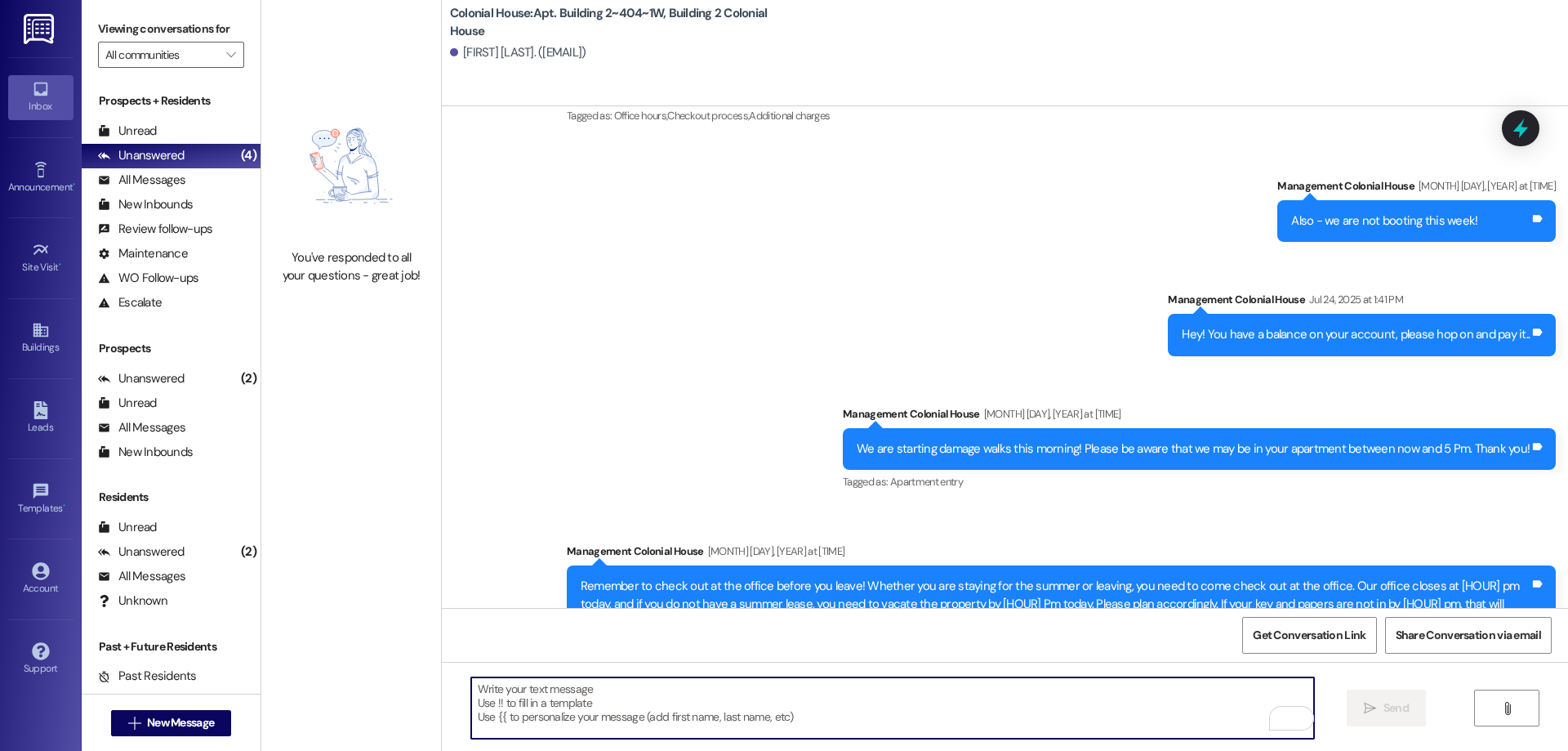 paste on "Hi! It looks like you have a balance on your account. Will you hop on and pay that today?" 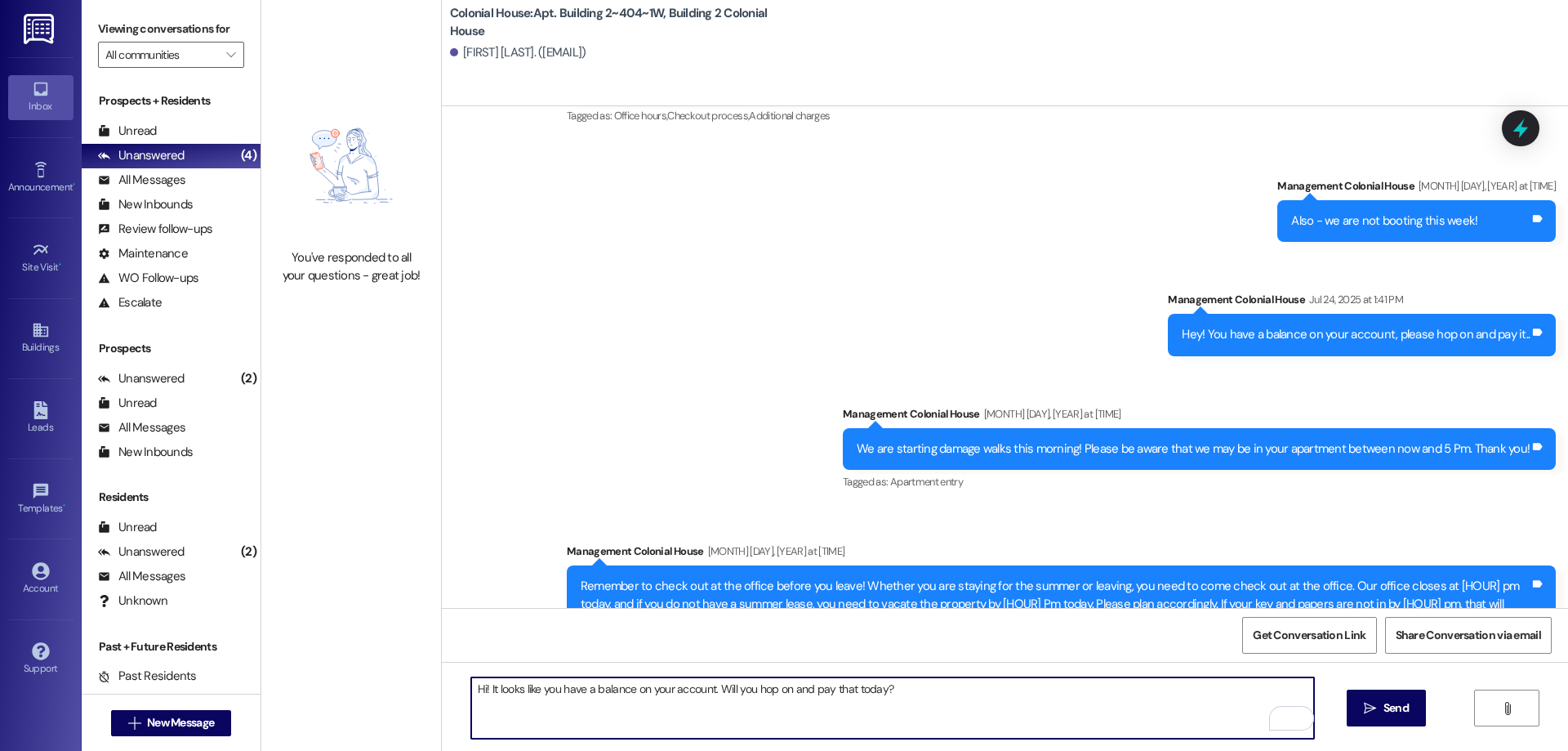 type on "Hi! It looks like you have a balance on your account. Will you hop on and pay that today?" 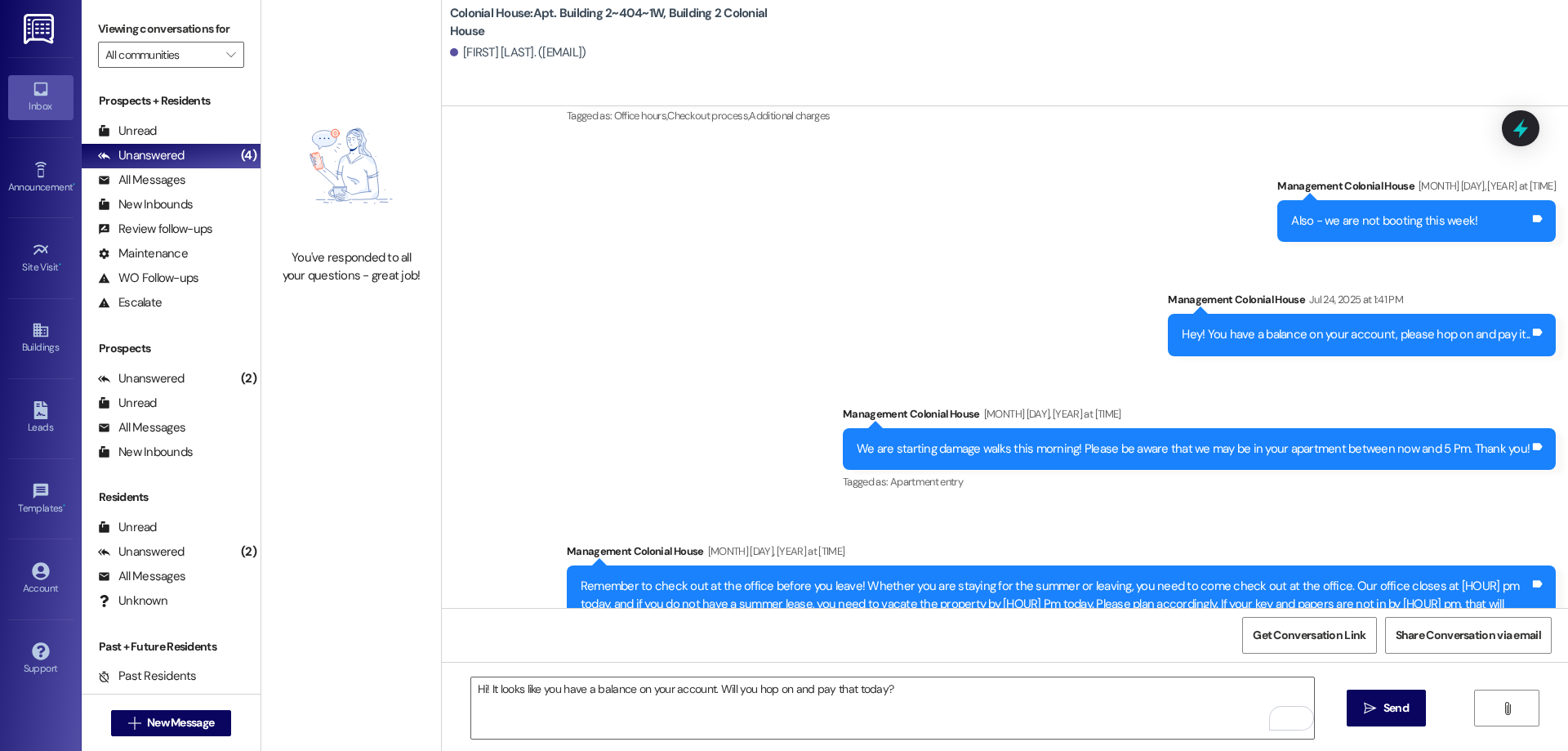 drag, startPoint x: 1396, startPoint y: 706, endPoint x: 1539, endPoint y: 699, distance: 143.17123 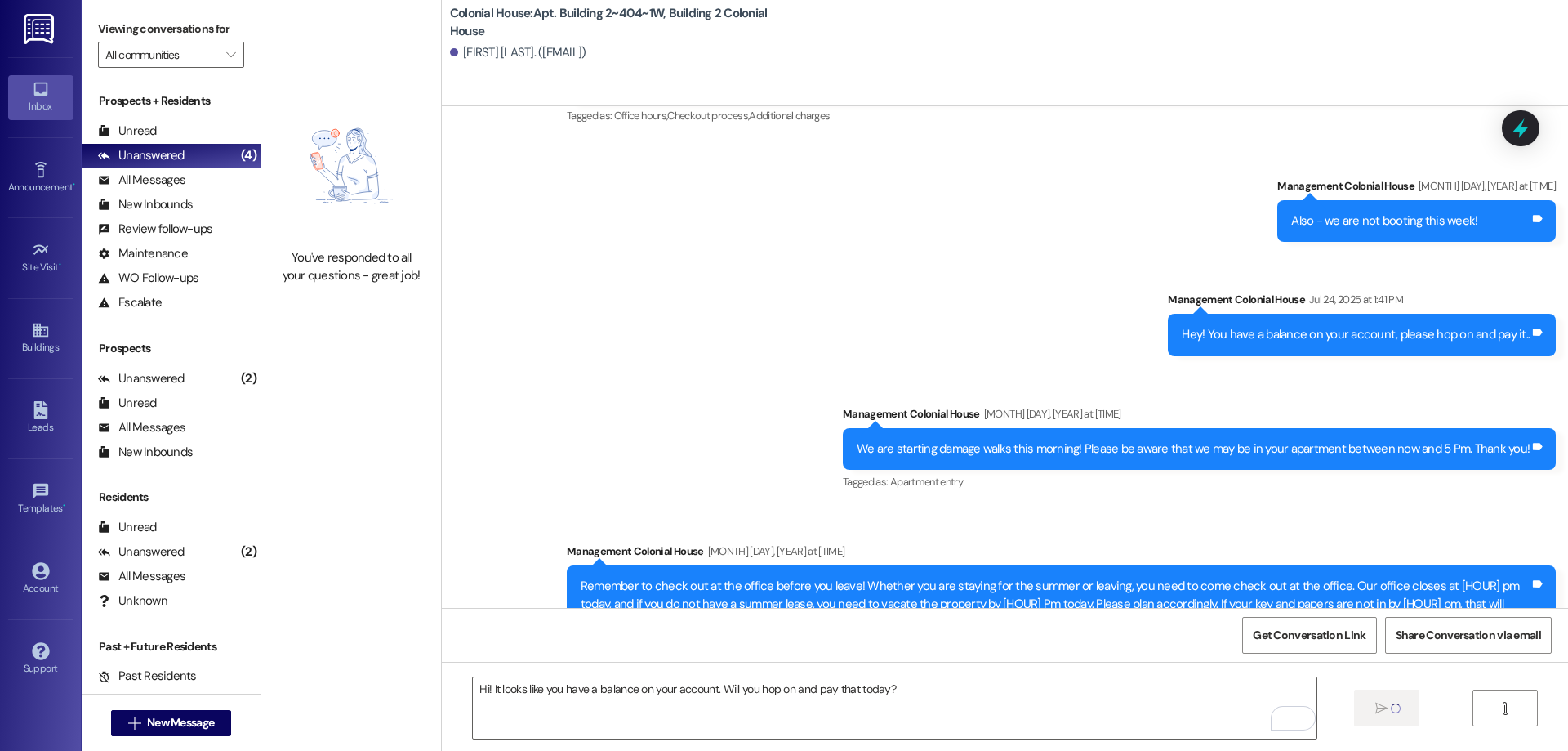 type 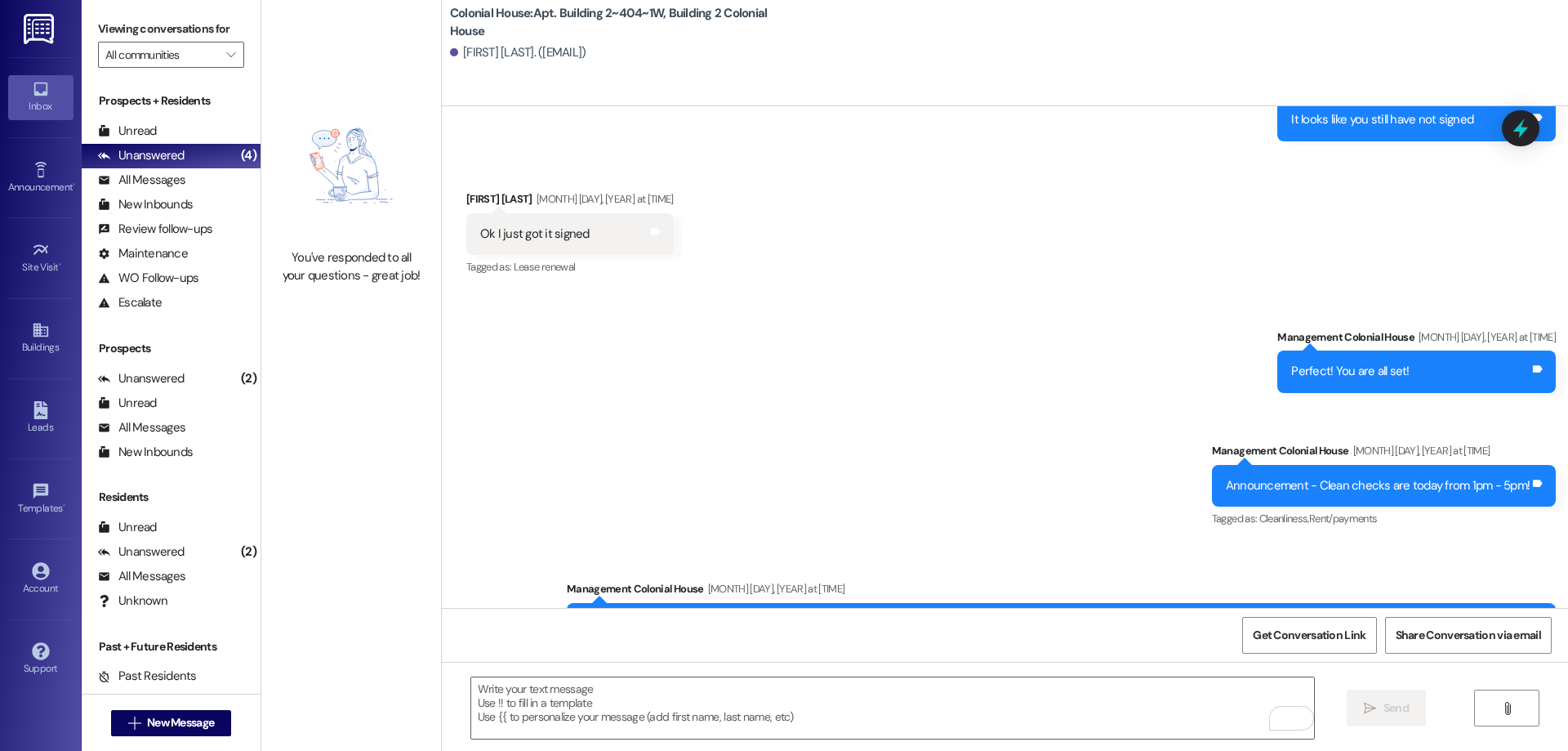 scroll, scrollTop: 22730, scrollLeft: 0, axis: vertical 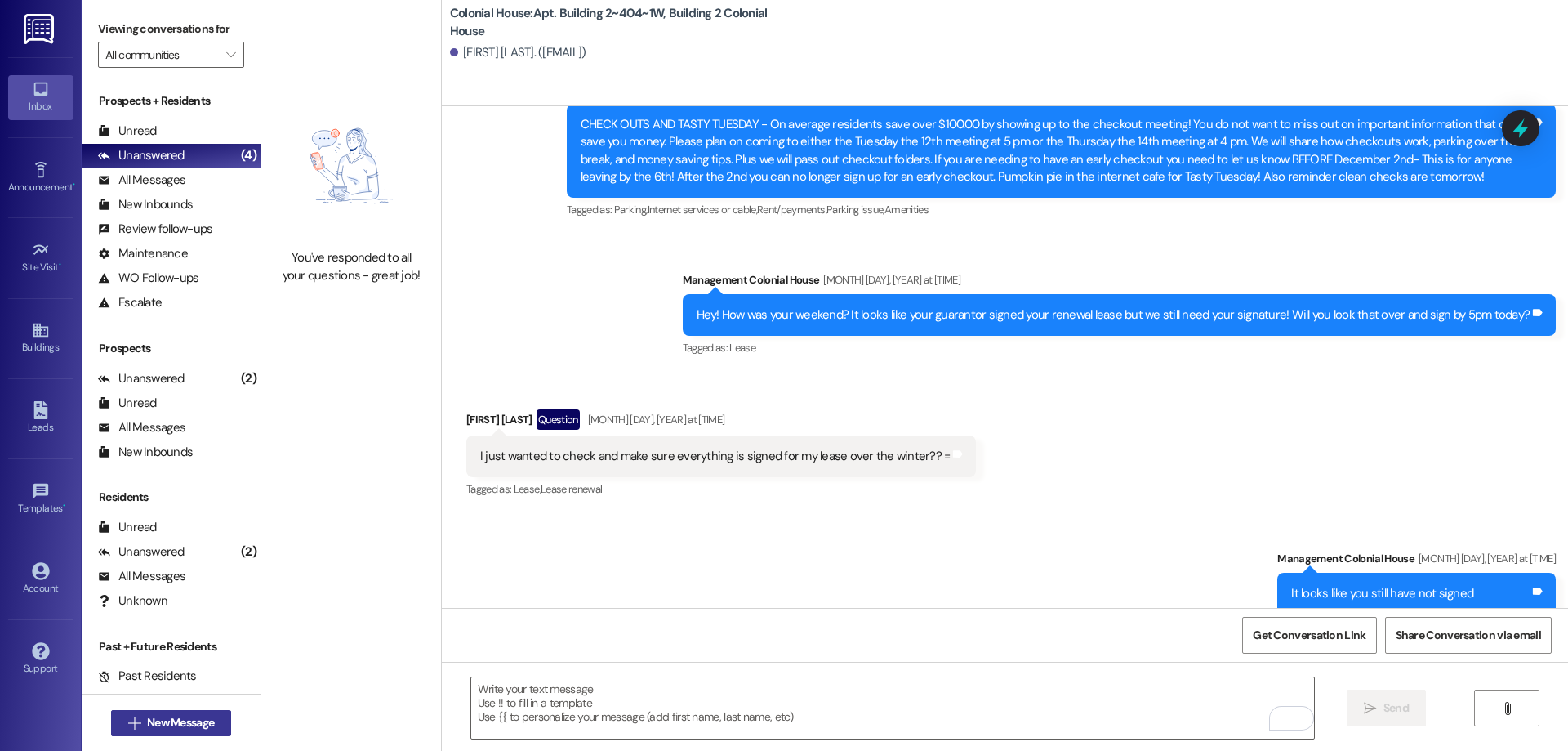 click on "New Message" at bounding box center [180, 722] 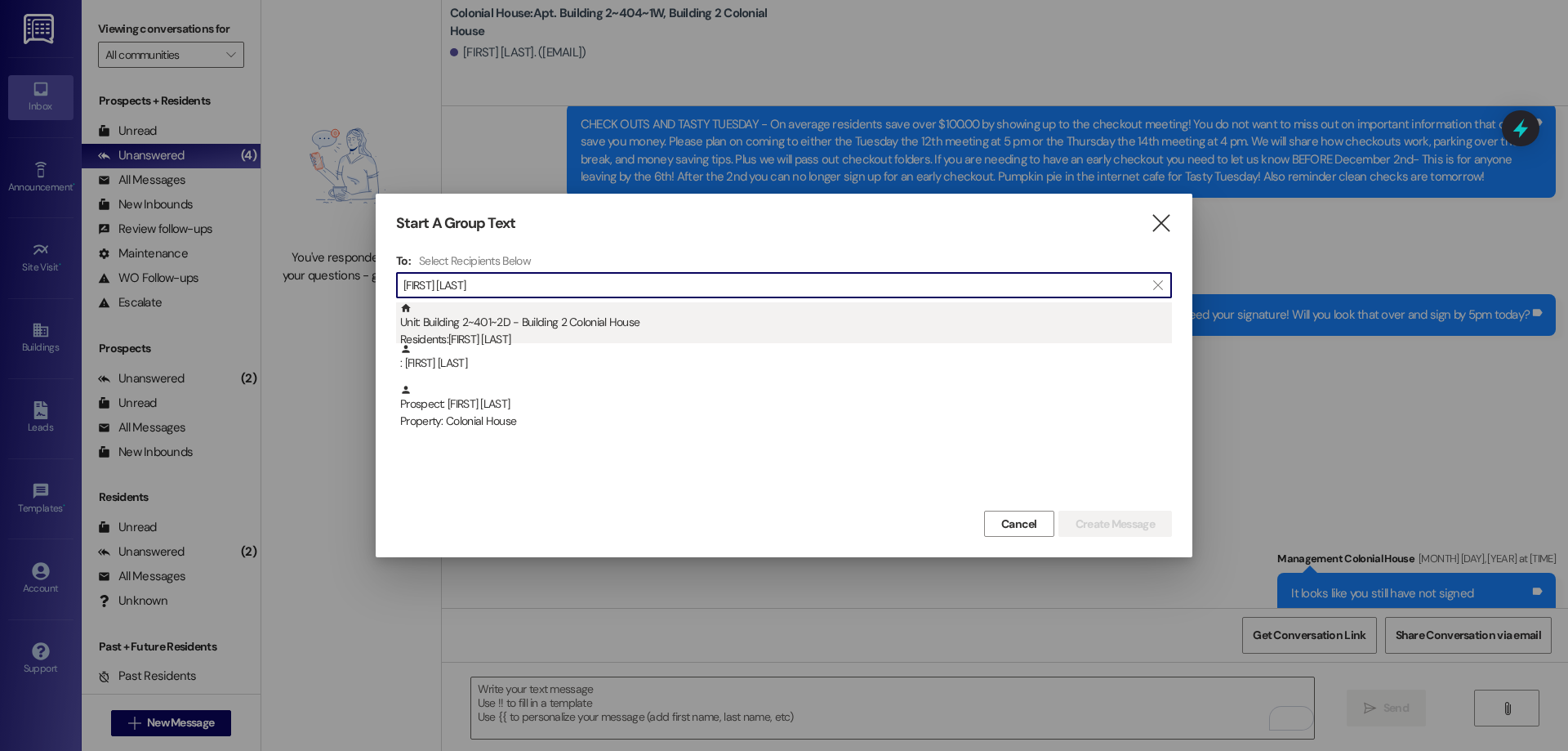 type on "tyler brown" 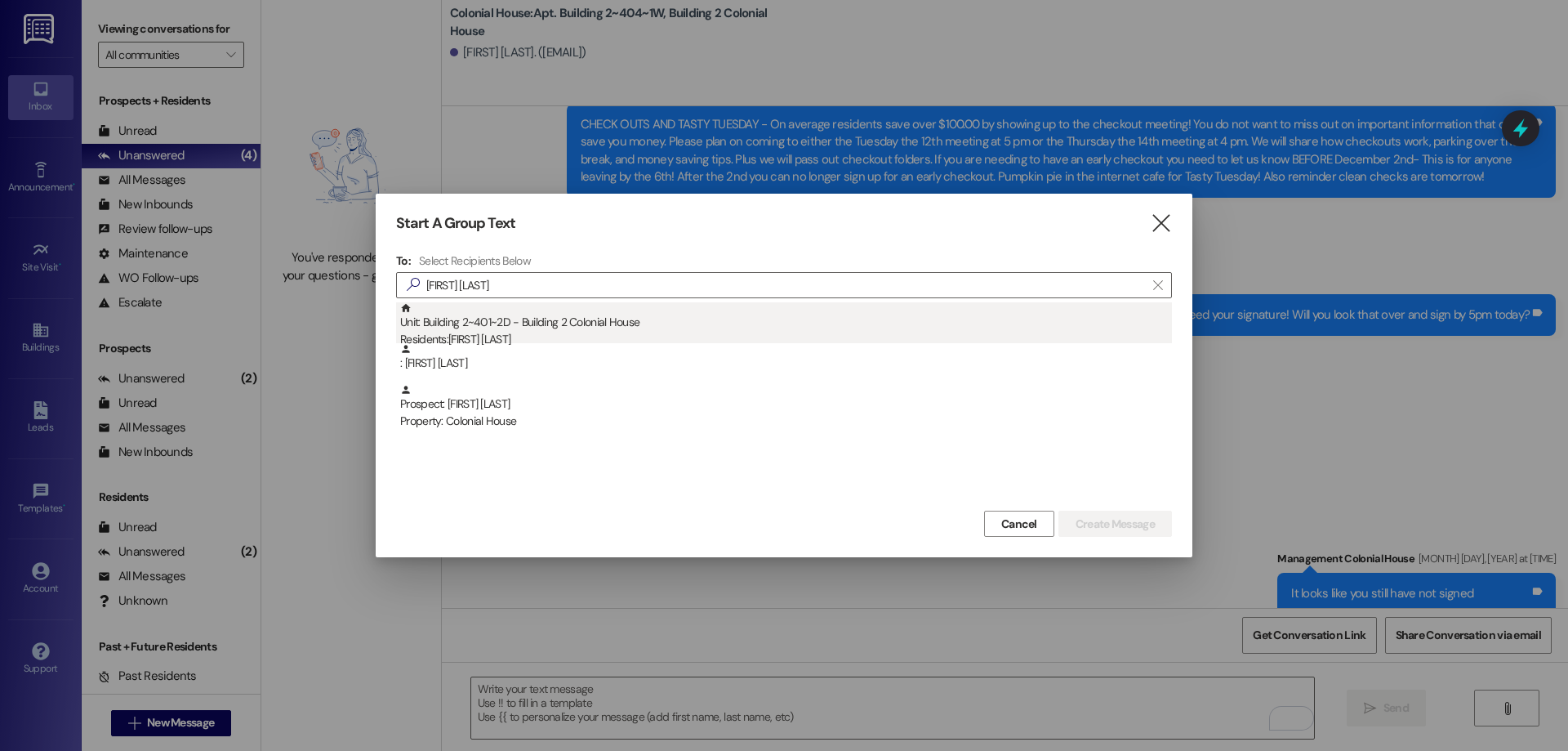 click on "Unit: Building 2~401~2D - Building 2 Colonial House Residents:  Tyler Brown" at bounding box center [786, 325] 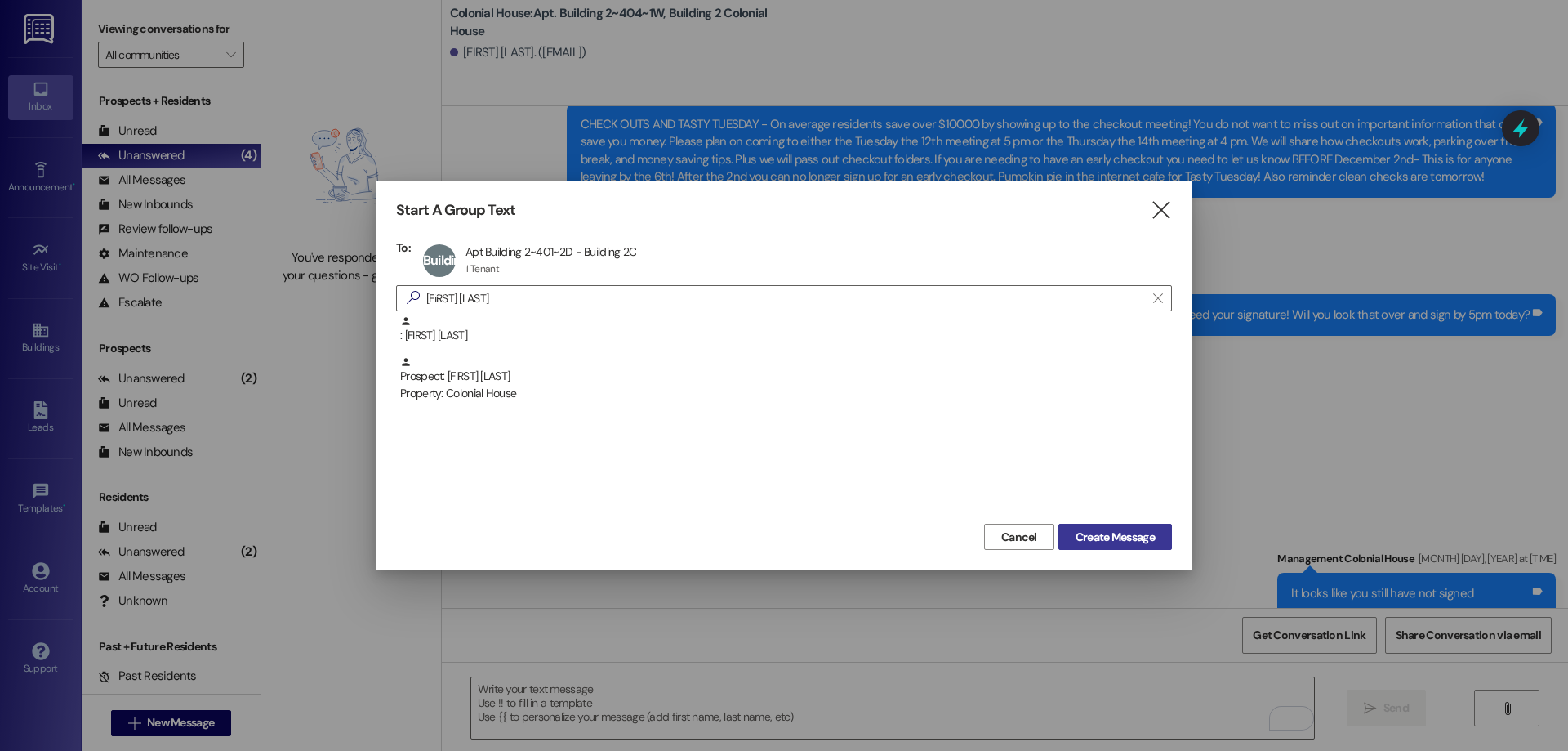 click on "Create Message" at bounding box center (1115, 537) 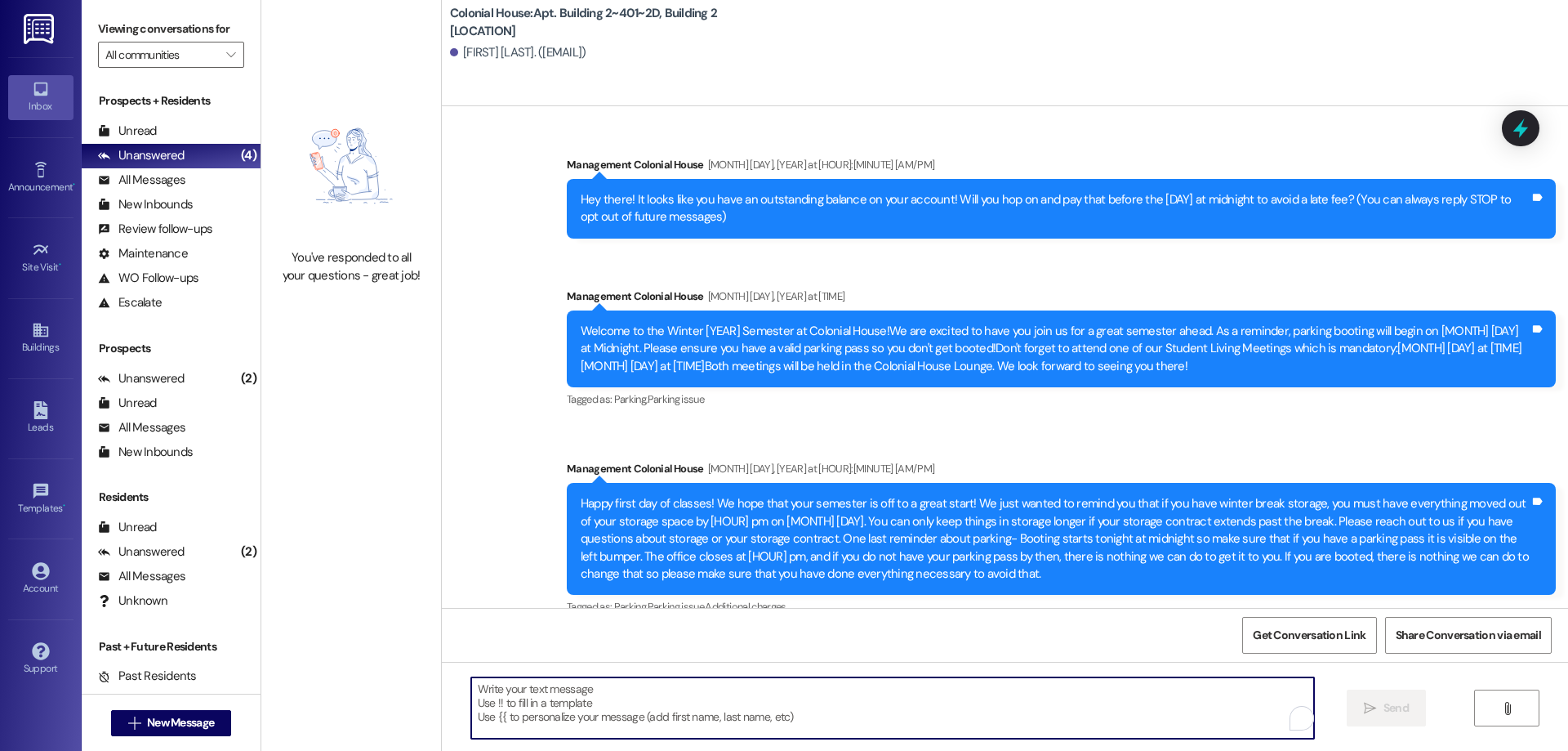 scroll, scrollTop: 20937, scrollLeft: 0, axis: vertical 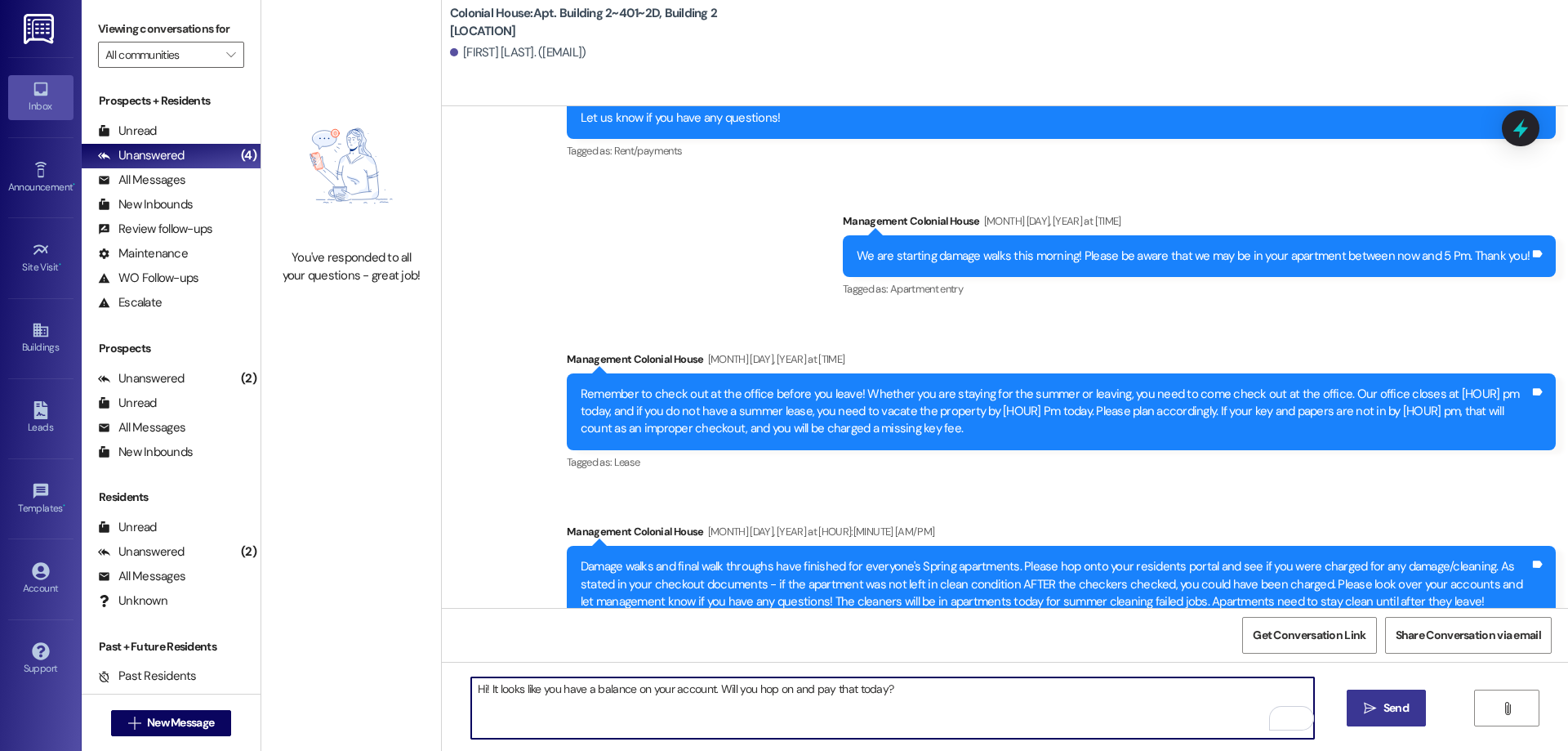 type on "Hi! It looks like you have a balance on your account. Will you hop on and pay that today?" 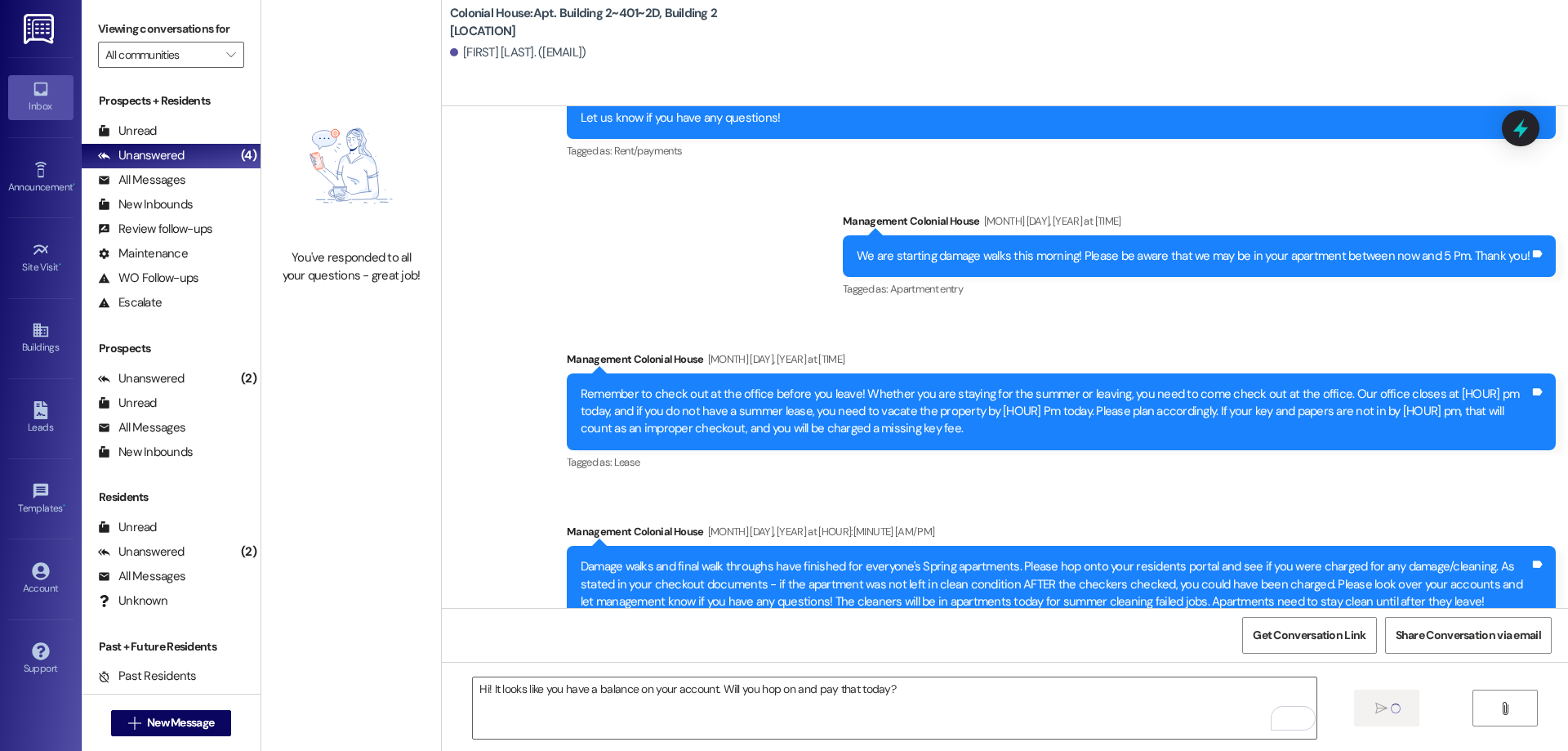 type 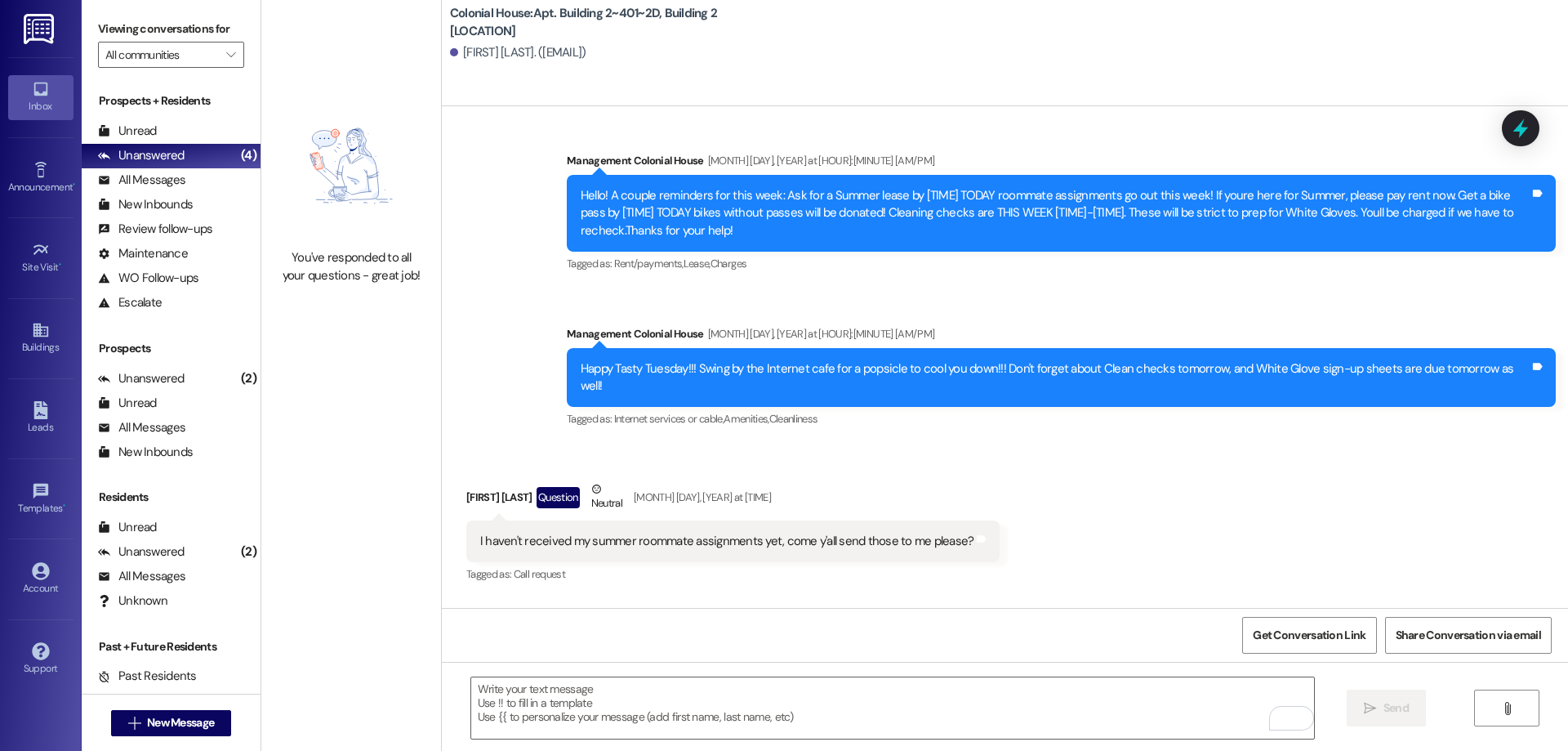 scroll, scrollTop: 18422, scrollLeft: 0, axis: vertical 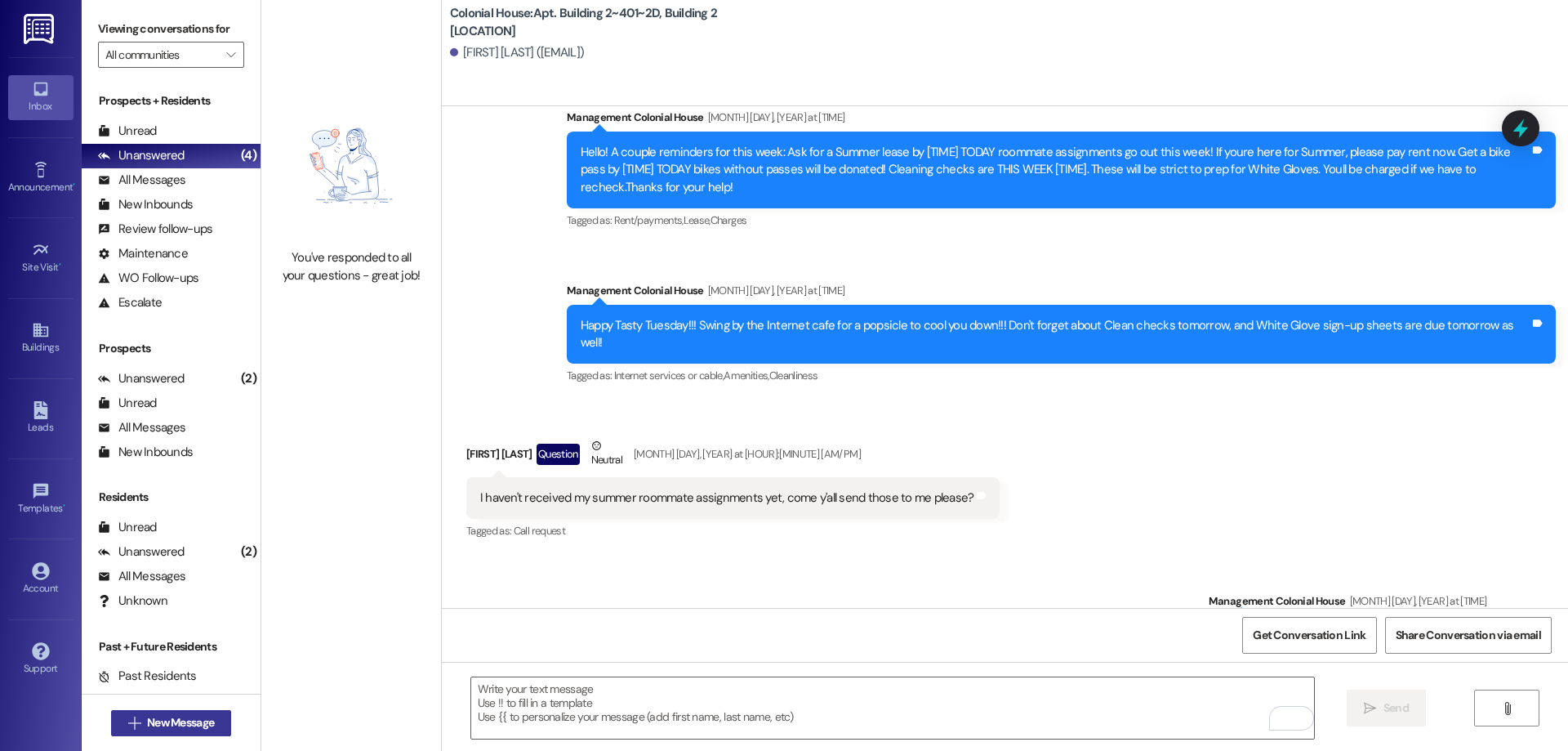 click on "New Message" at bounding box center [180, 722] 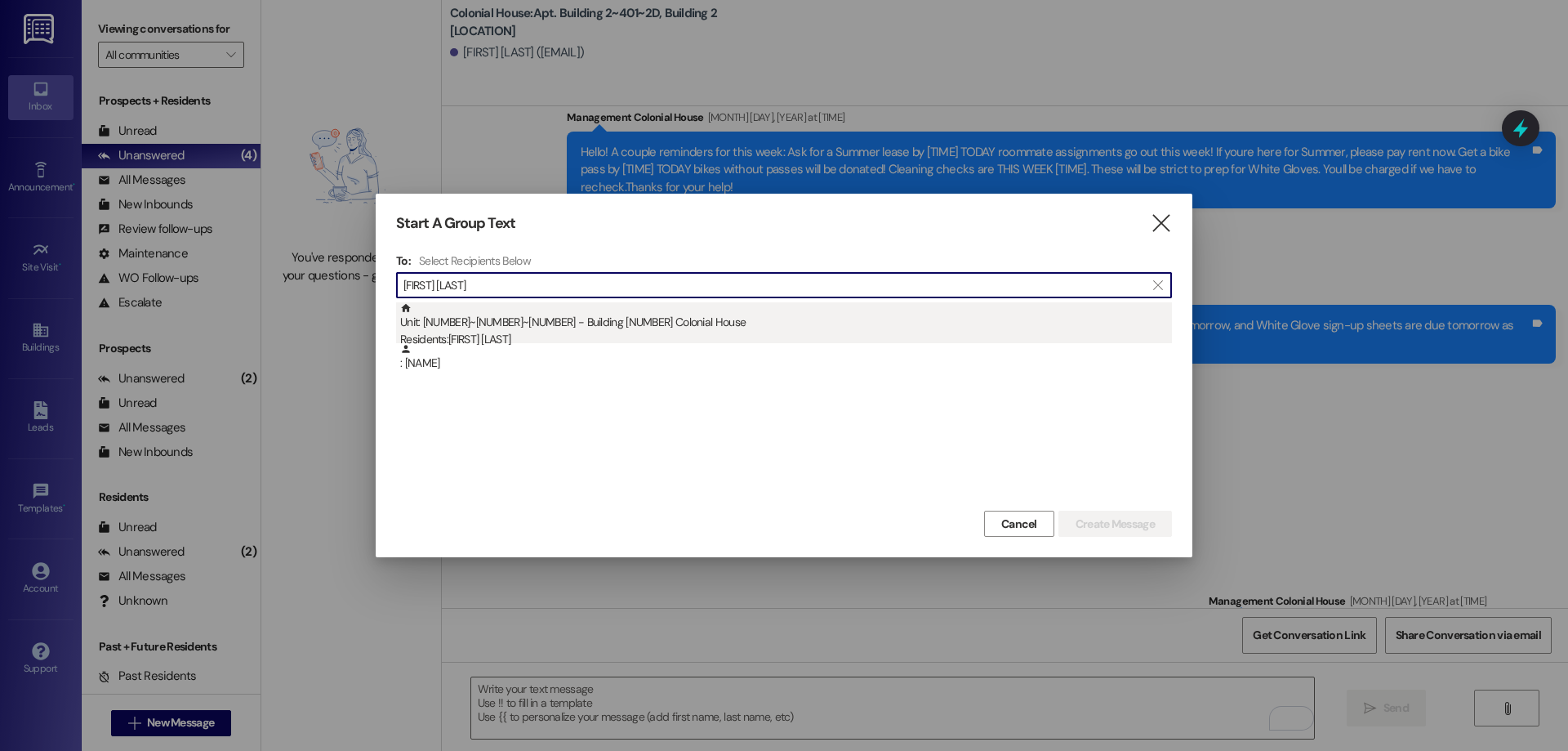 type on "[FIRST] [LAST]" 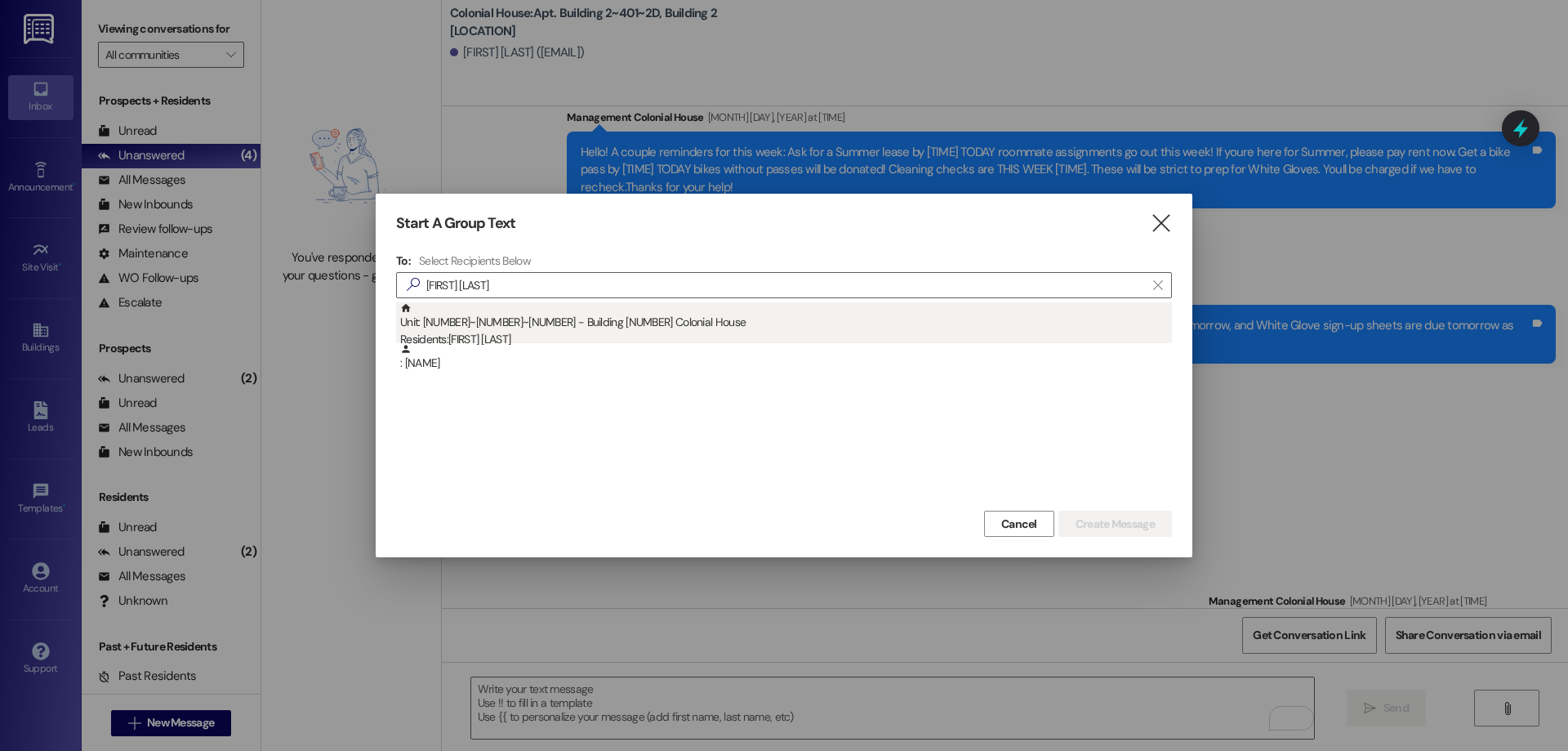 click on "Unit: Building 2~401~1D - Building 2 [NAME] Residents:  [FIRST] [LAST]" at bounding box center (786, 325) 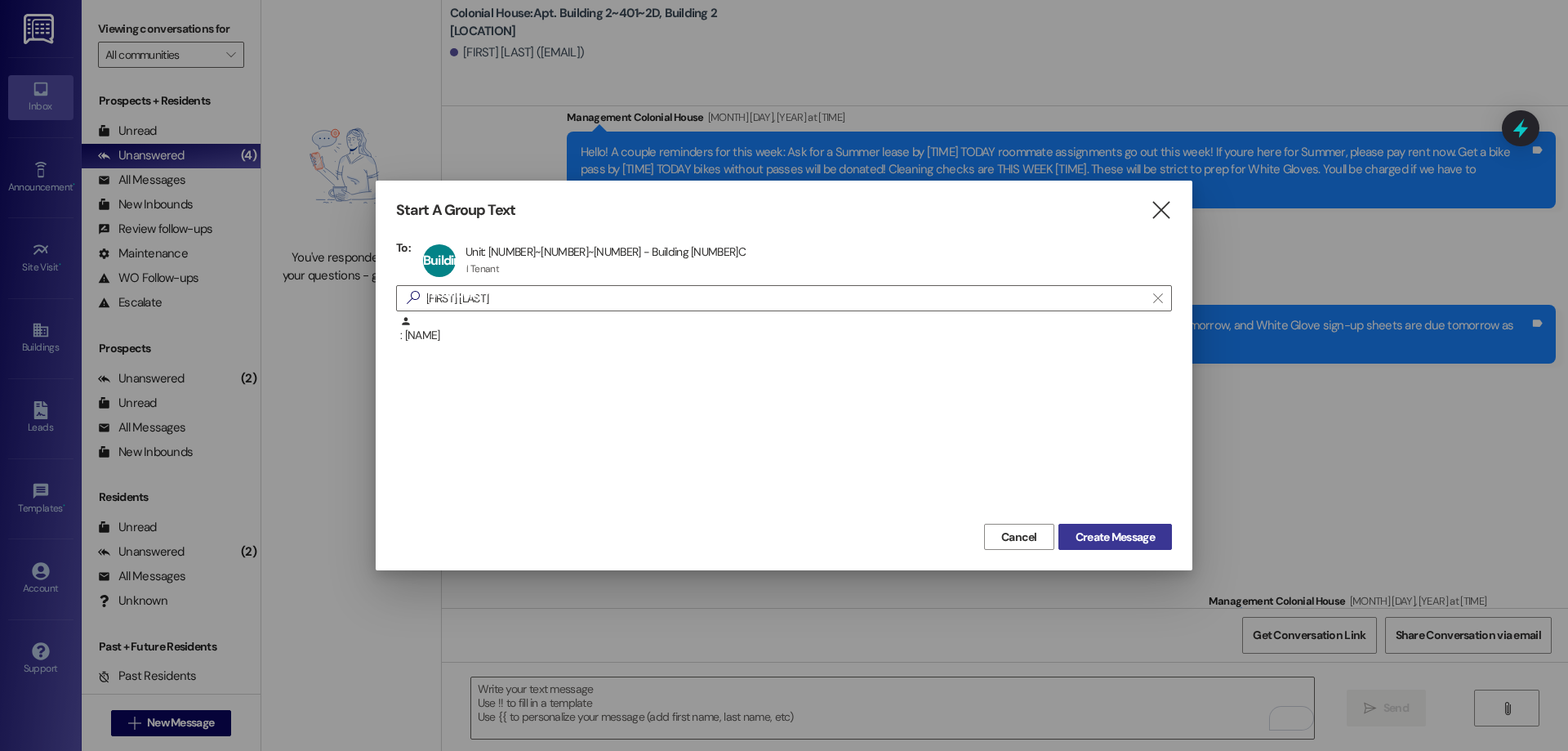 click on "Create Message" at bounding box center [1115, 537] 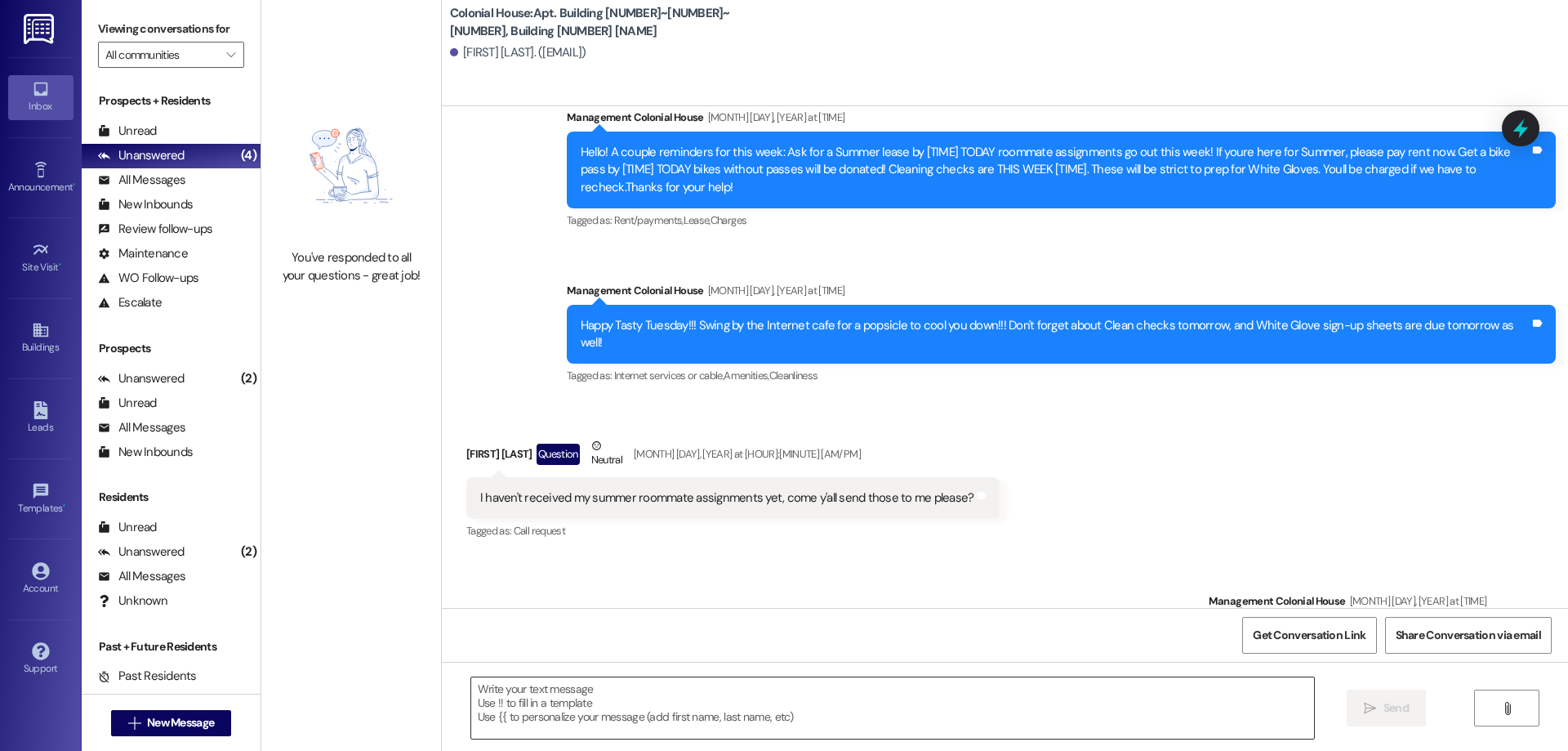 click at bounding box center (893, 708) 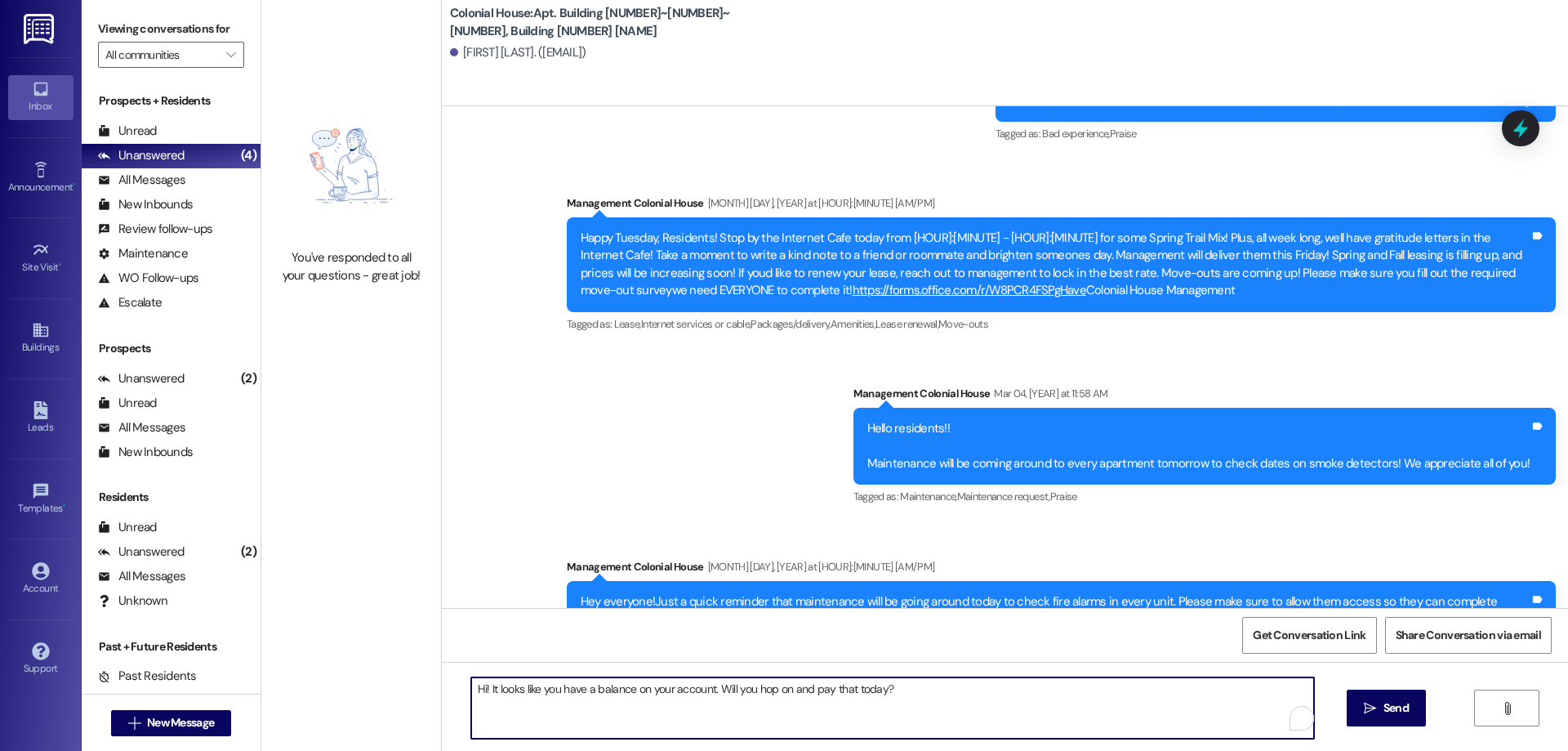 scroll, scrollTop: 31235, scrollLeft: 0, axis: vertical 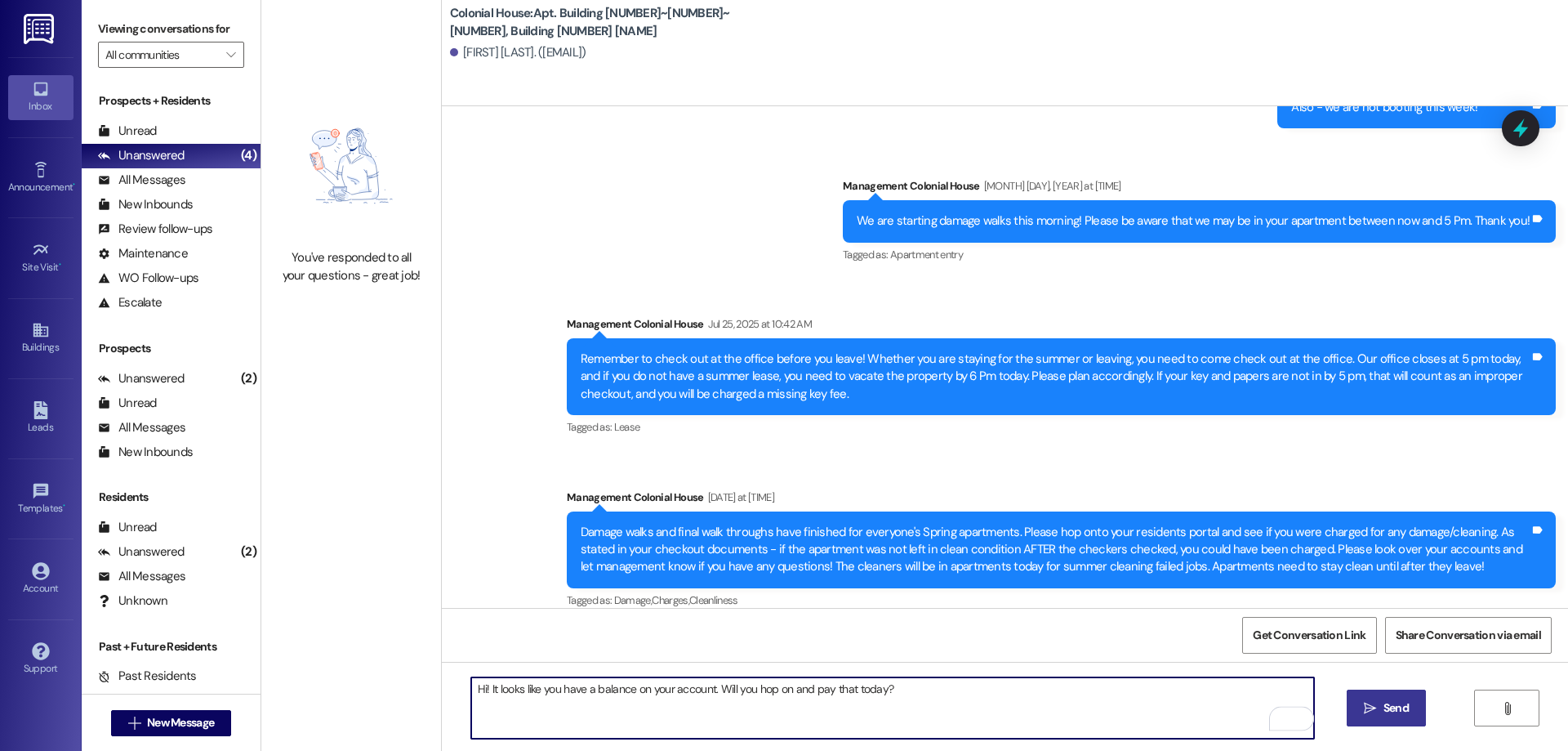 type on "Hi! It looks like you have a balance on your account. Will you hop on and pay that today?" 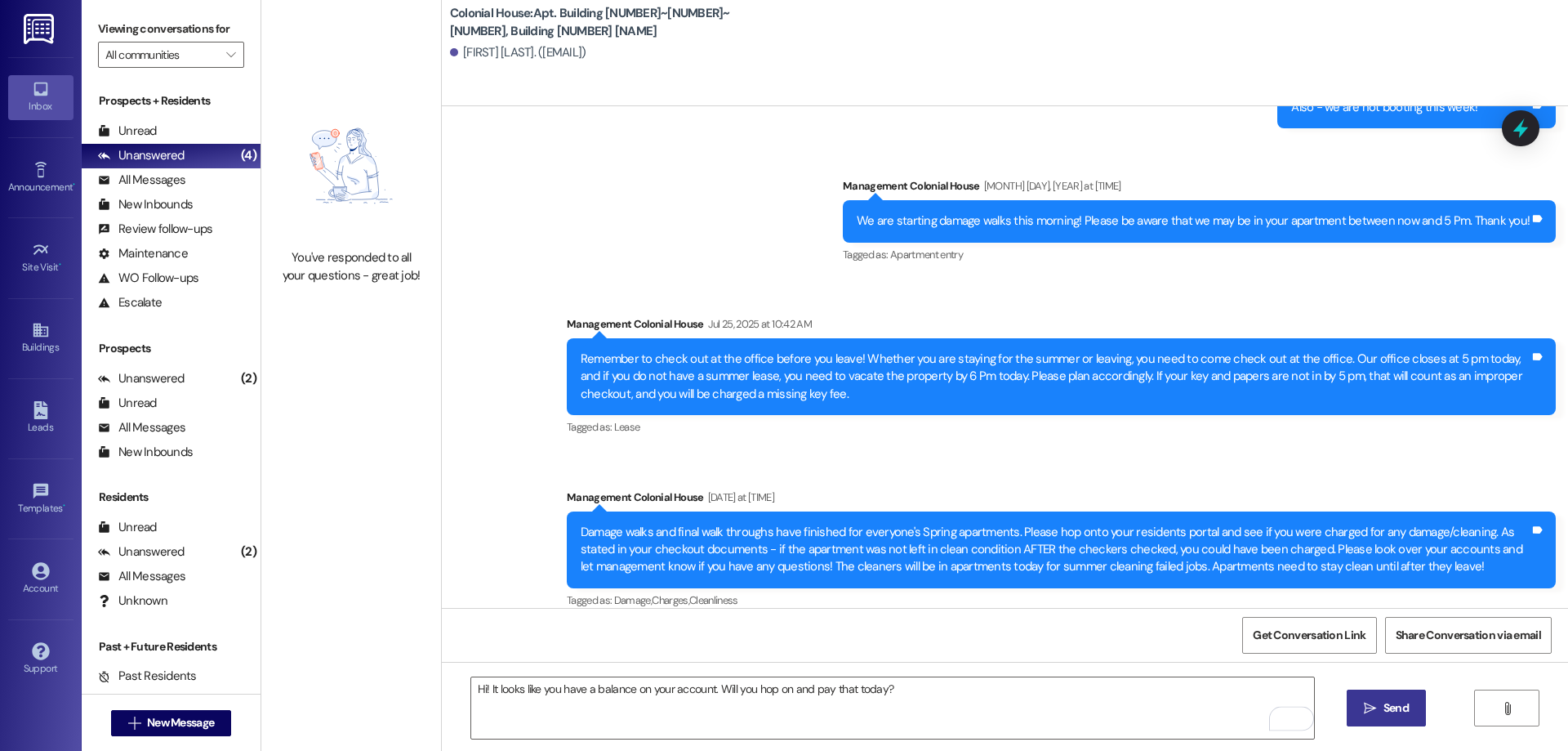 drag, startPoint x: 1384, startPoint y: 701, endPoint x: 1454, endPoint y: 677, distance: 74 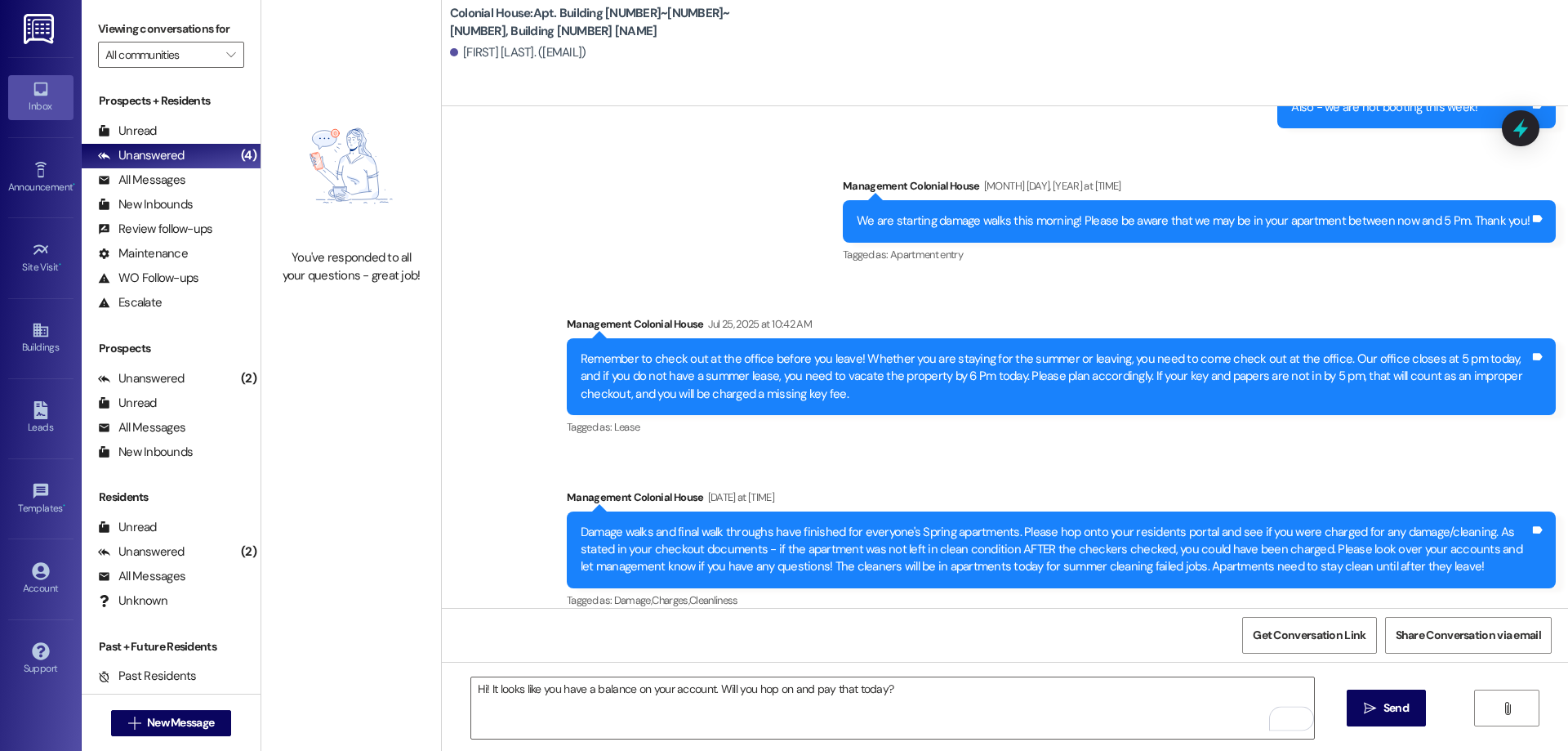 click on "Send" at bounding box center [1396, 708] 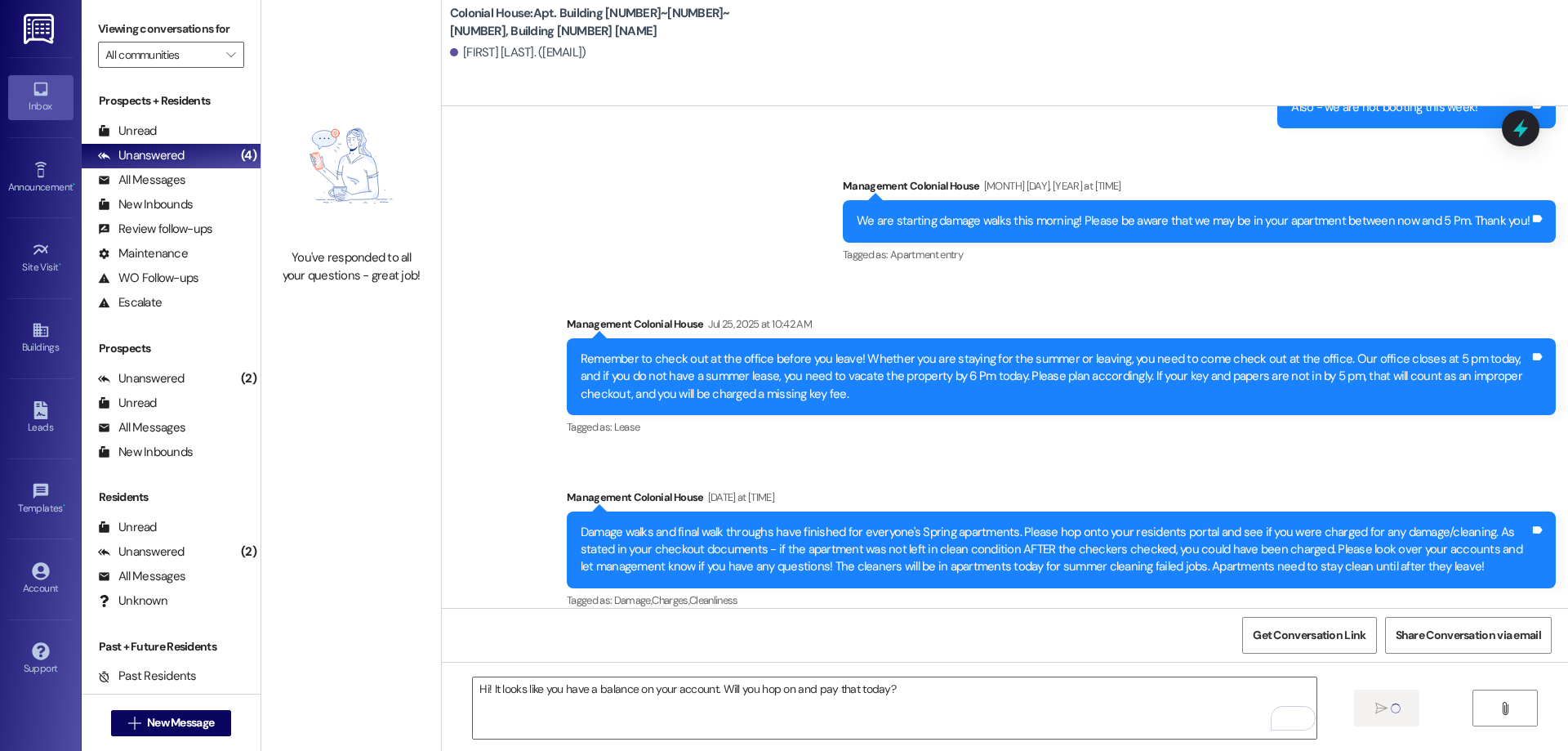 type 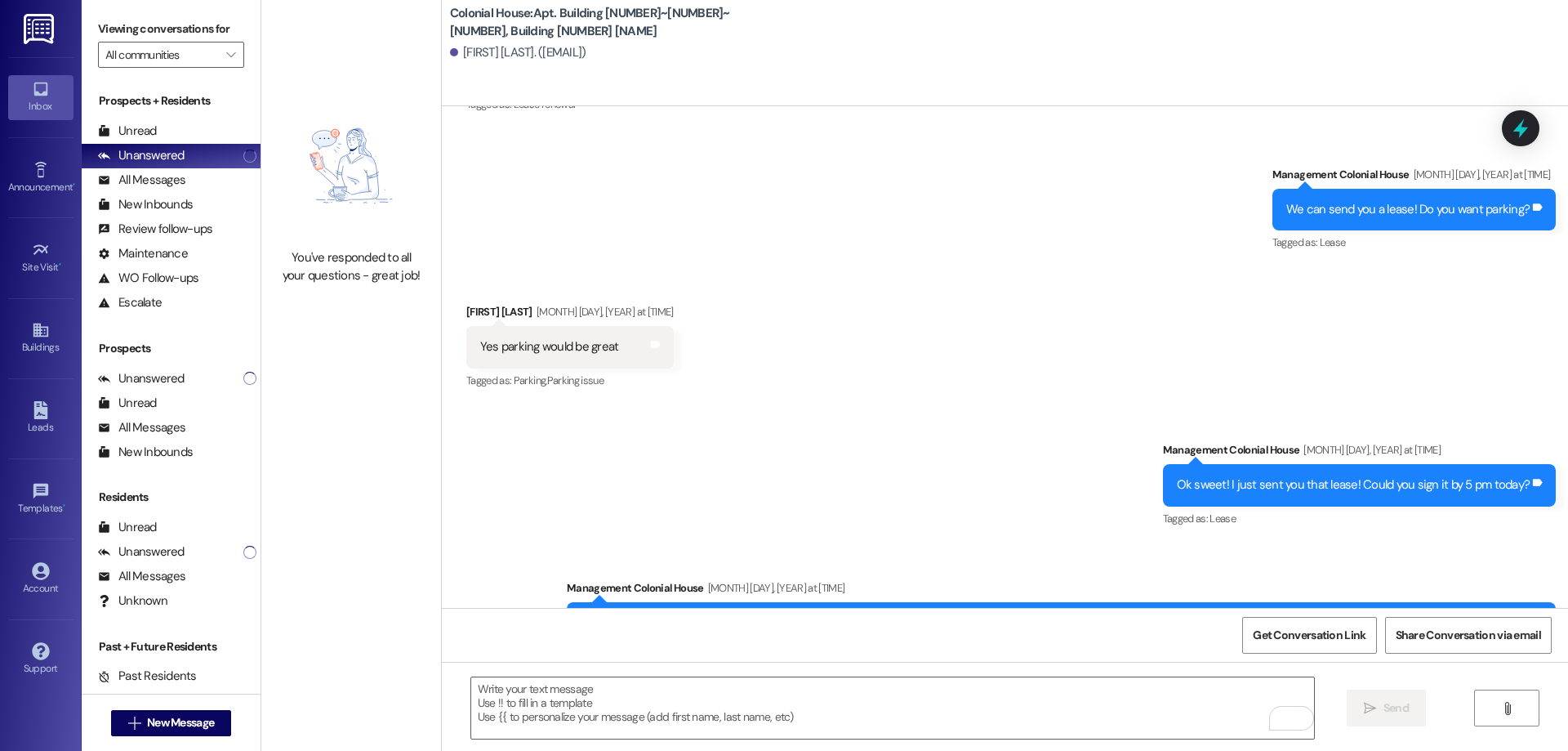 scroll, scrollTop: 28701, scrollLeft: 0, axis: vertical 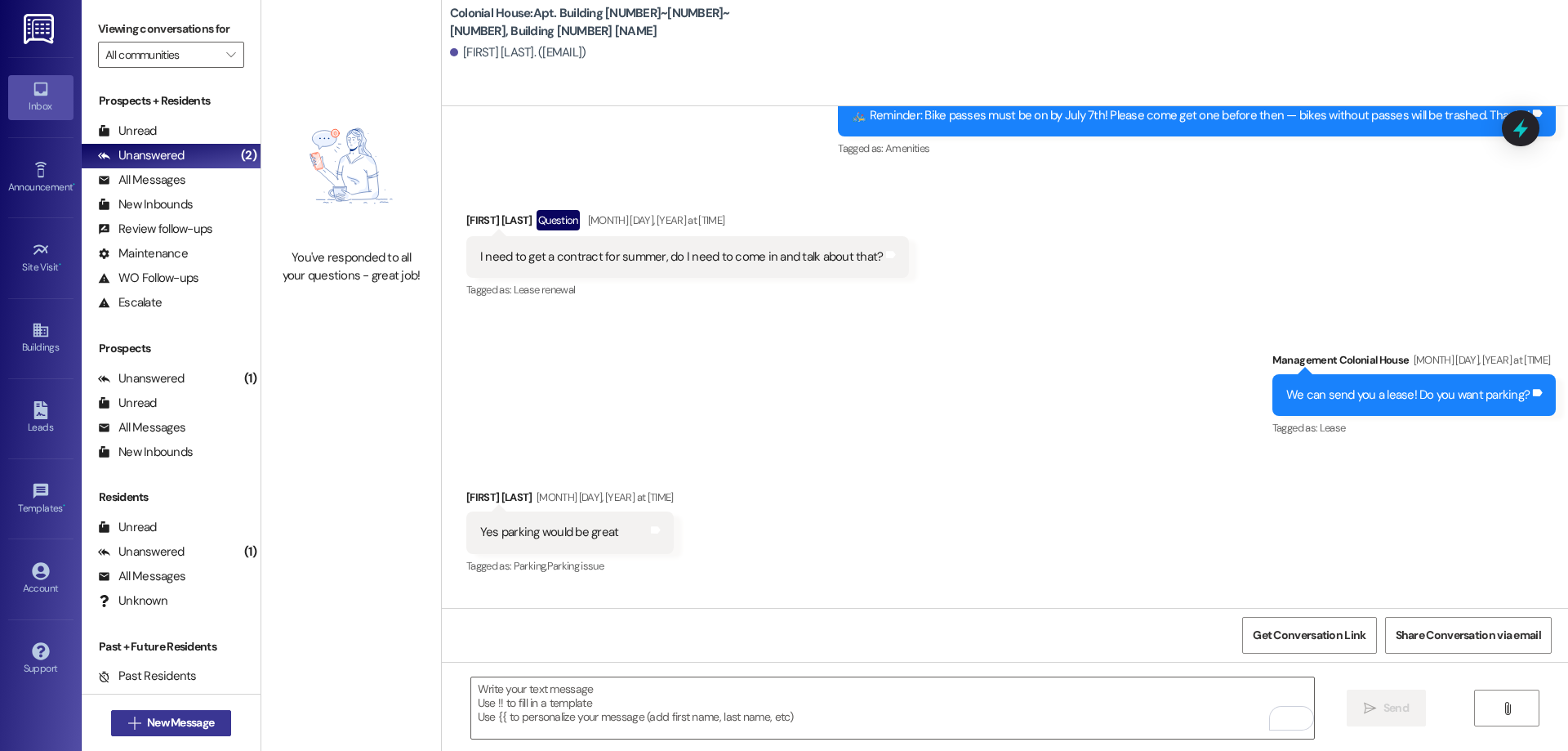 click on "New Message" at bounding box center [180, 722] 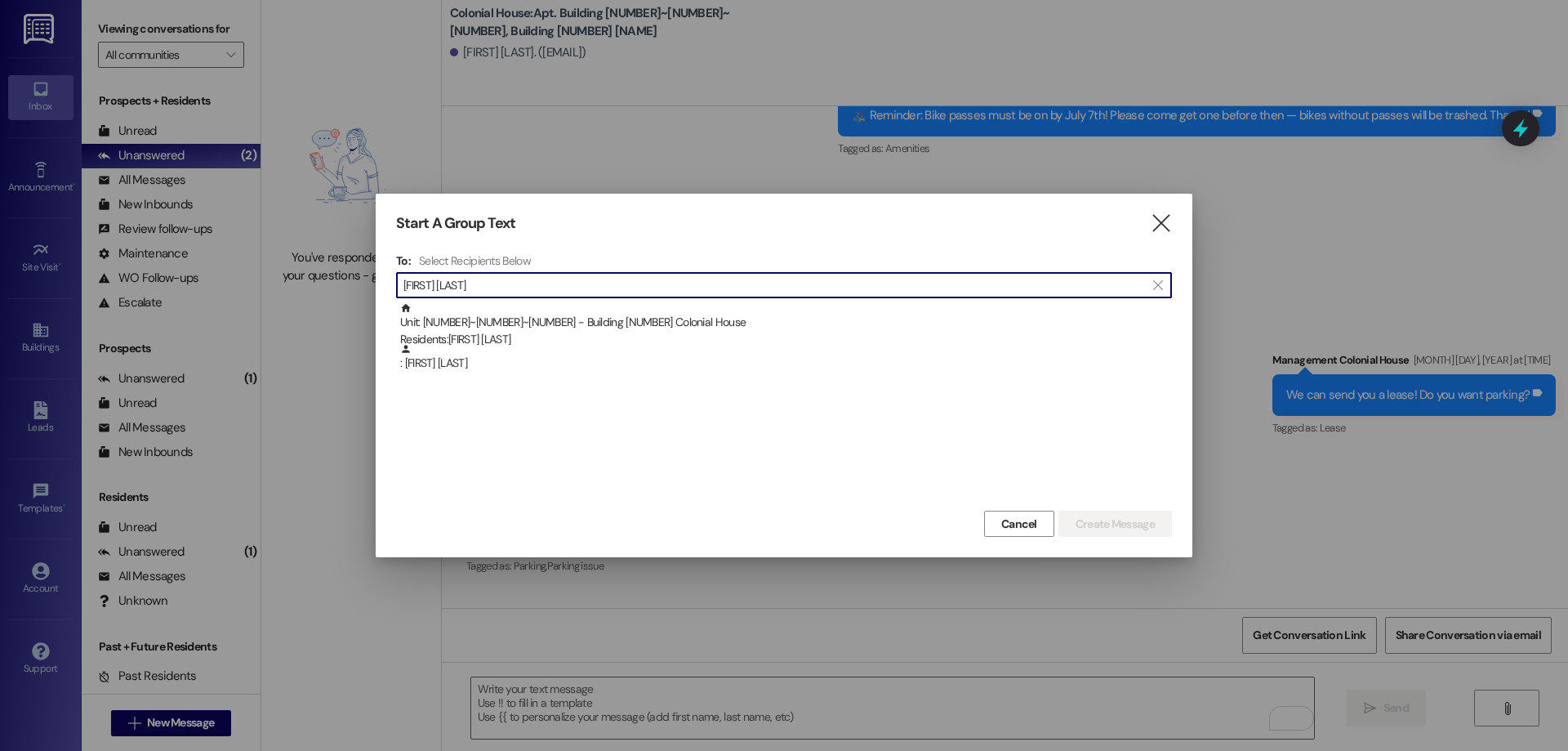 type on "[FIRST] [LAST]" 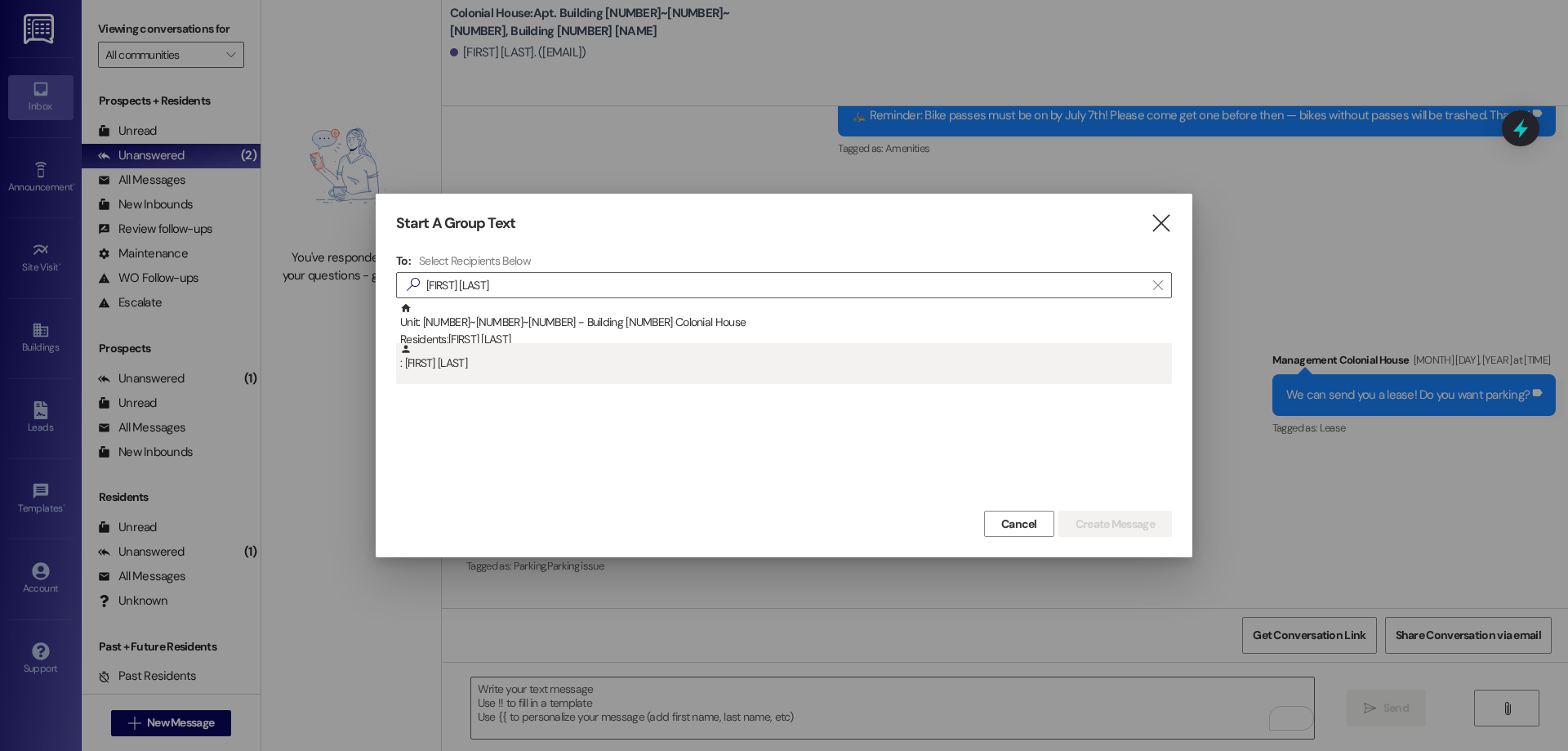 click on ": [FIRST] [LAST]" at bounding box center (786, 357) 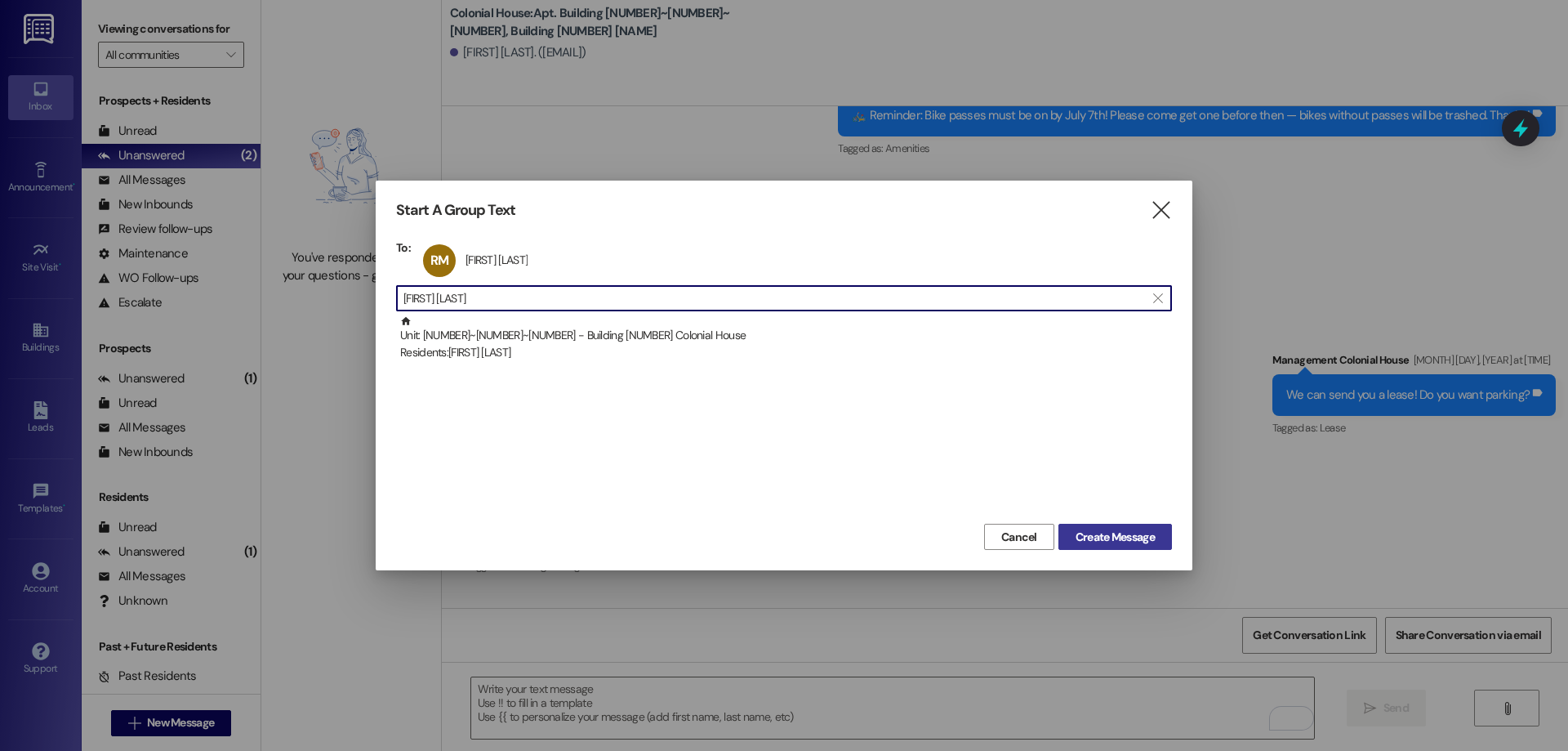 click on "Create Message" at bounding box center (1115, 537) 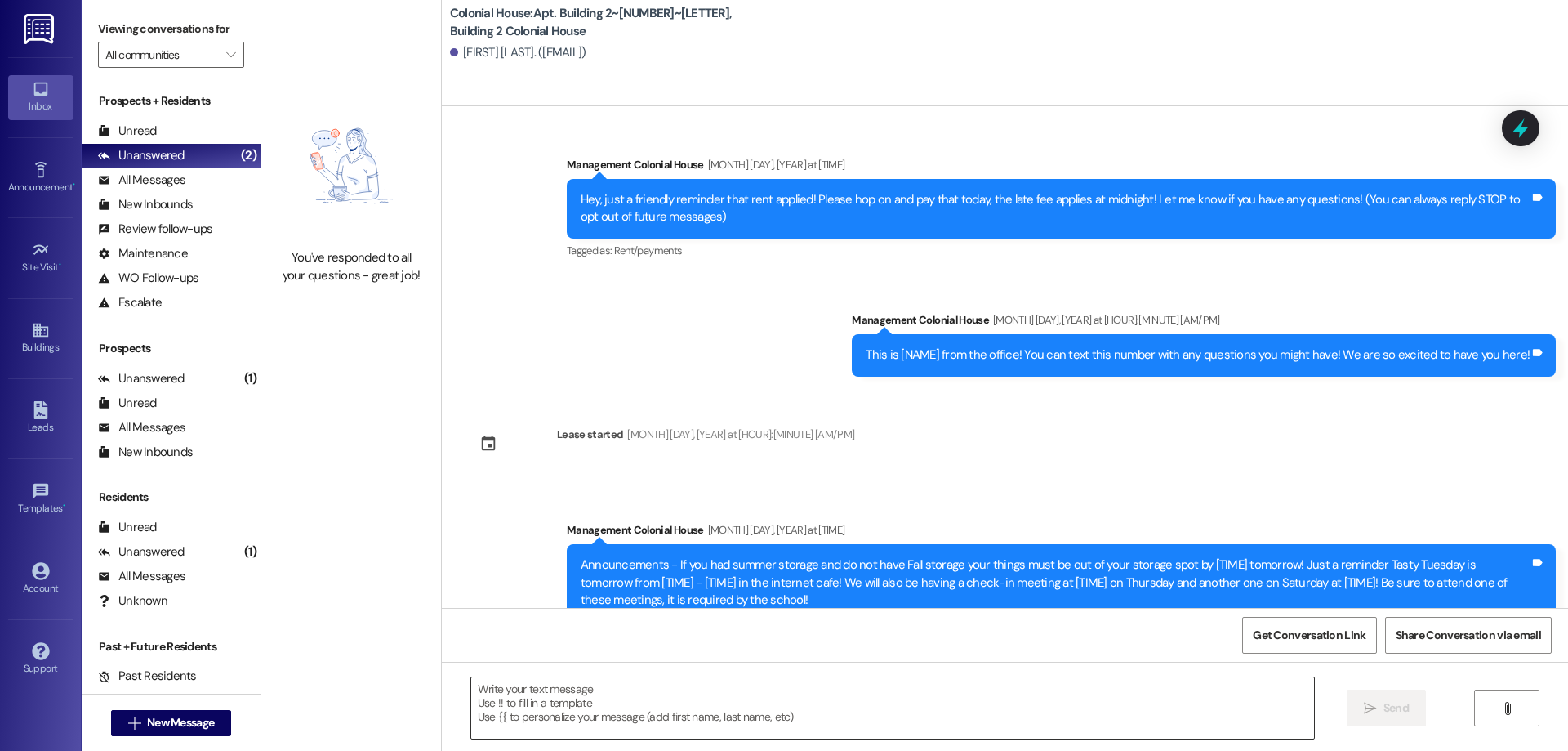 click at bounding box center (893, 708) 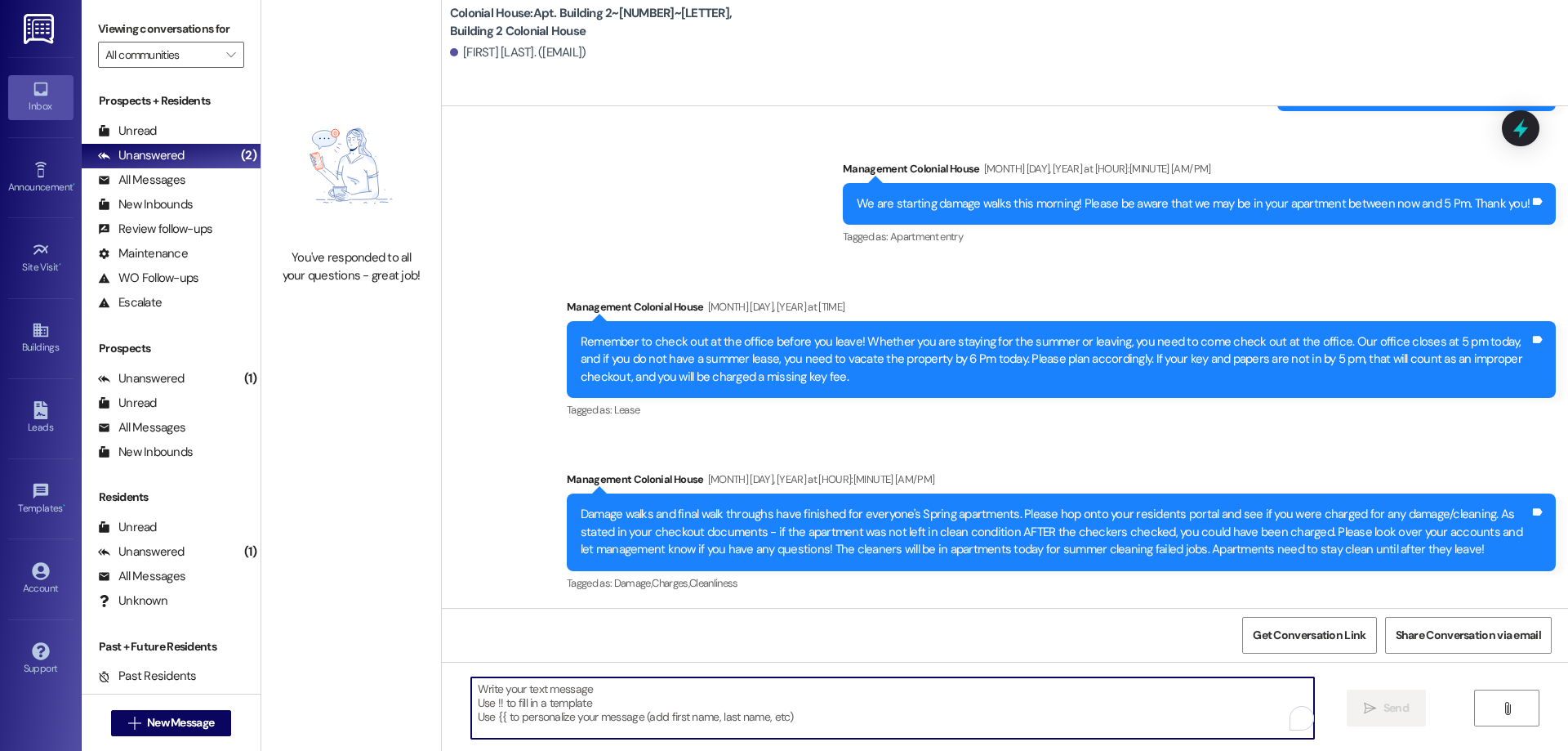 paste on "Hi! It looks like you have a balance on your account. Will you hop on and pay that today?" 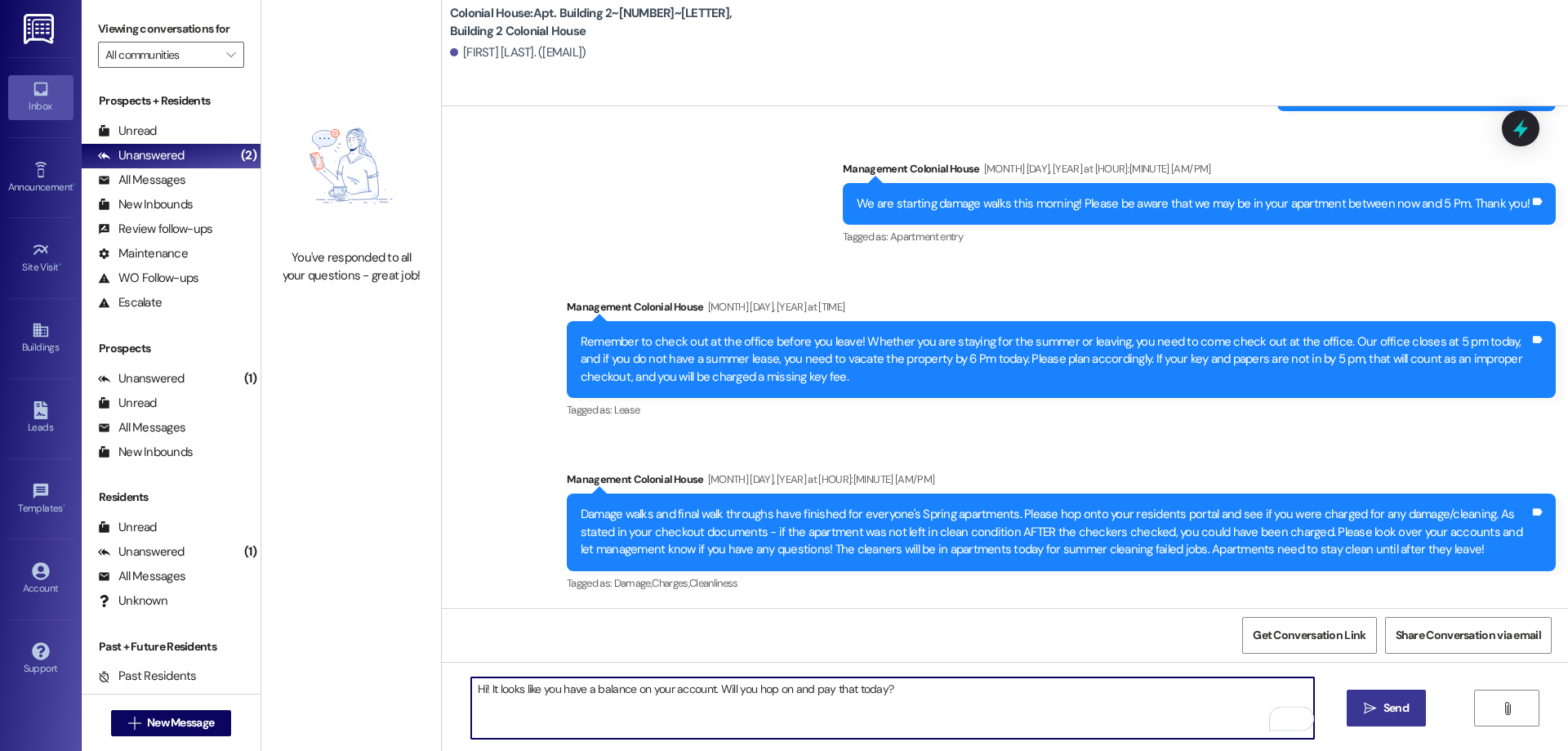 type on "Hi! It looks like you have a balance on your account. Will you hop on and pay that today?" 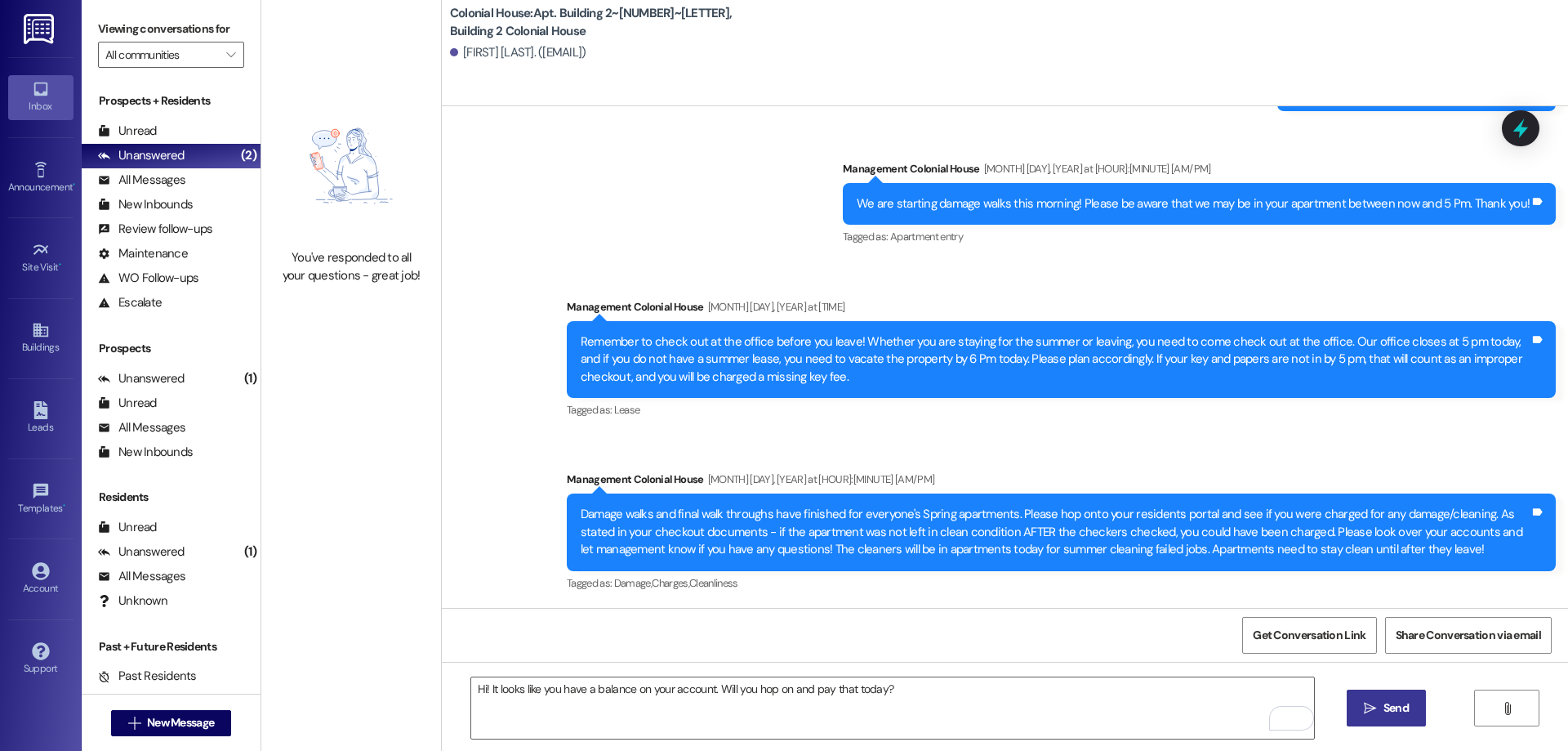 click on "Send" at bounding box center [1396, 708] 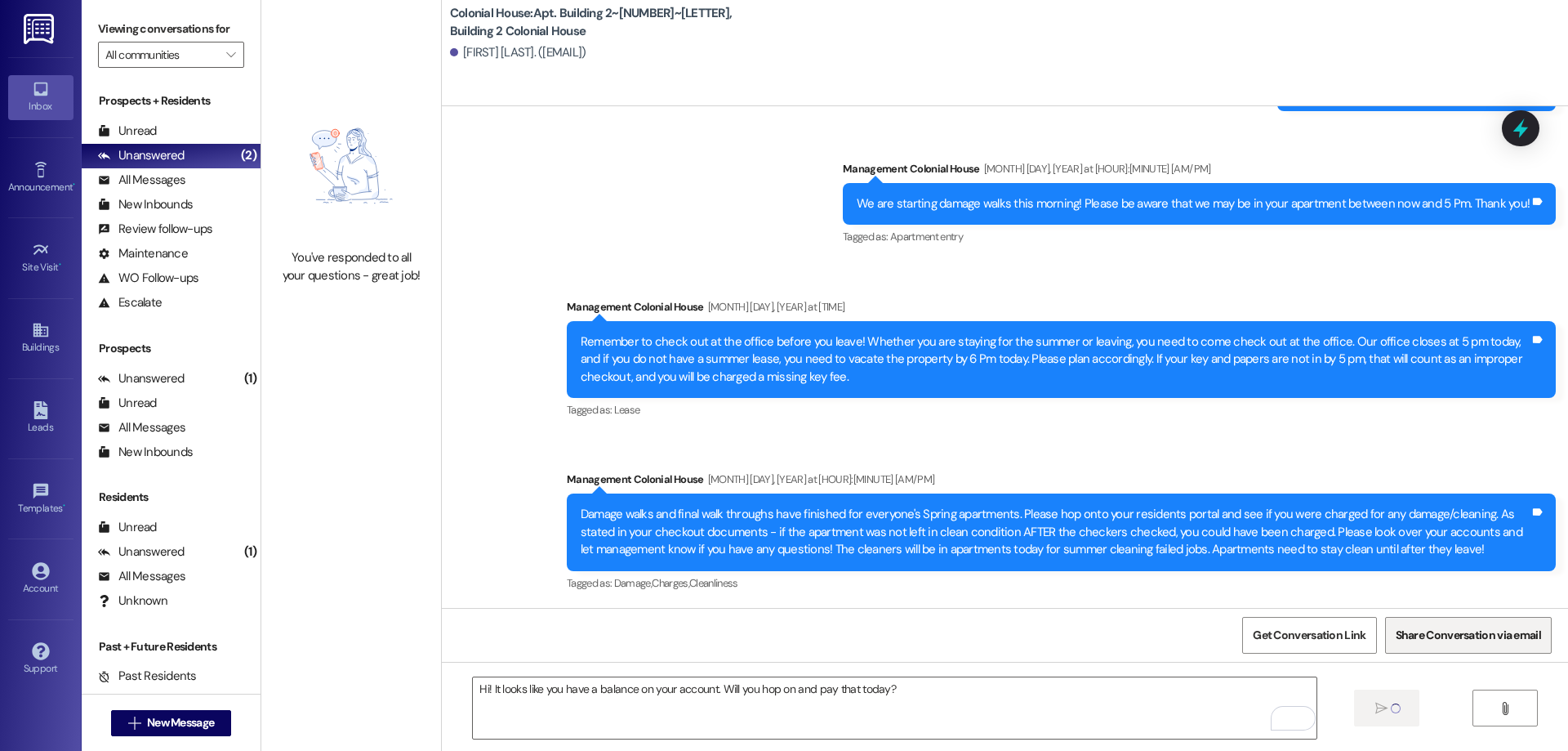 type 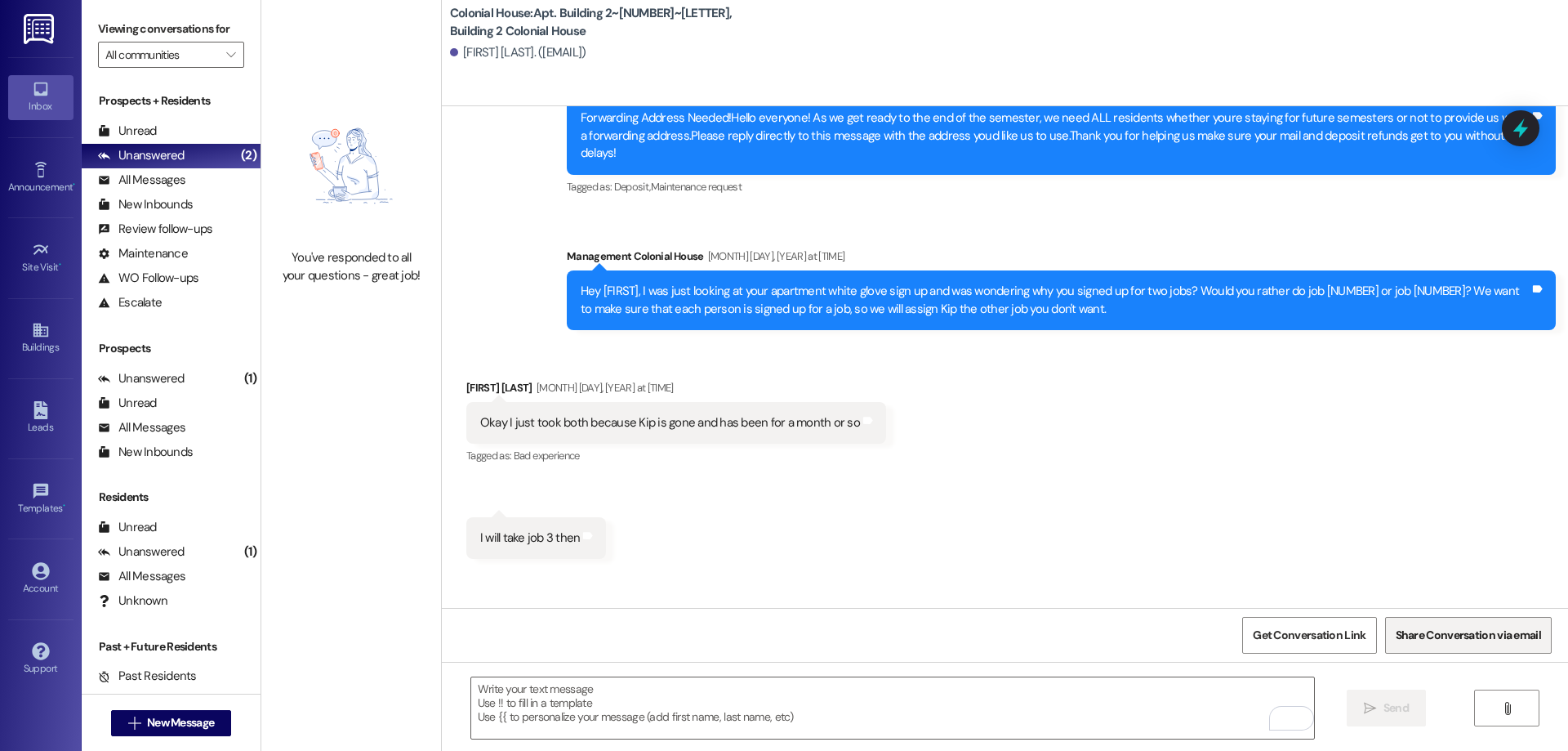 scroll, scrollTop: 34830, scrollLeft: 0, axis: vertical 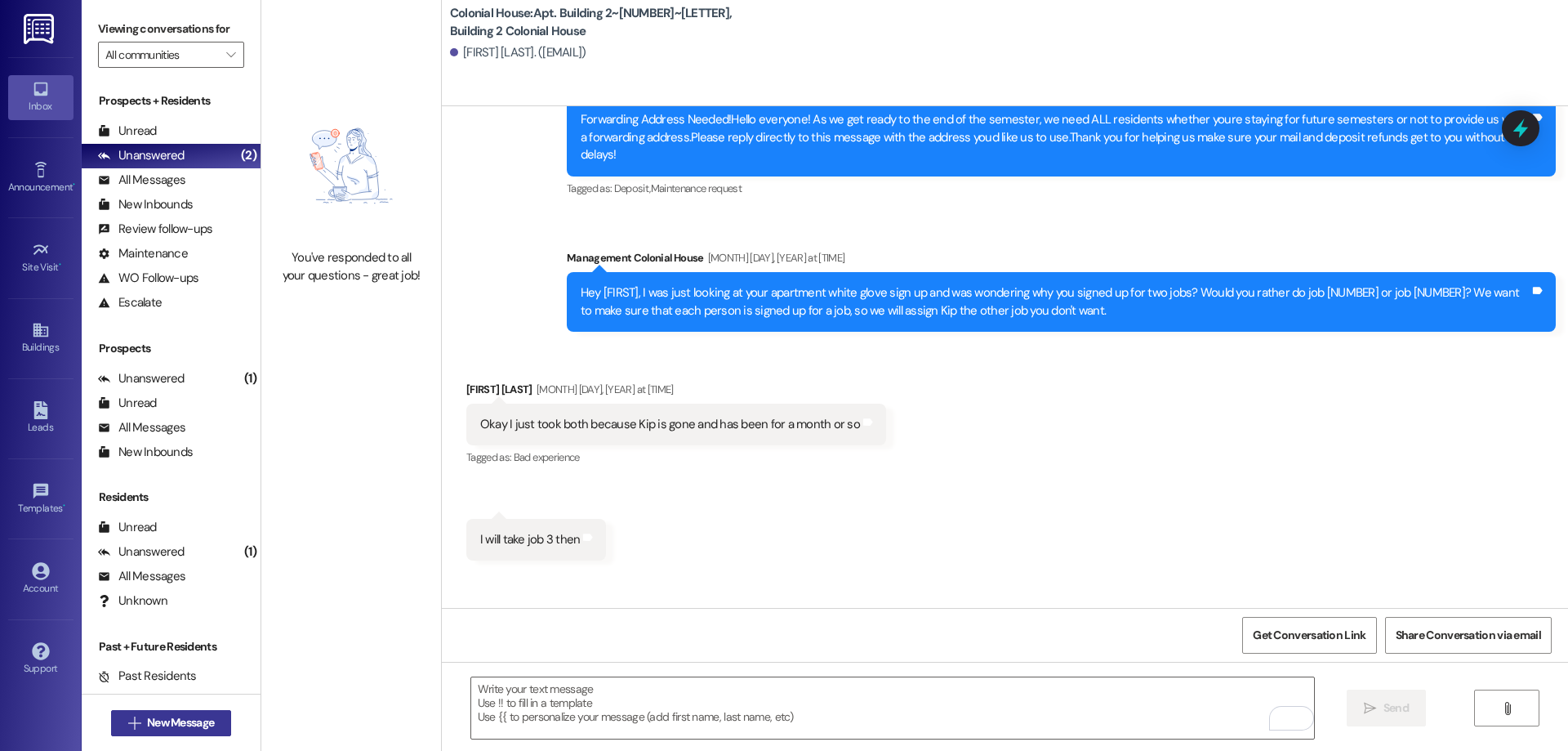 click on "New Message" at bounding box center [180, 722] 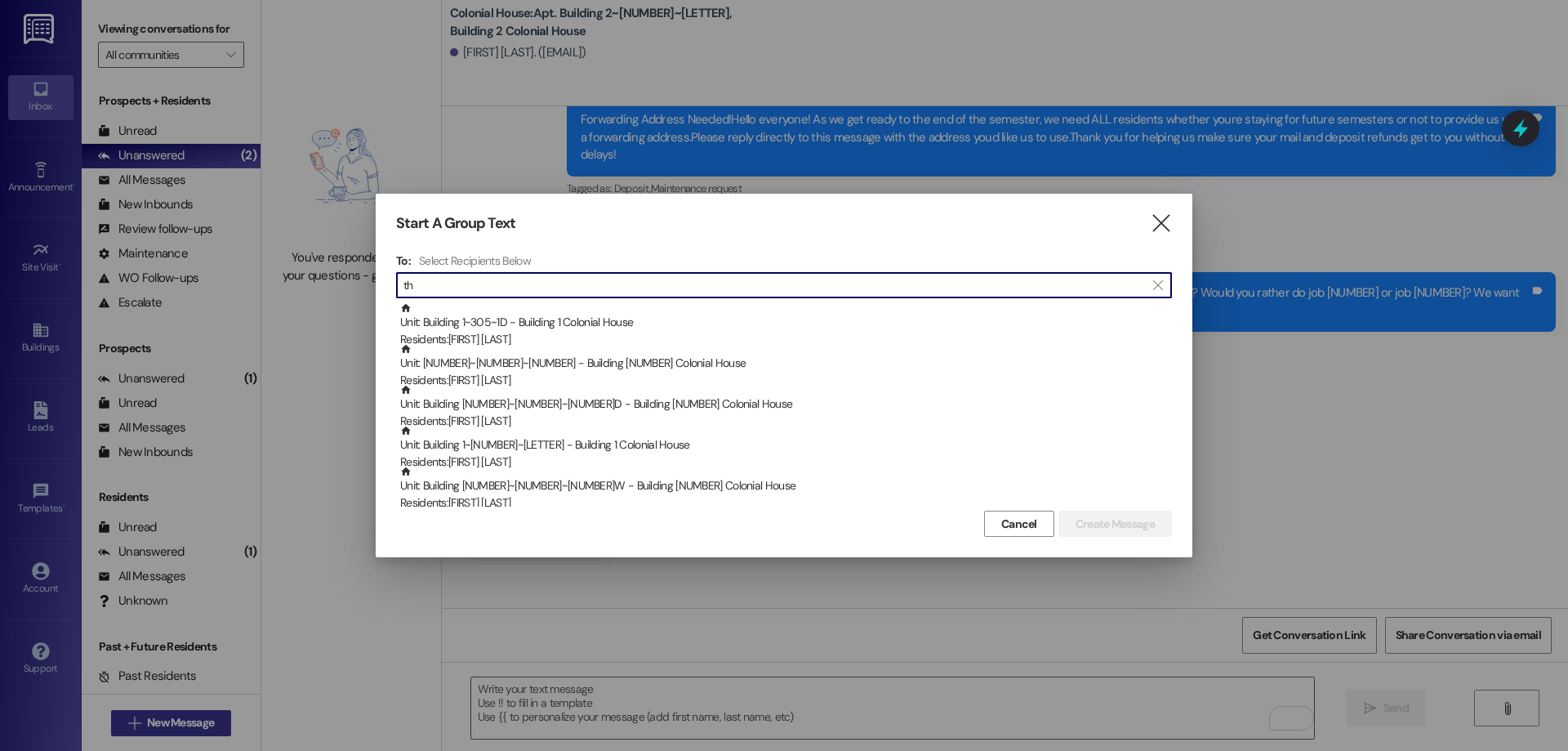 type on "t" 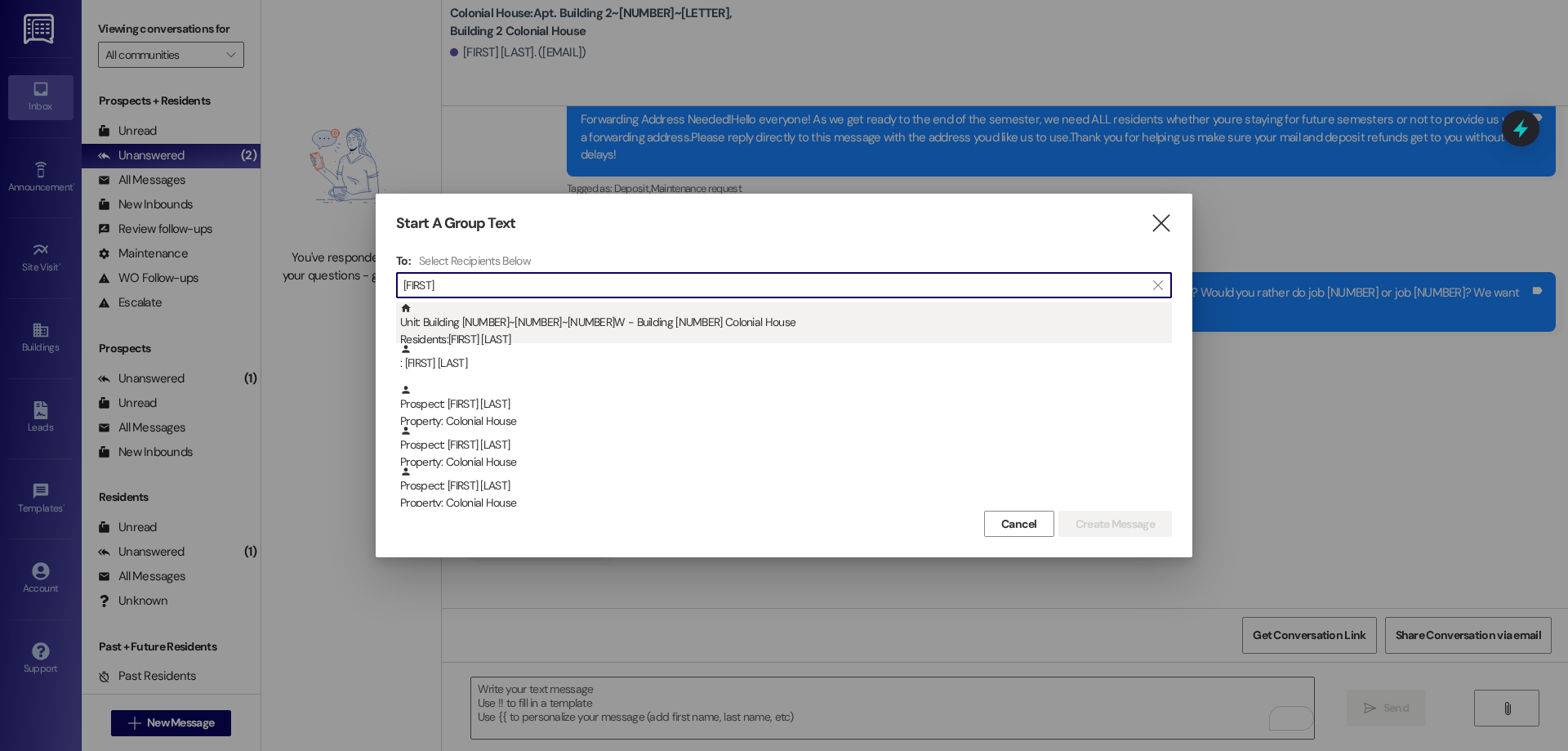 type on "[FIRST]" 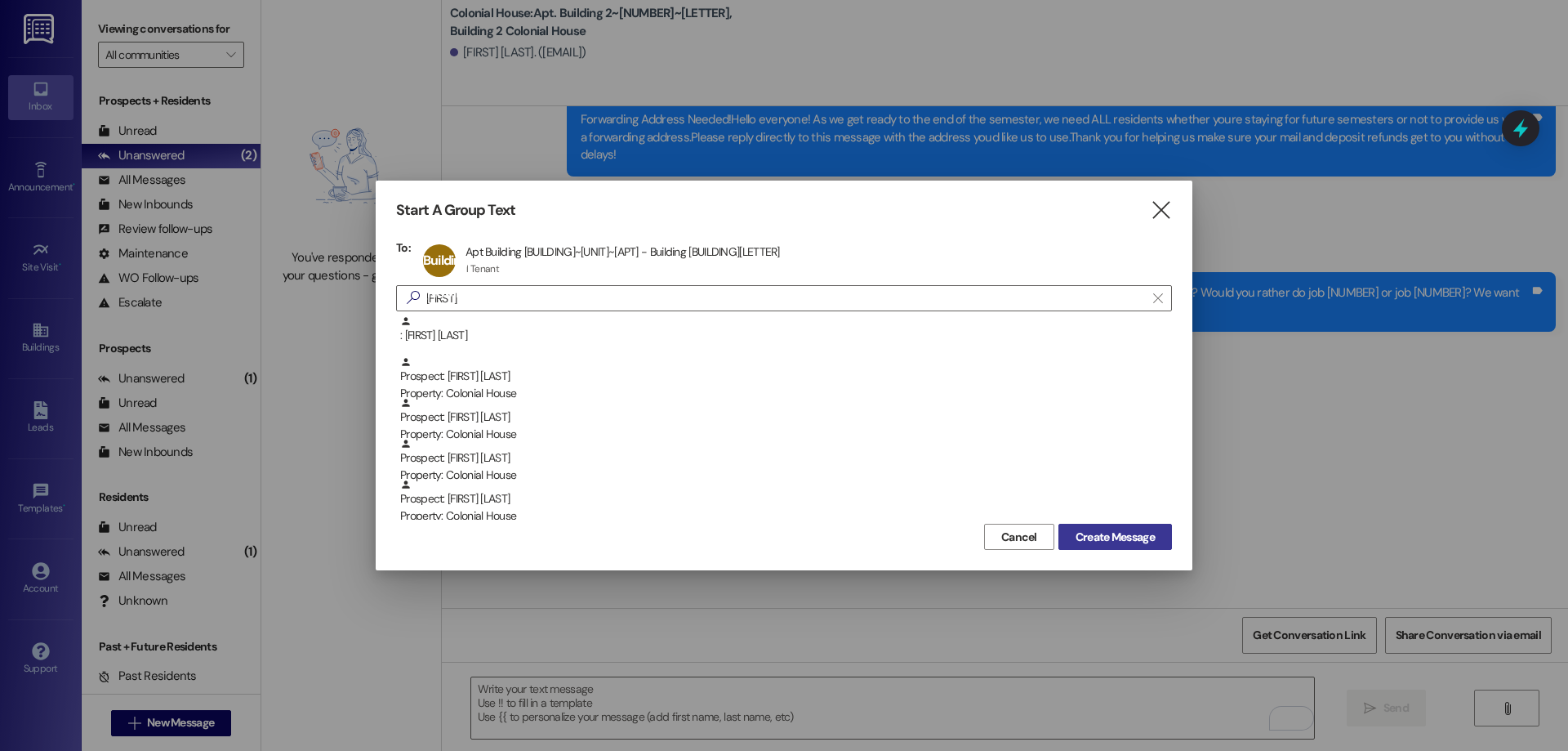 click on "Create Message" at bounding box center (1115, 537) 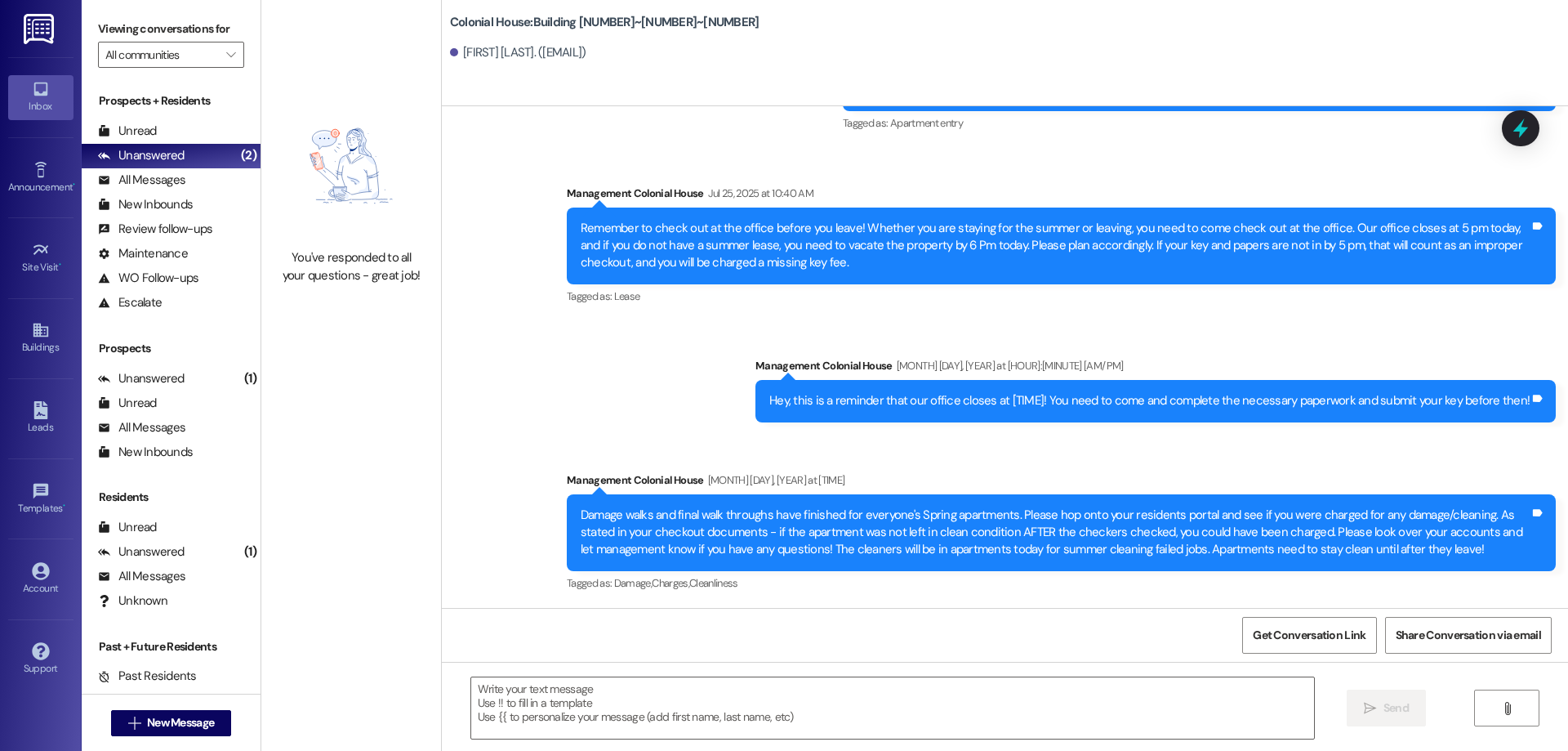 scroll, scrollTop: 10104, scrollLeft: 0, axis: vertical 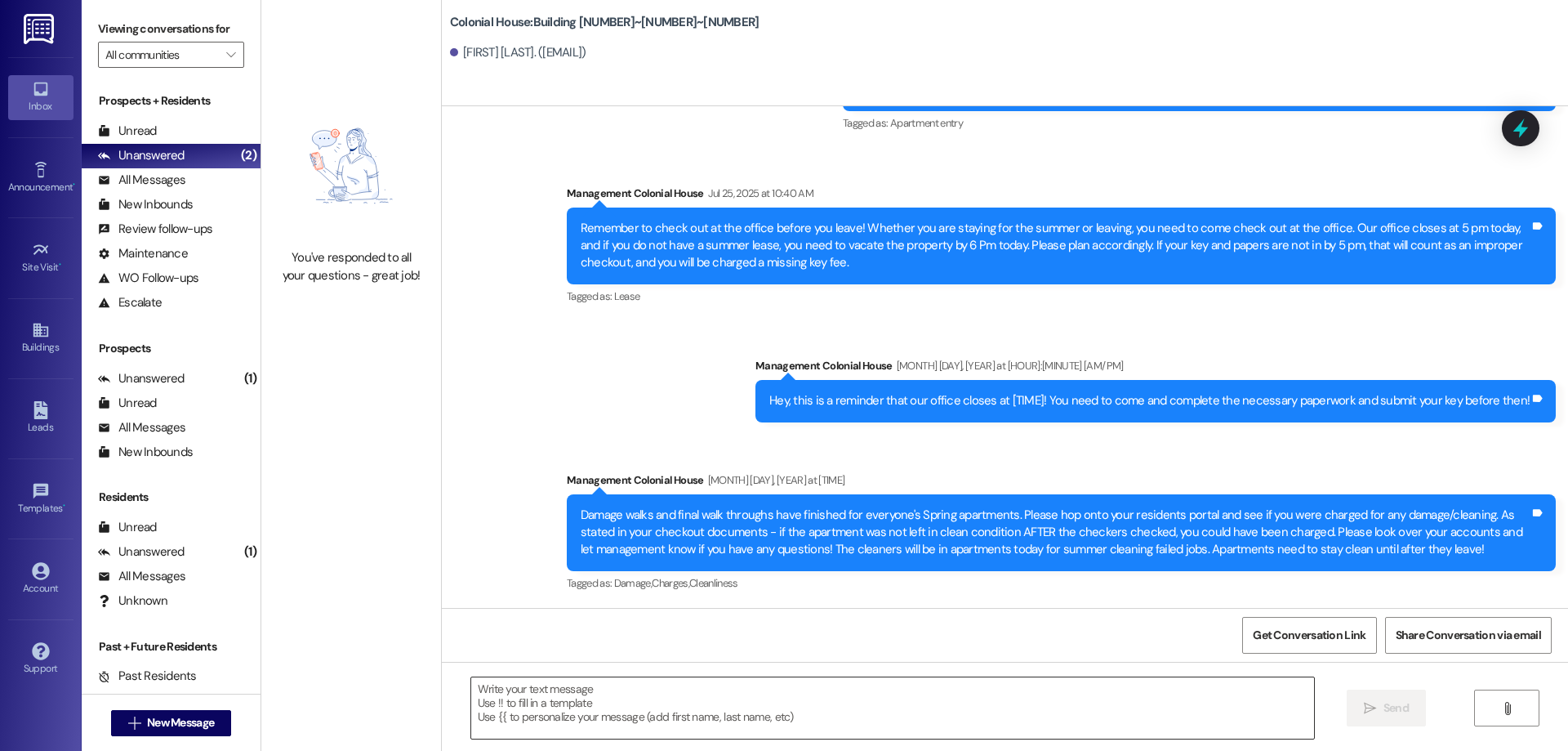 click at bounding box center (893, 708) 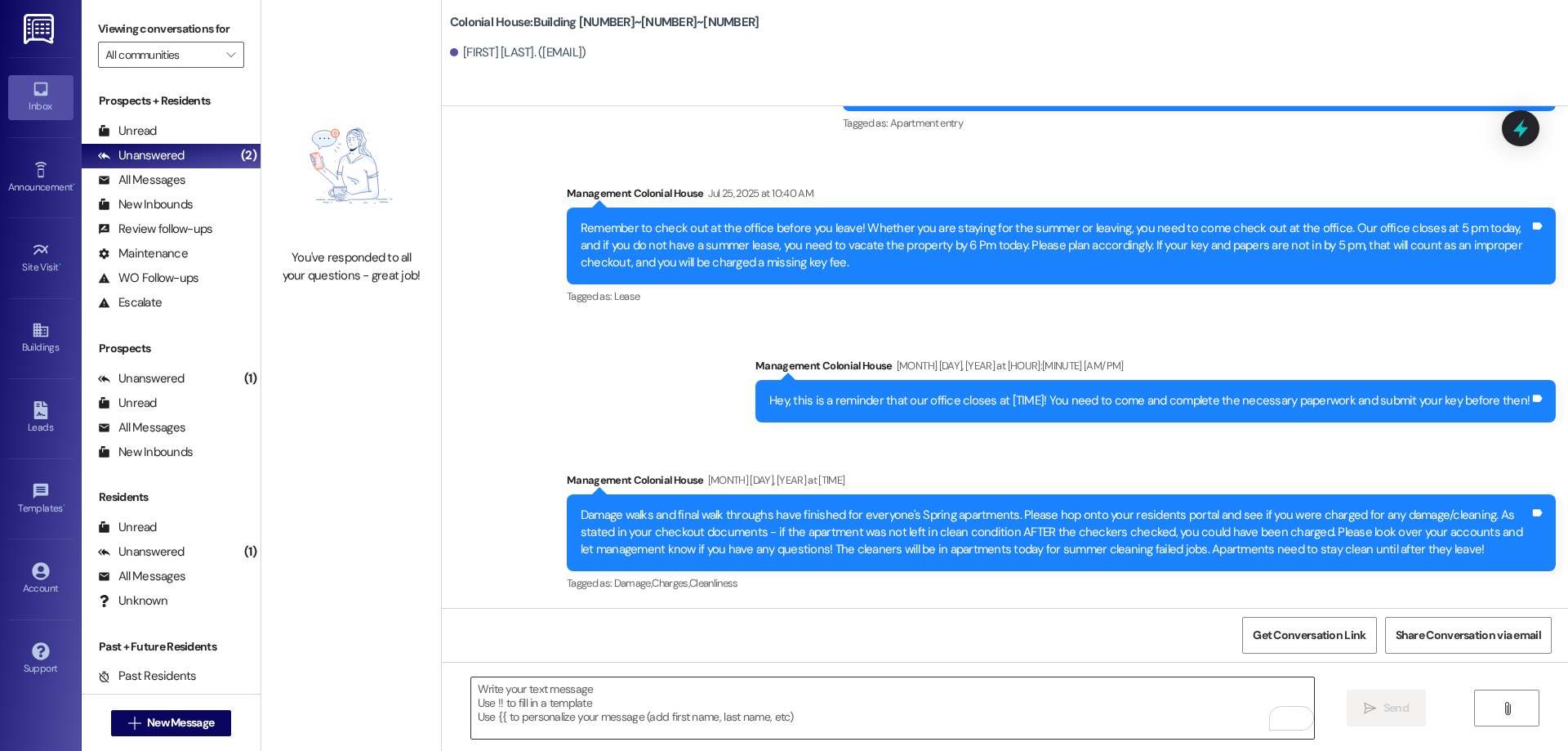 click at bounding box center [893, 708] 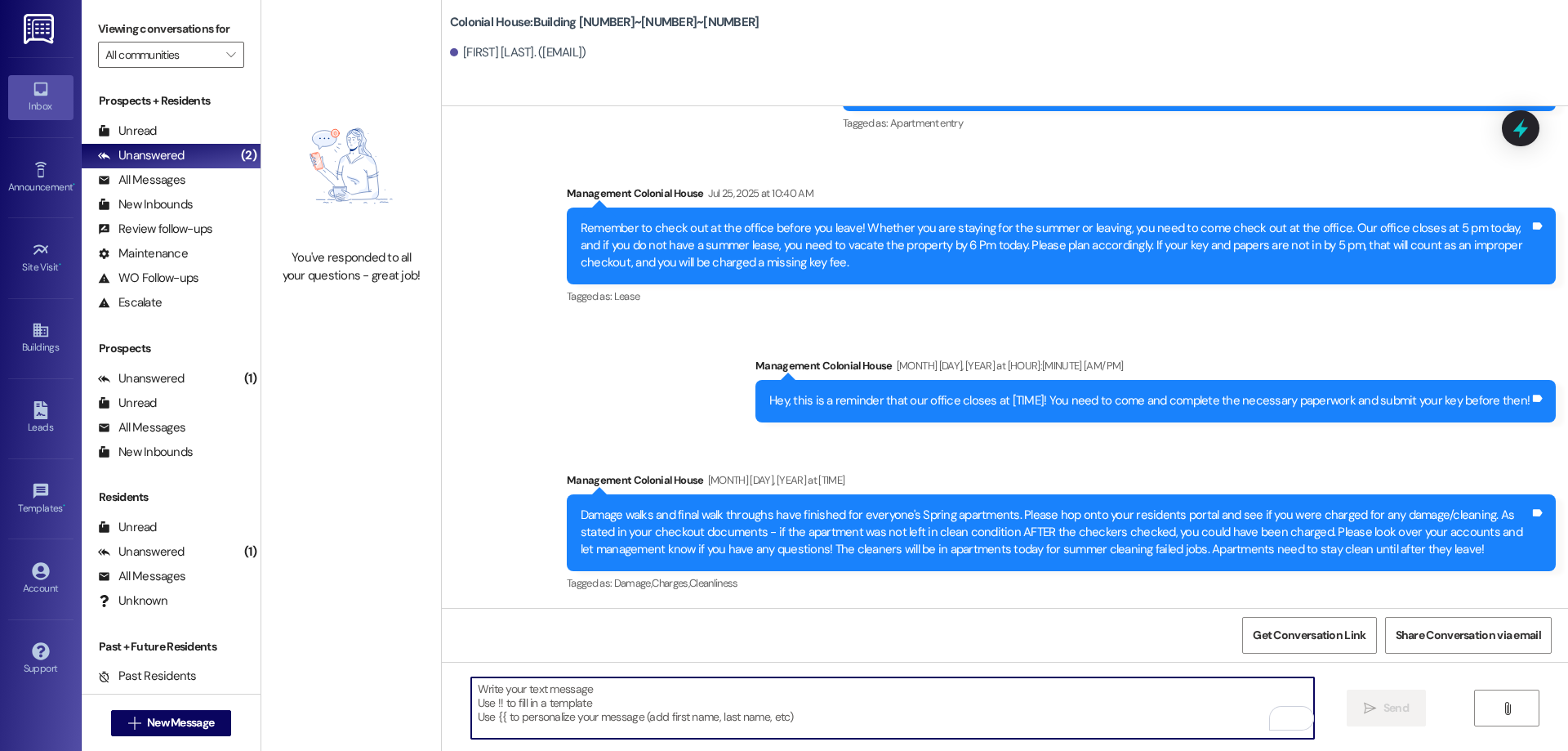 paste on "Hi! It looks like you have a balance on your account. Will you hop on and pay that today?" 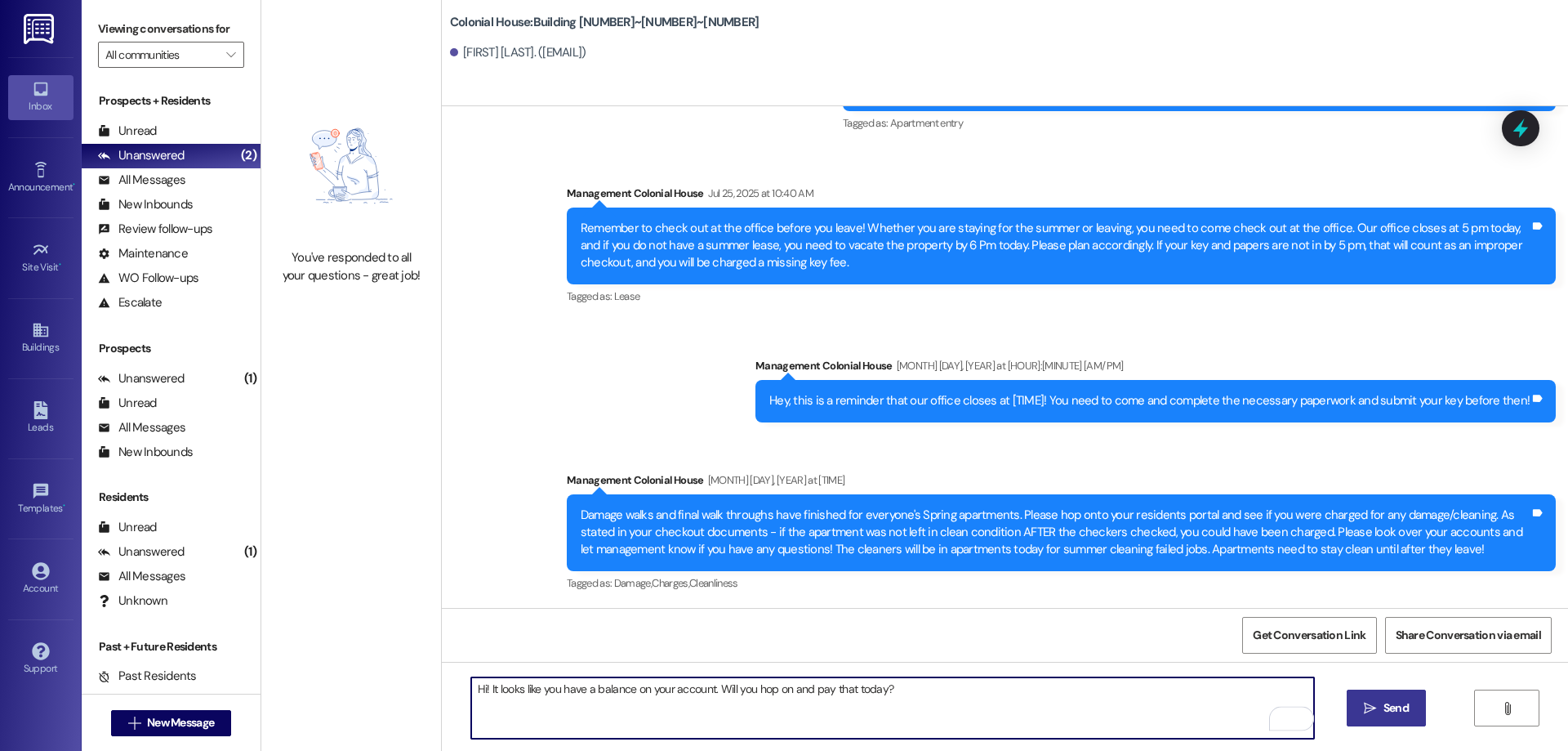 type on "Hi! It looks like you have a balance on your account. Will you hop on and pay that today?" 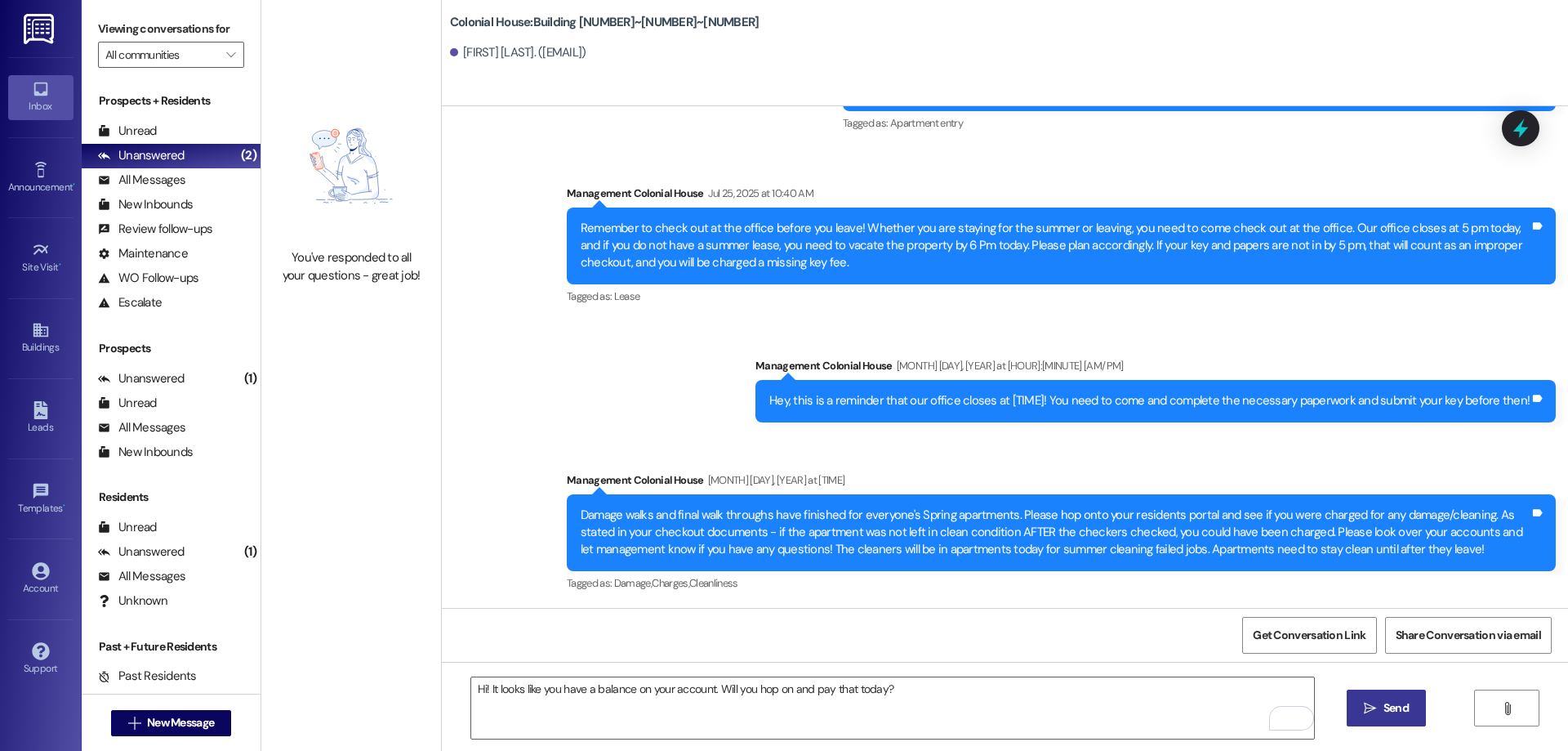 drag, startPoint x: 1365, startPoint y: 709, endPoint x: 1544, endPoint y: 691, distance: 179.90275 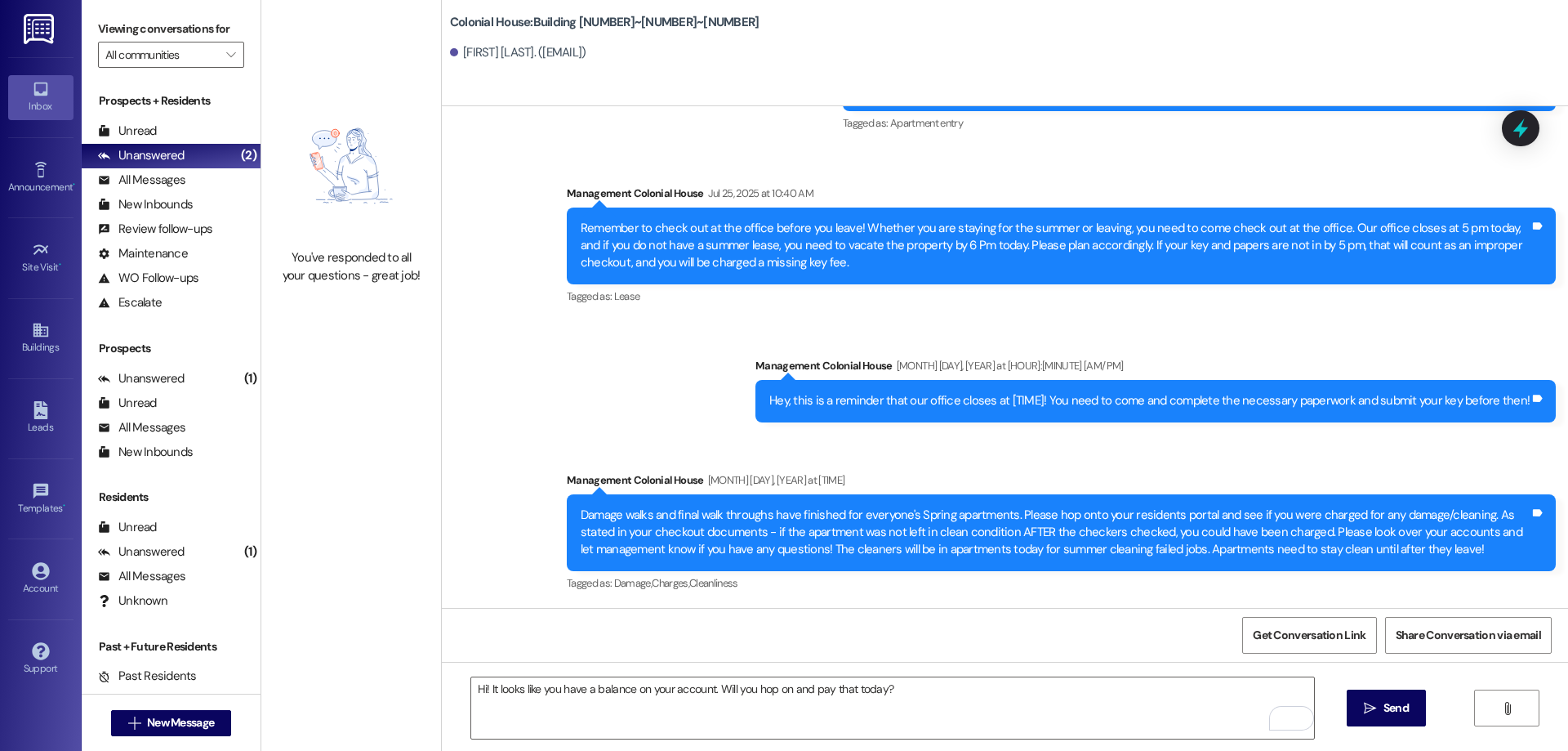 click on "" at bounding box center (1370, 709) 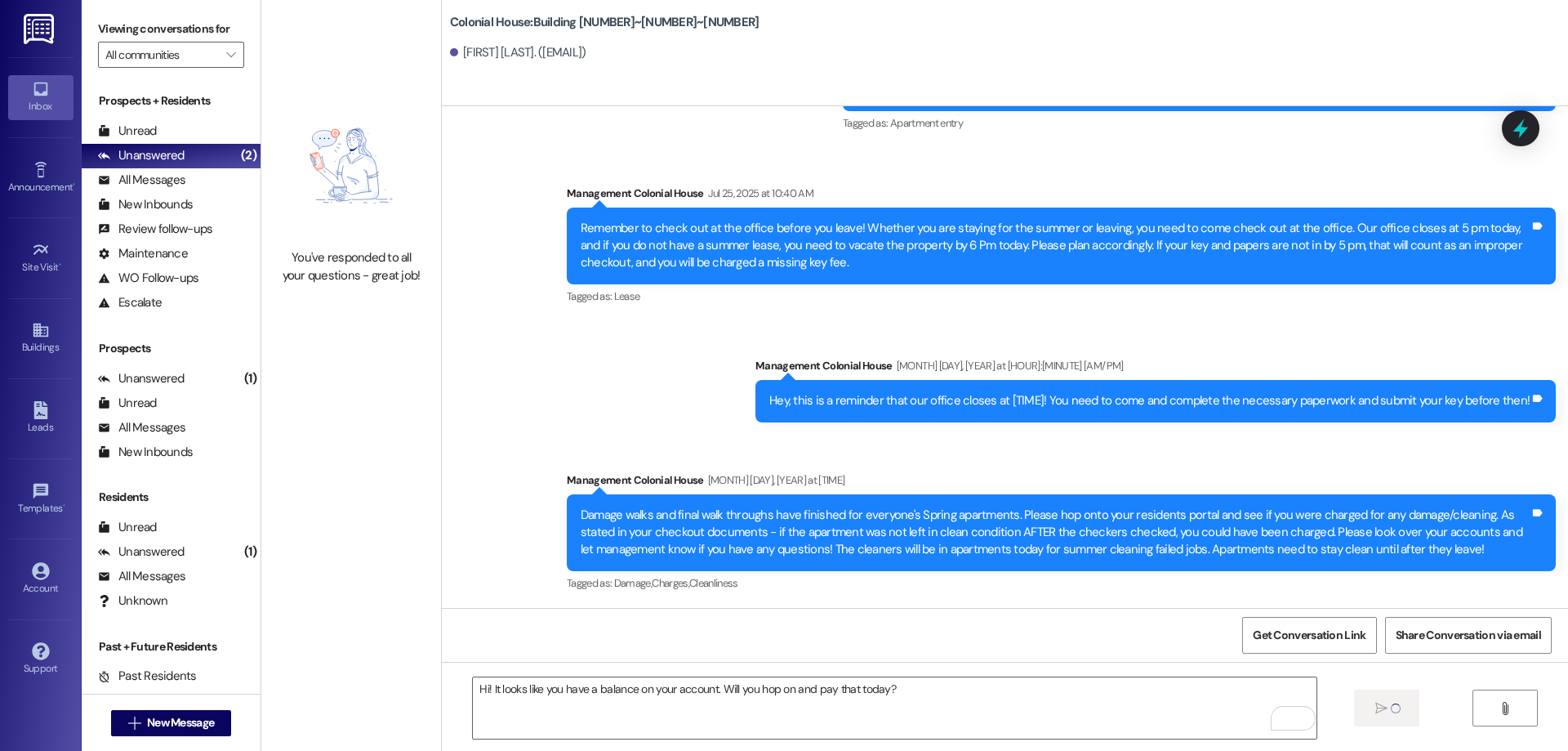 type 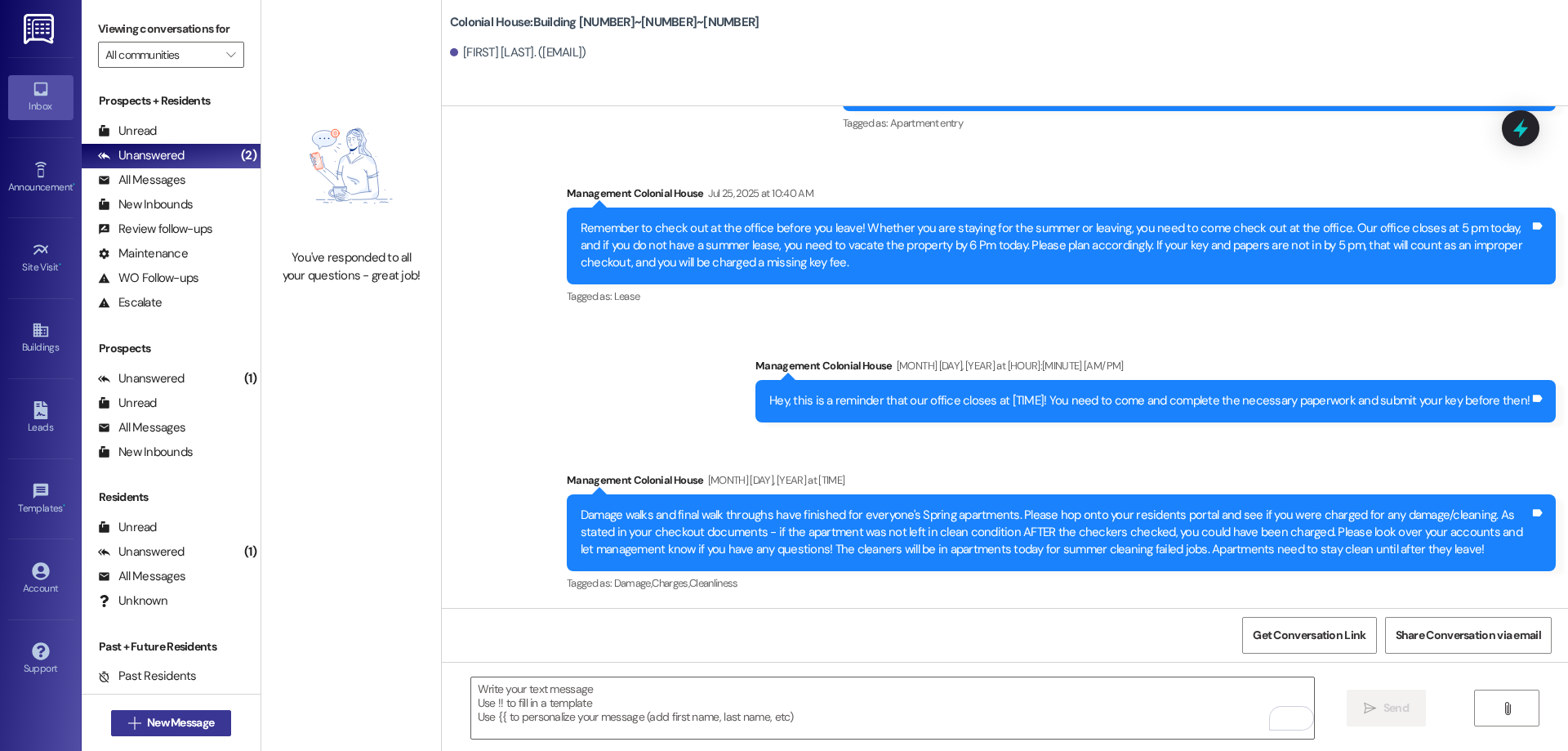 click on "New Message" at bounding box center (180, 722) 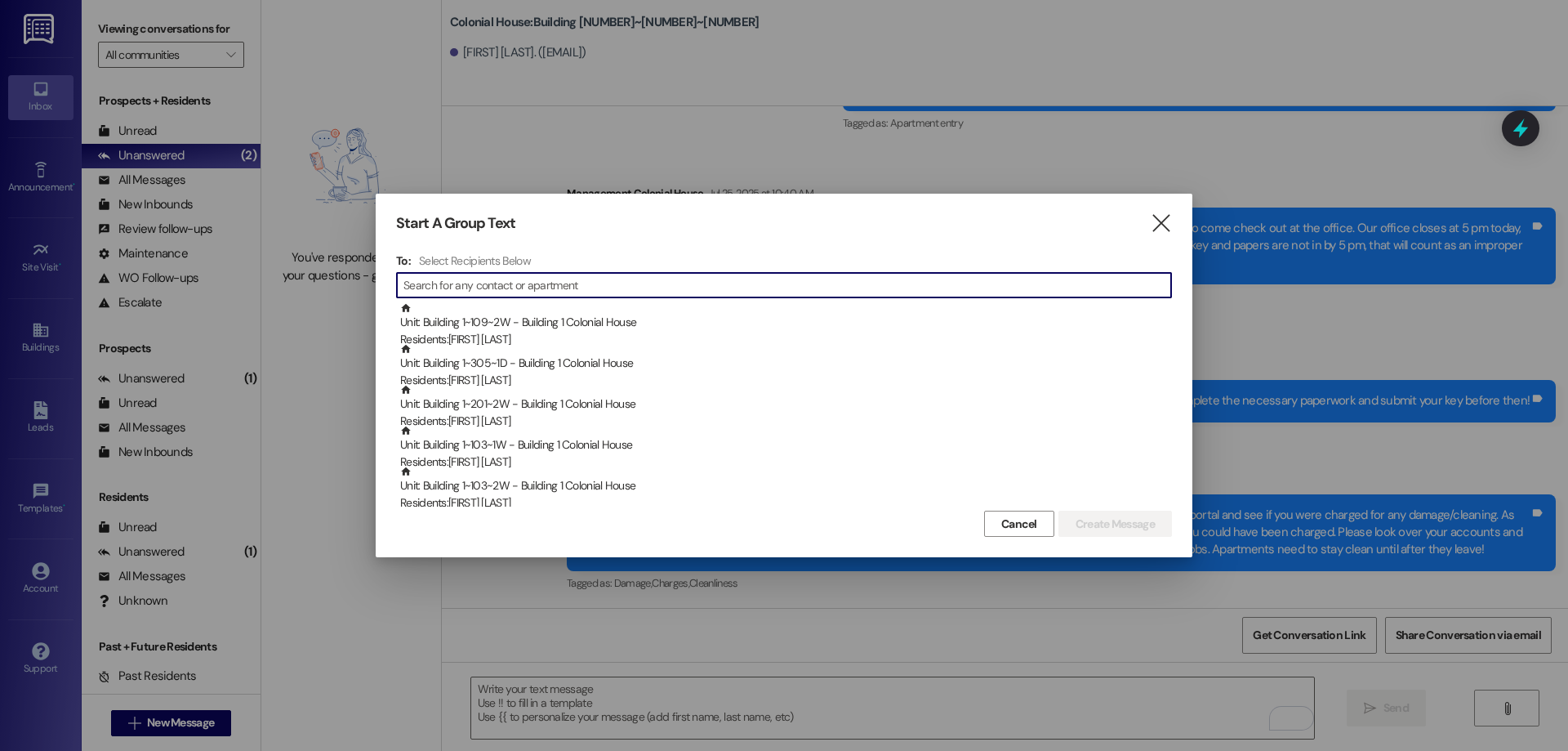 click at bounding box center (787, 285) 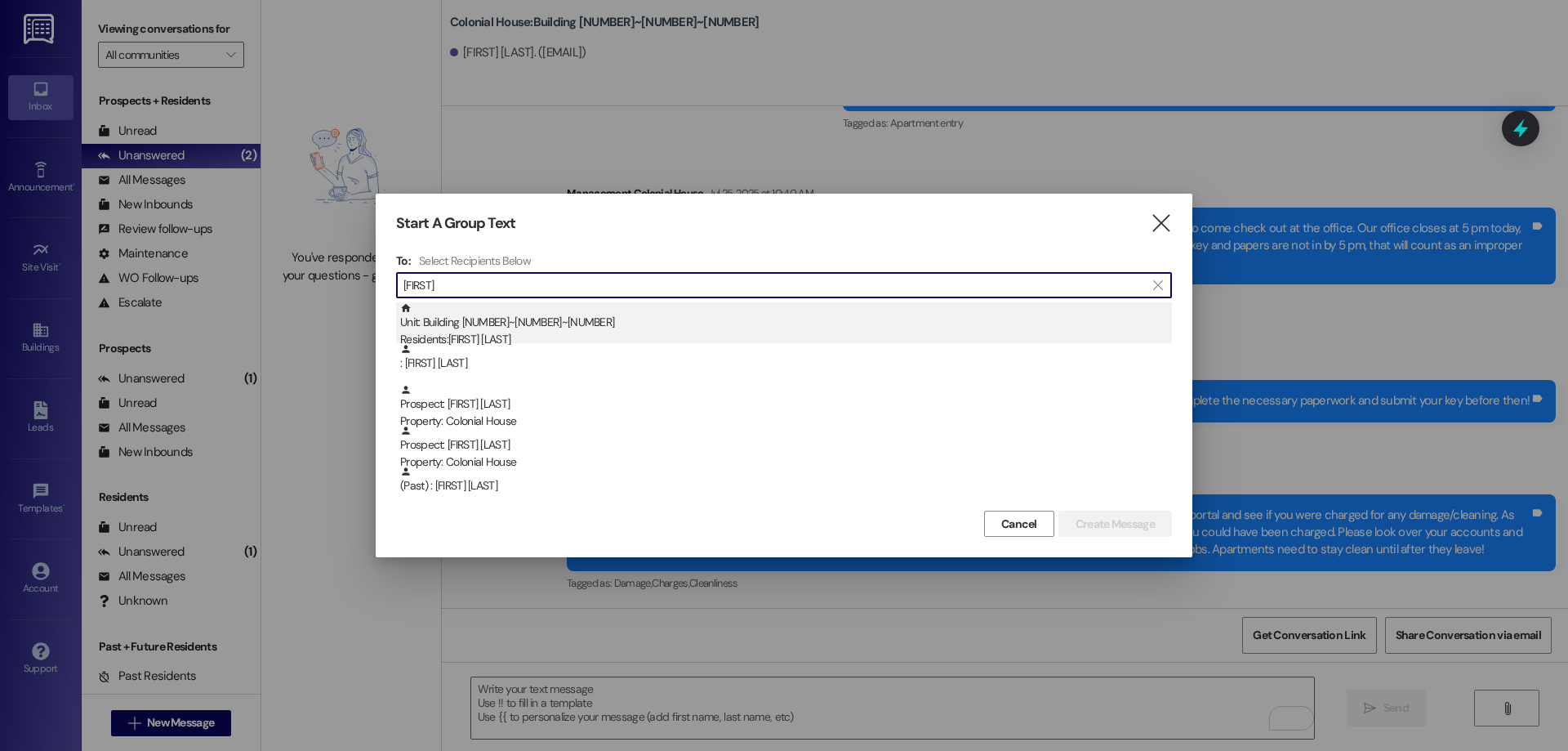 type on "[FIRST]" 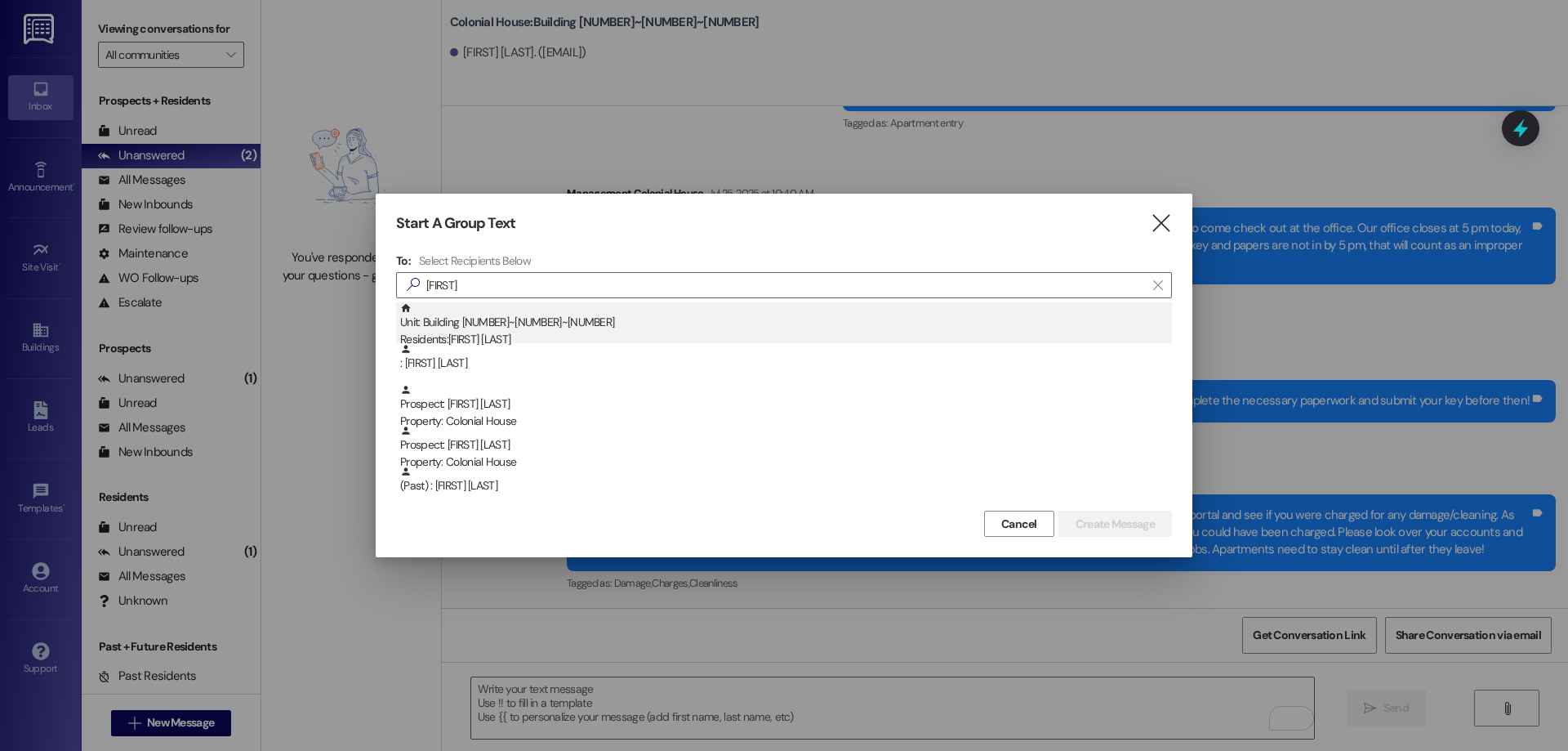 click on "Unit: Building 2~502~1W - Building 2 Colonial House Residents: [FIRST] [LAST]" at bounding box center (786, 325) 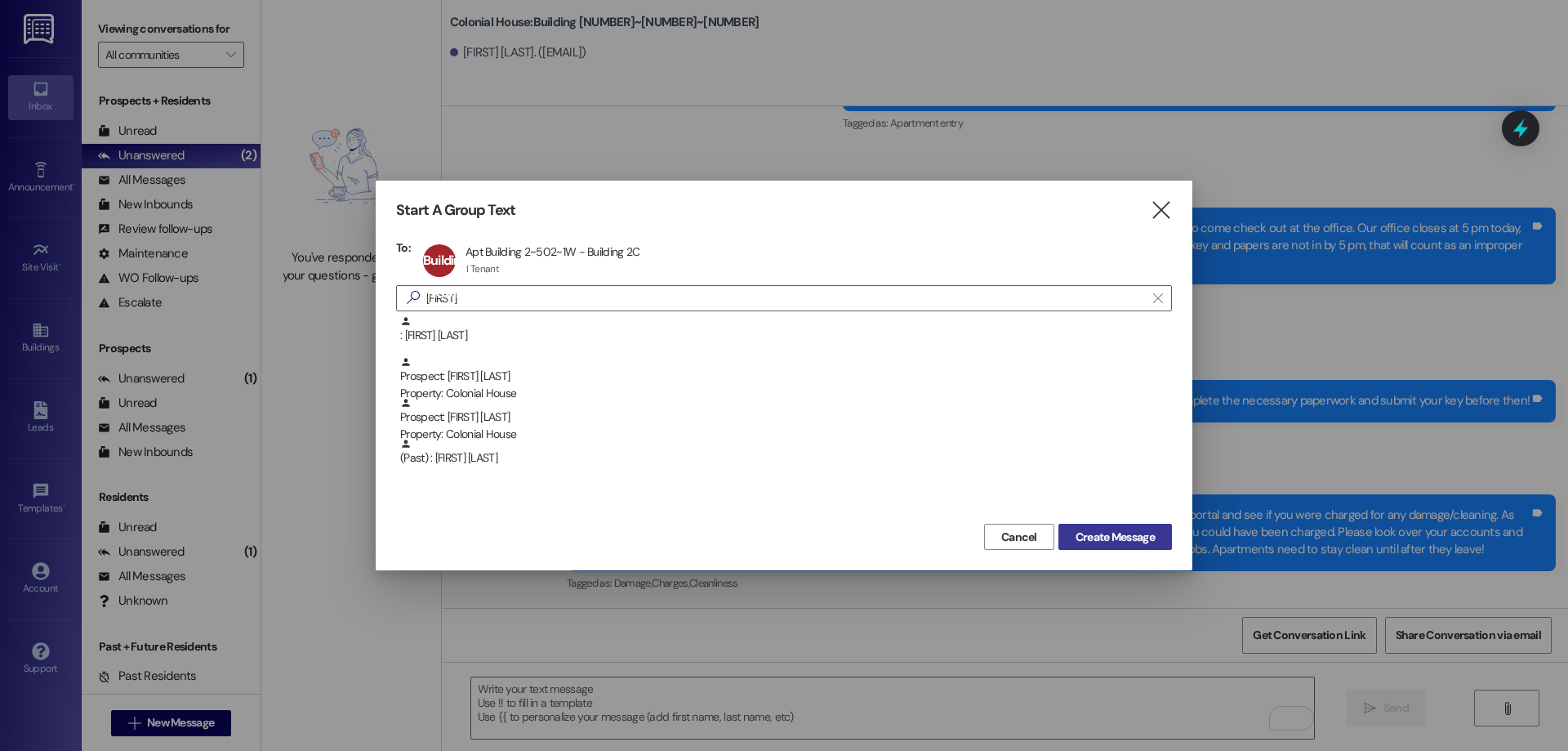 click on "Create Message" at bounding box center [1115, 537] 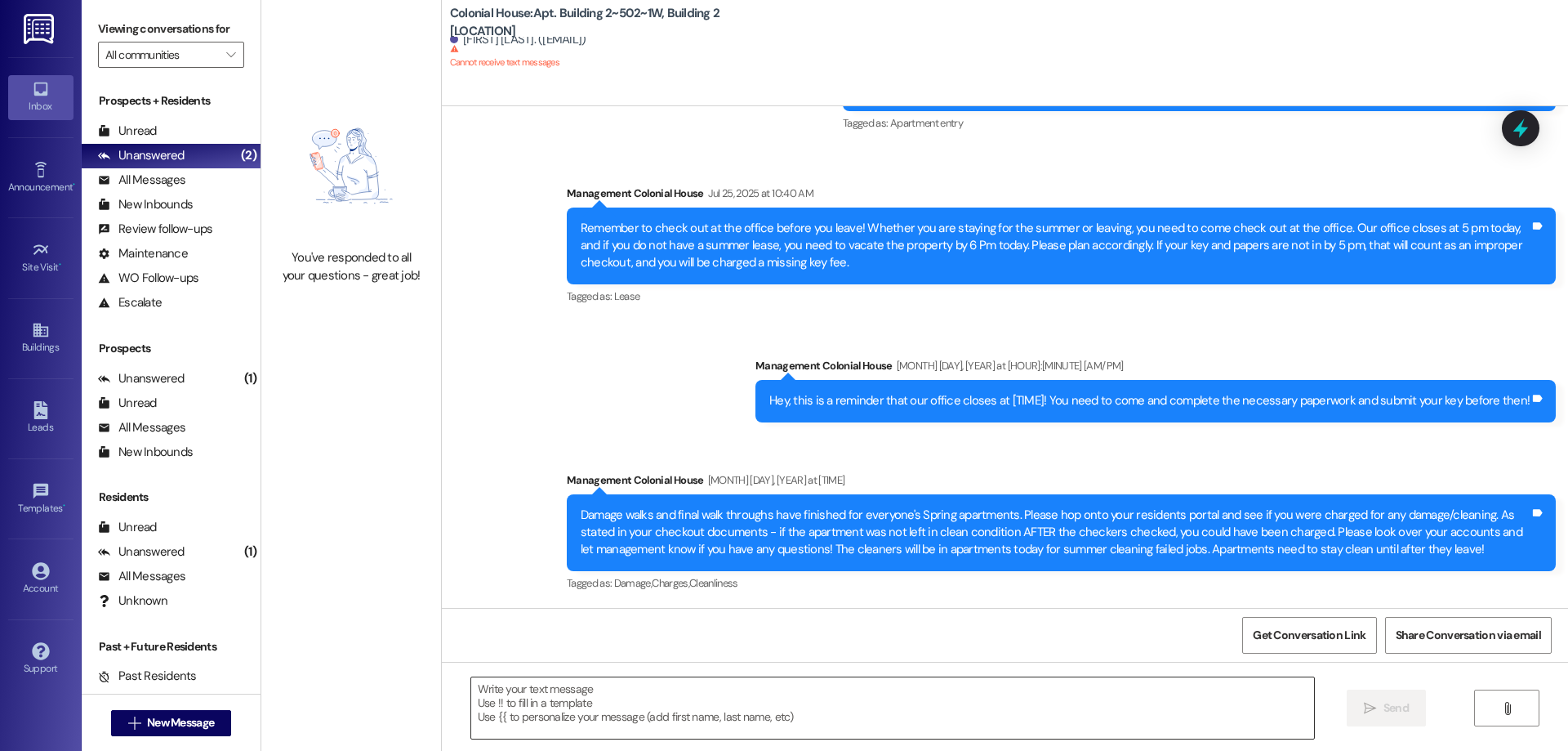 scroll, scrollTop: 0, scrollLeft: 0, axis: both 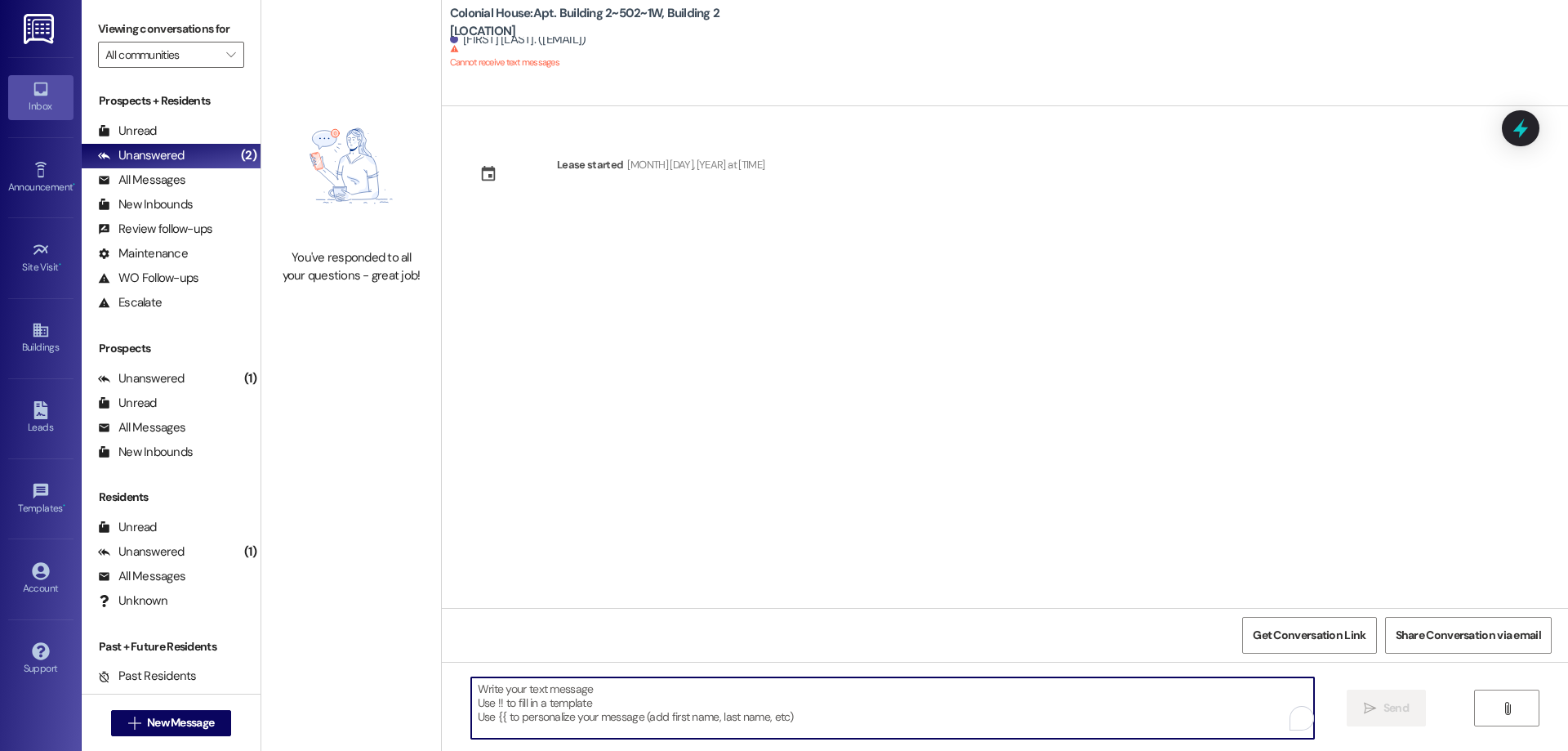 click at bounding box center [893, 708] 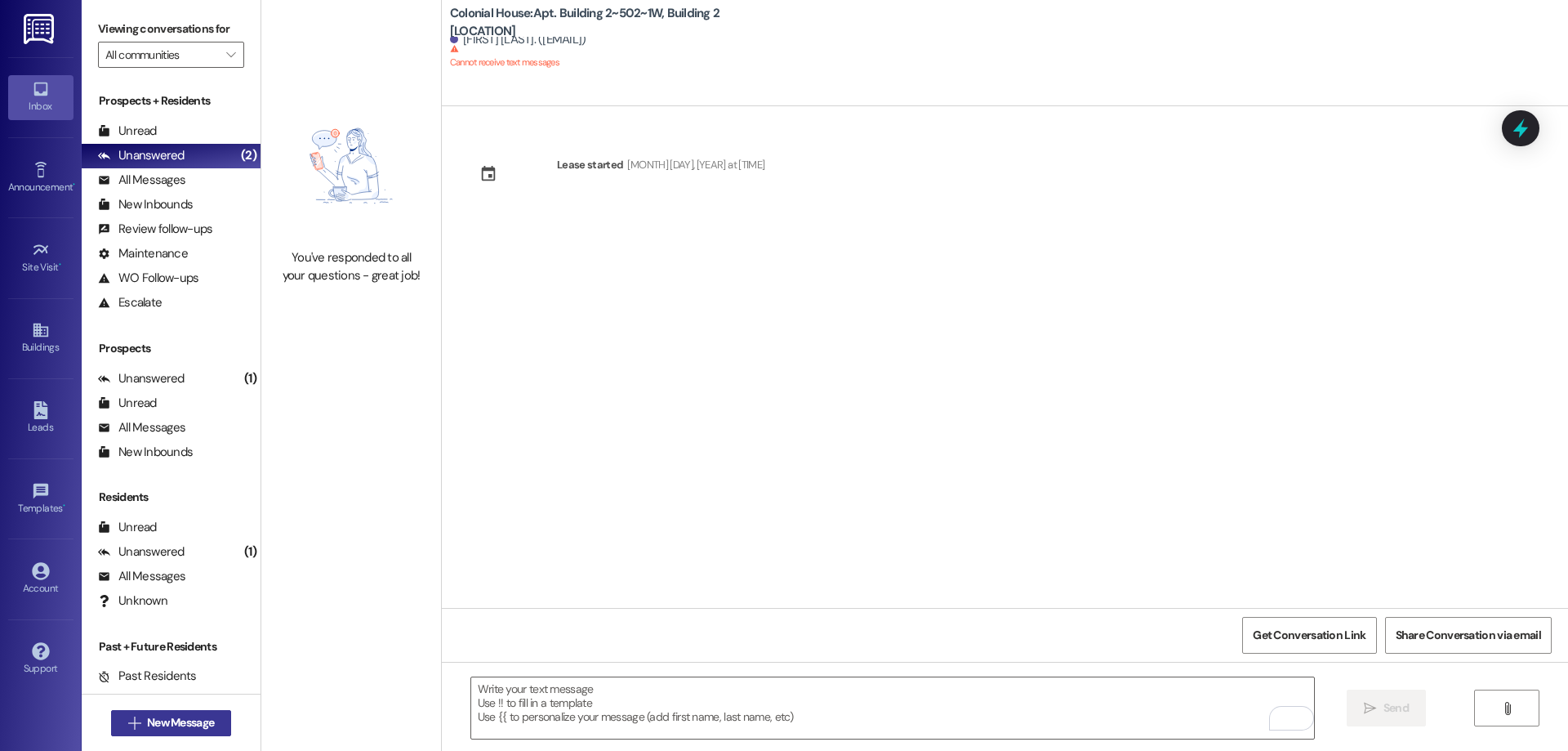 click on "New Message" at bounding box center [180, 722] 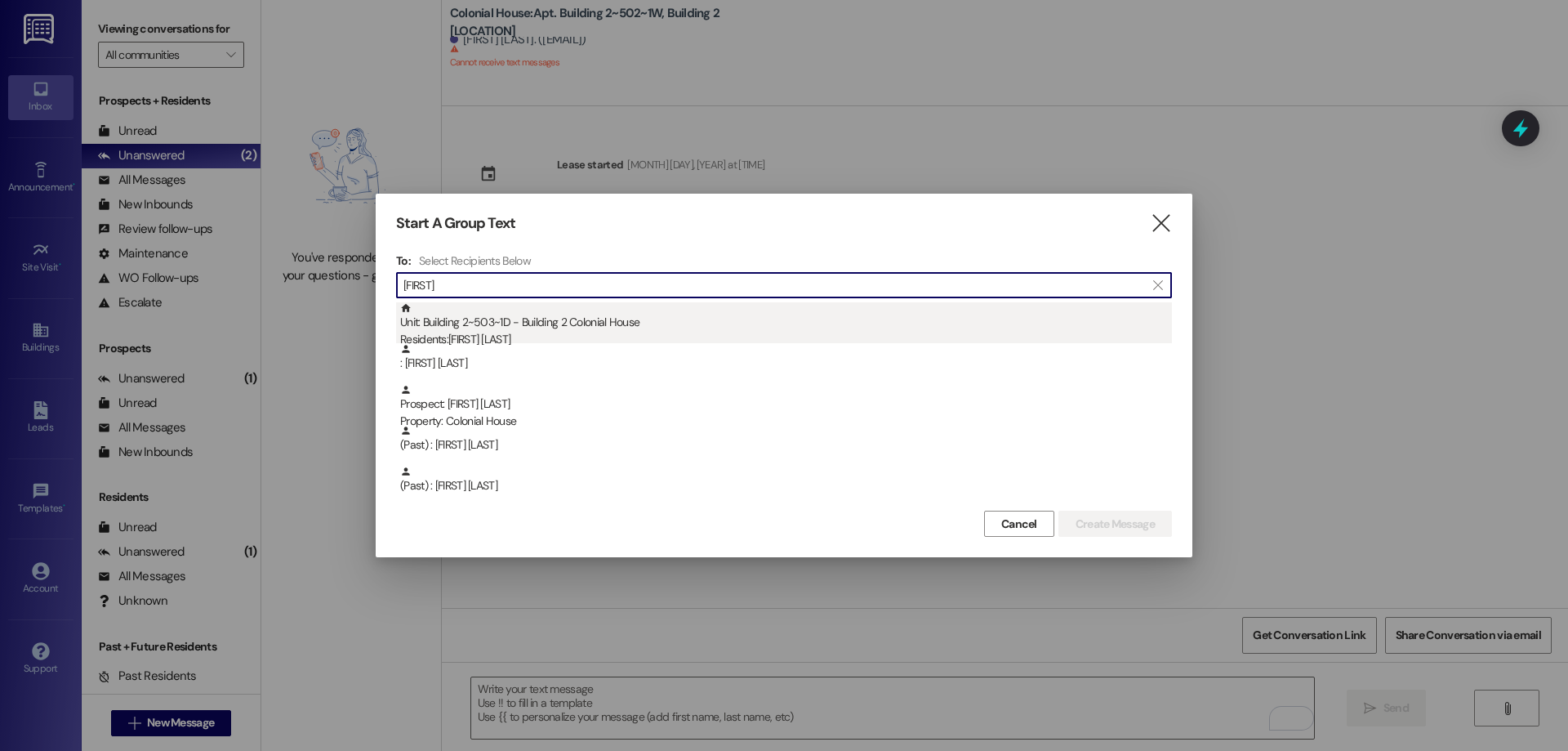 type on "[FIRST]" 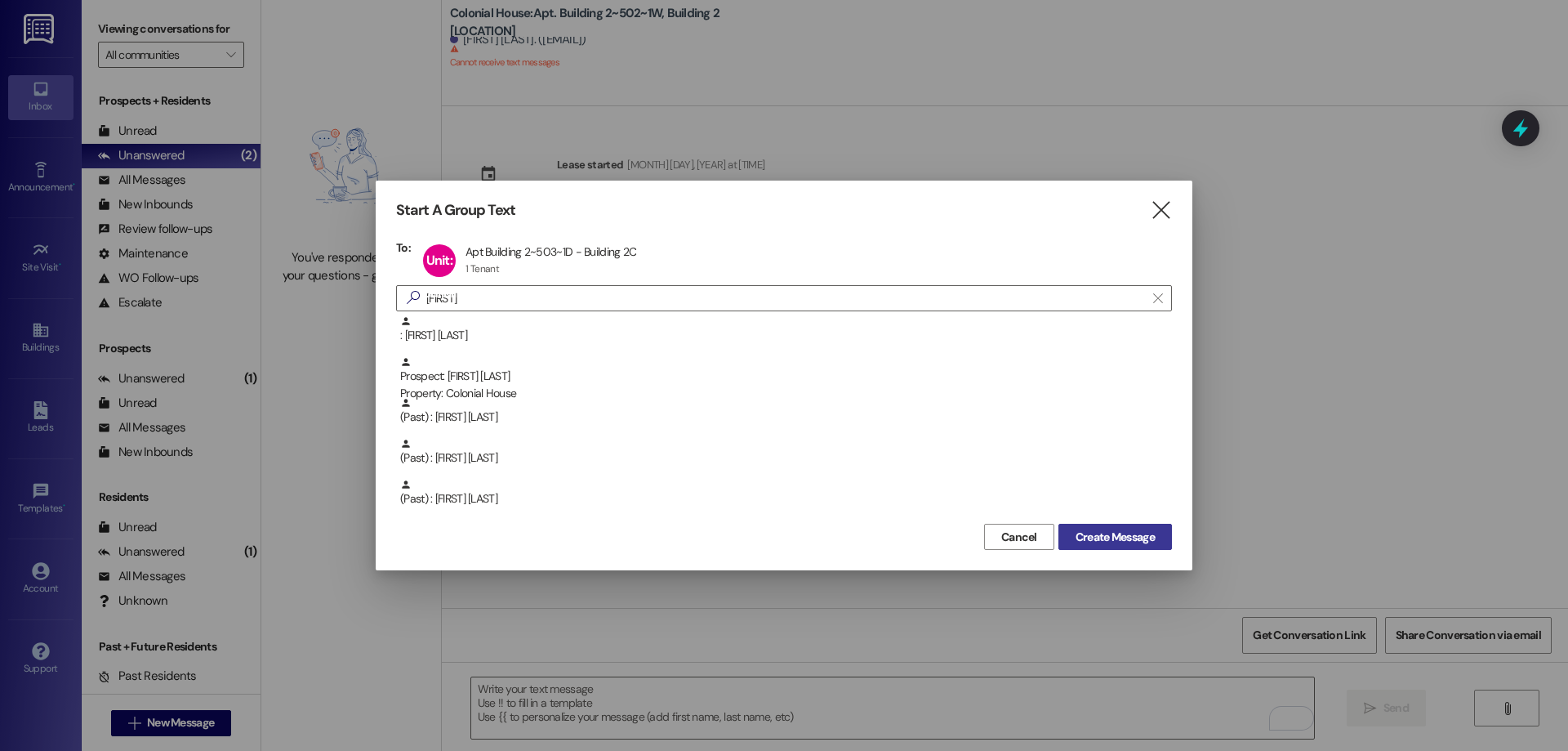 drag, startPoint x: 1106, startPoint y: 532, endPoint x: 1354, endPoint y: 527, distance: 248.0504 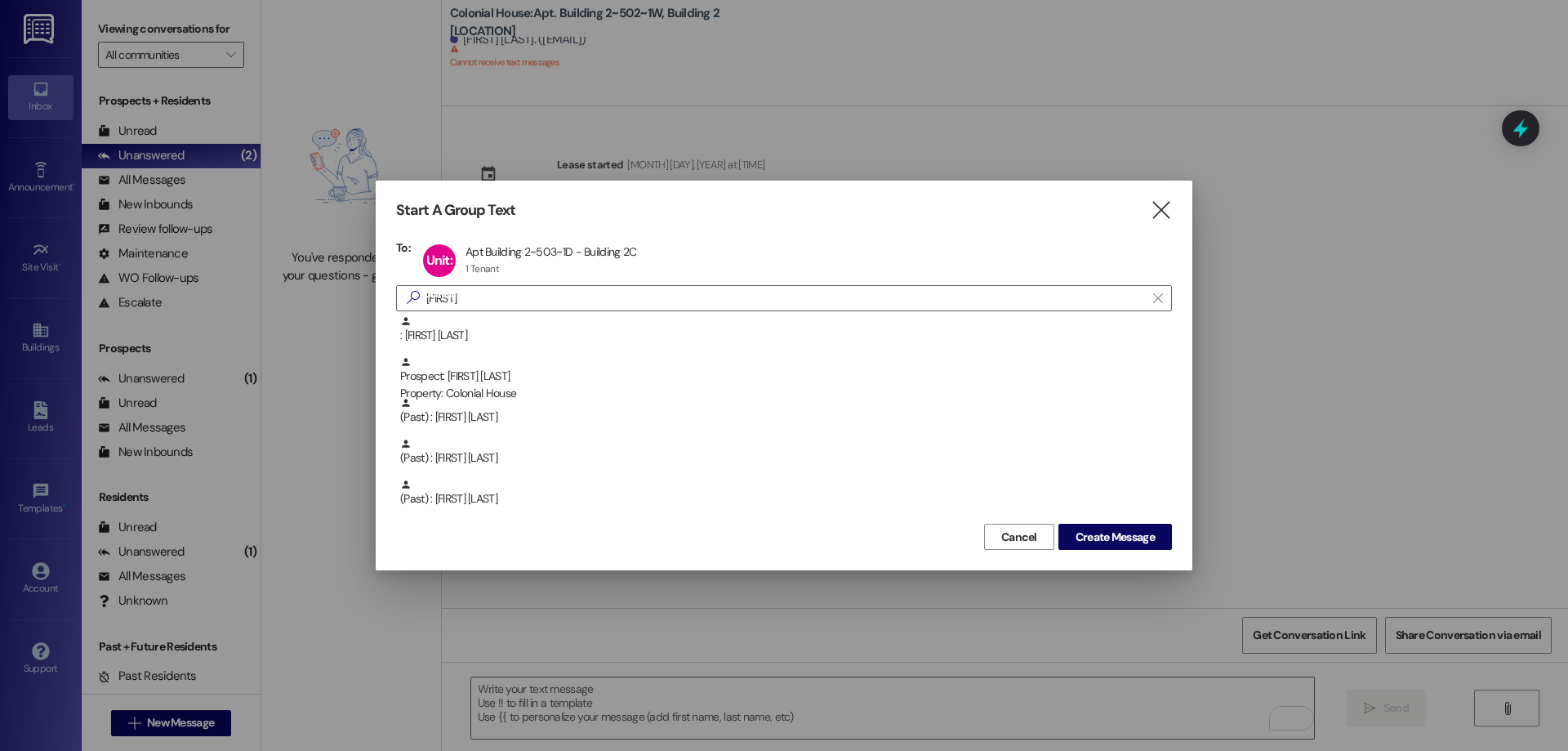 click on "Create Message" at bounding box center [1115, 537] 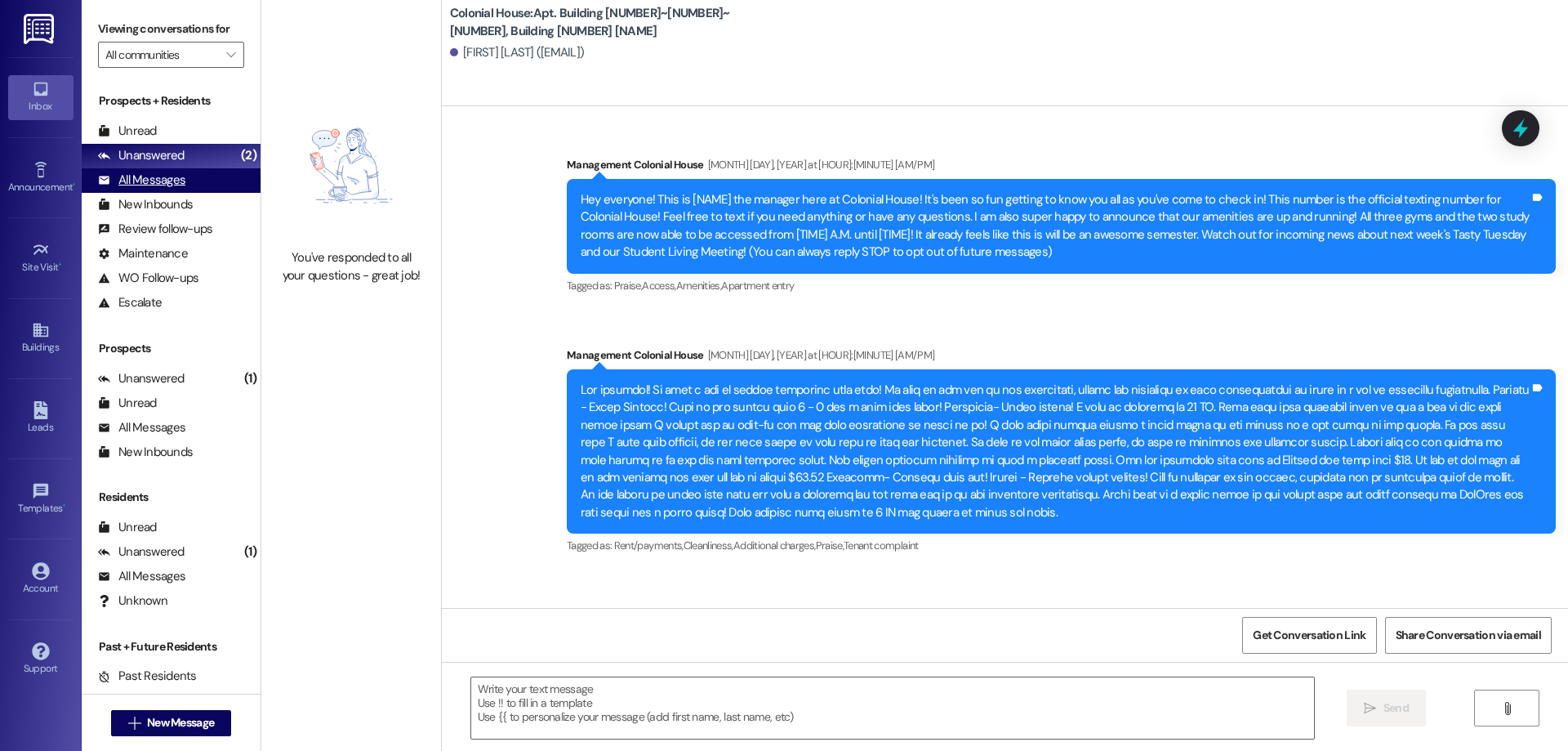 click on "All Messages (undefined)" at bounding box center (171, 181) 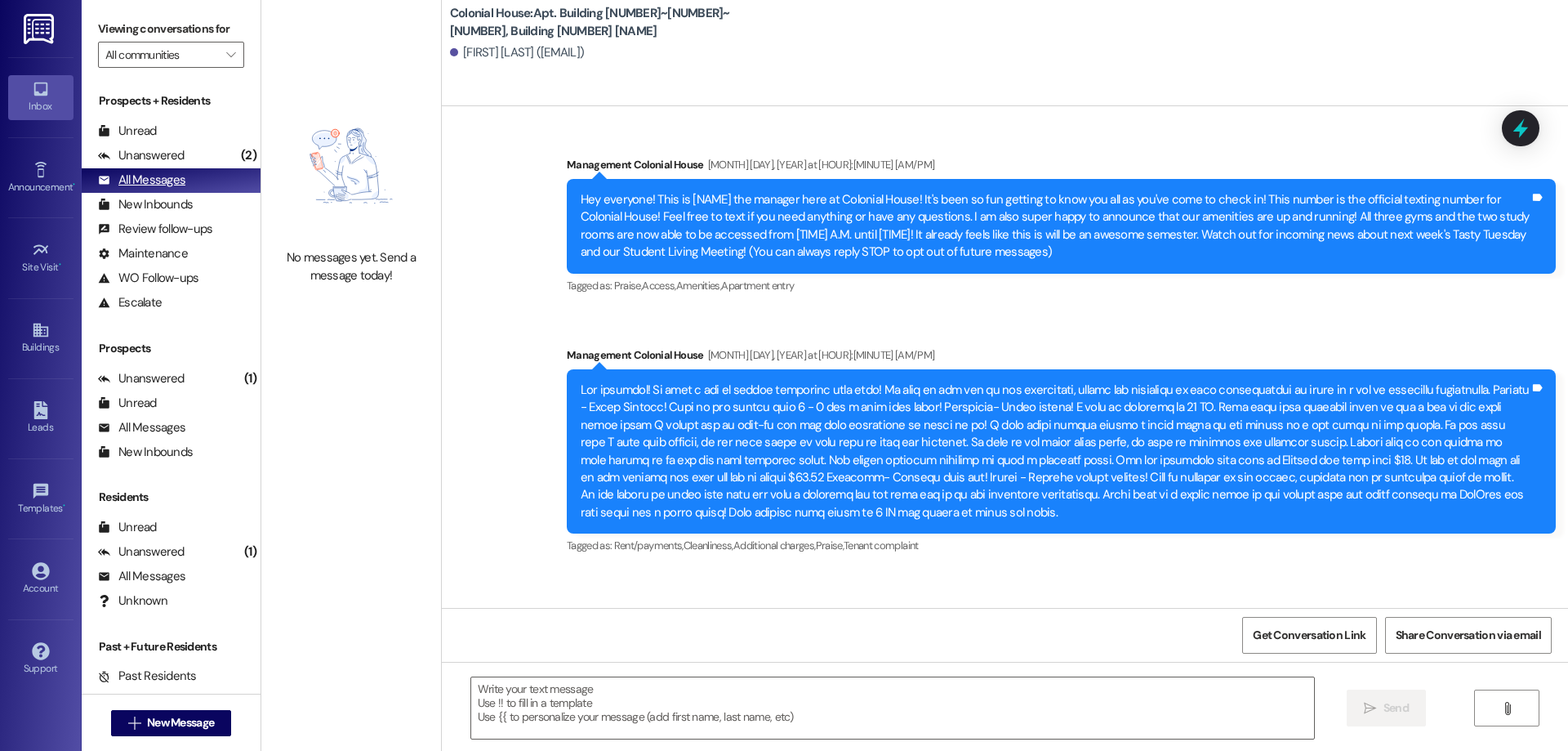 click on "All Messages (undefined)" at bounding box center (171, 181) 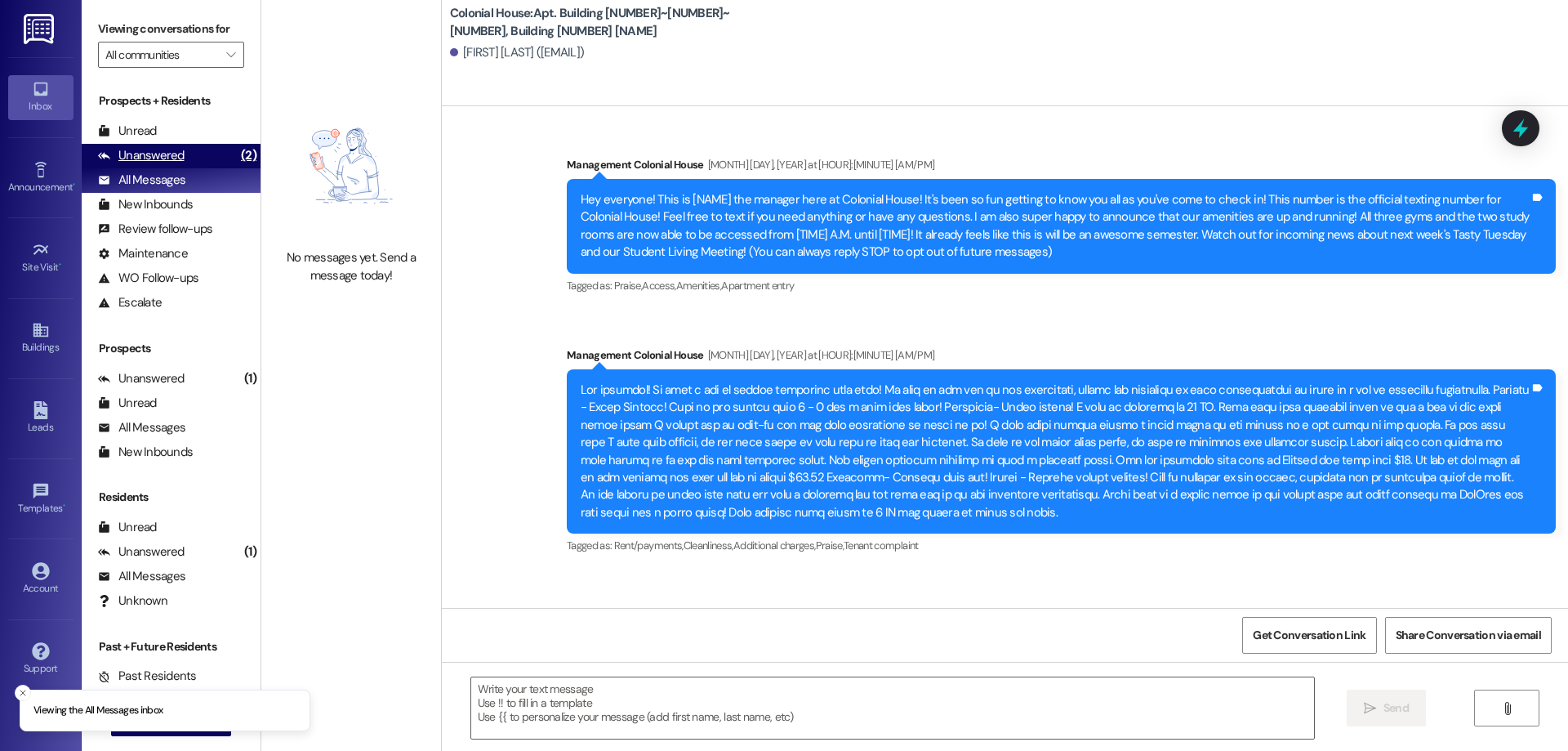 scroll, scrollTop: 70024, scrollLeft: 0, axis: vertical 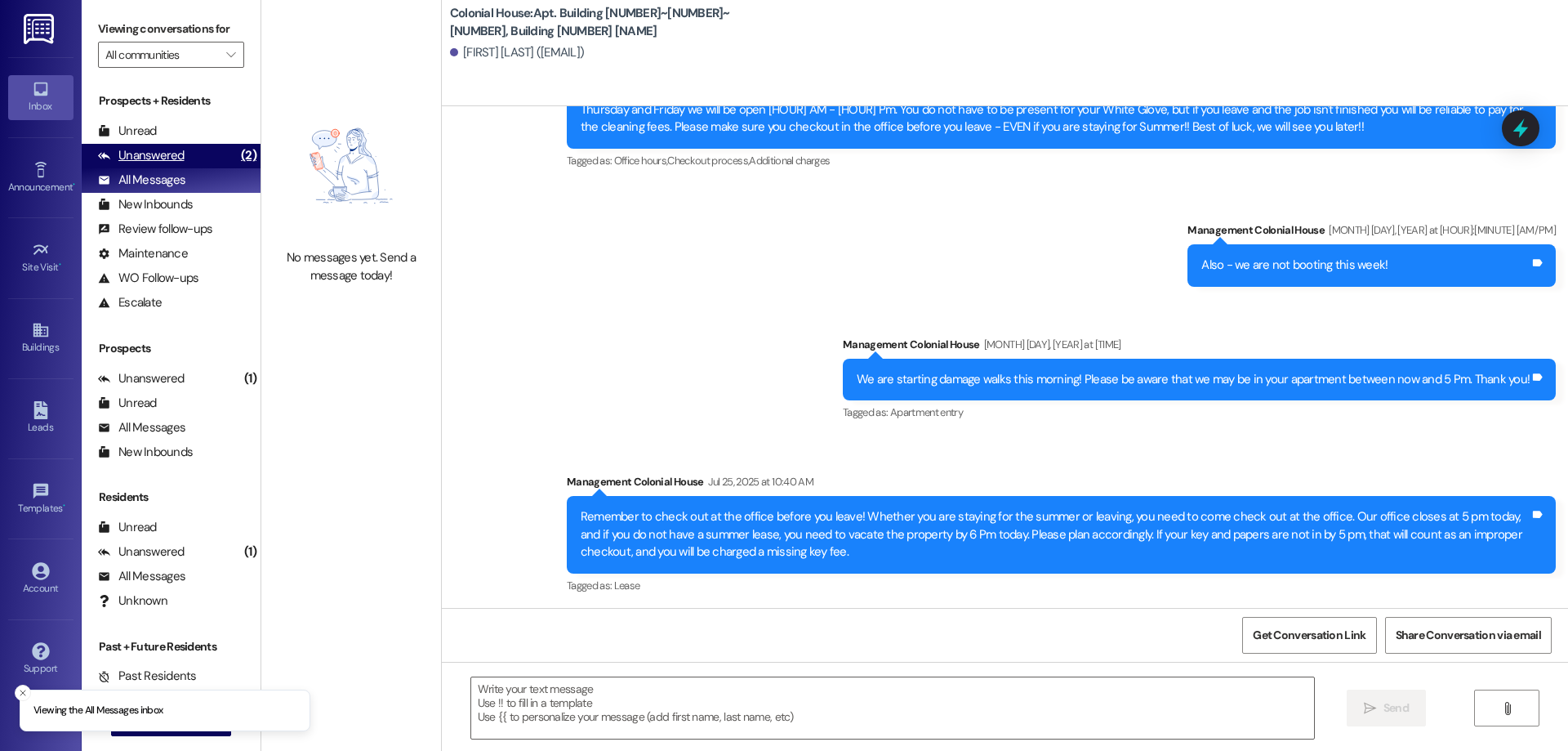 click on "Unanswered" at bounding box center (141, 155) 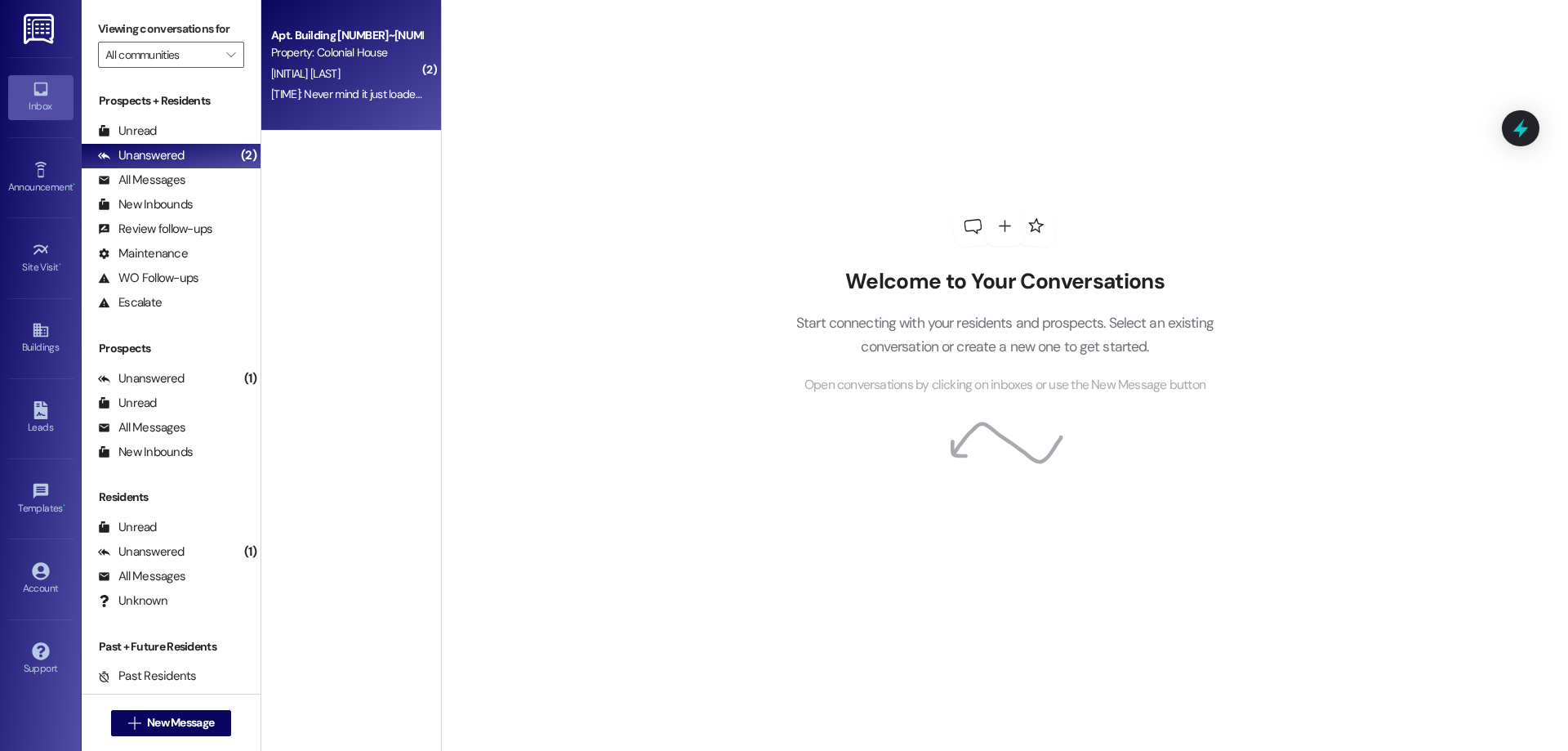 click on "Apt. Building [NUMBER]~[NUMBER]~[NUMBER], Building [NUMBER] [NAME] Property: [NAME] [FIRST] [LAST] [TIME]: Never mind it just loaded! [TIME]: Never mind it just loaded!" at bounding box center (351, 65) 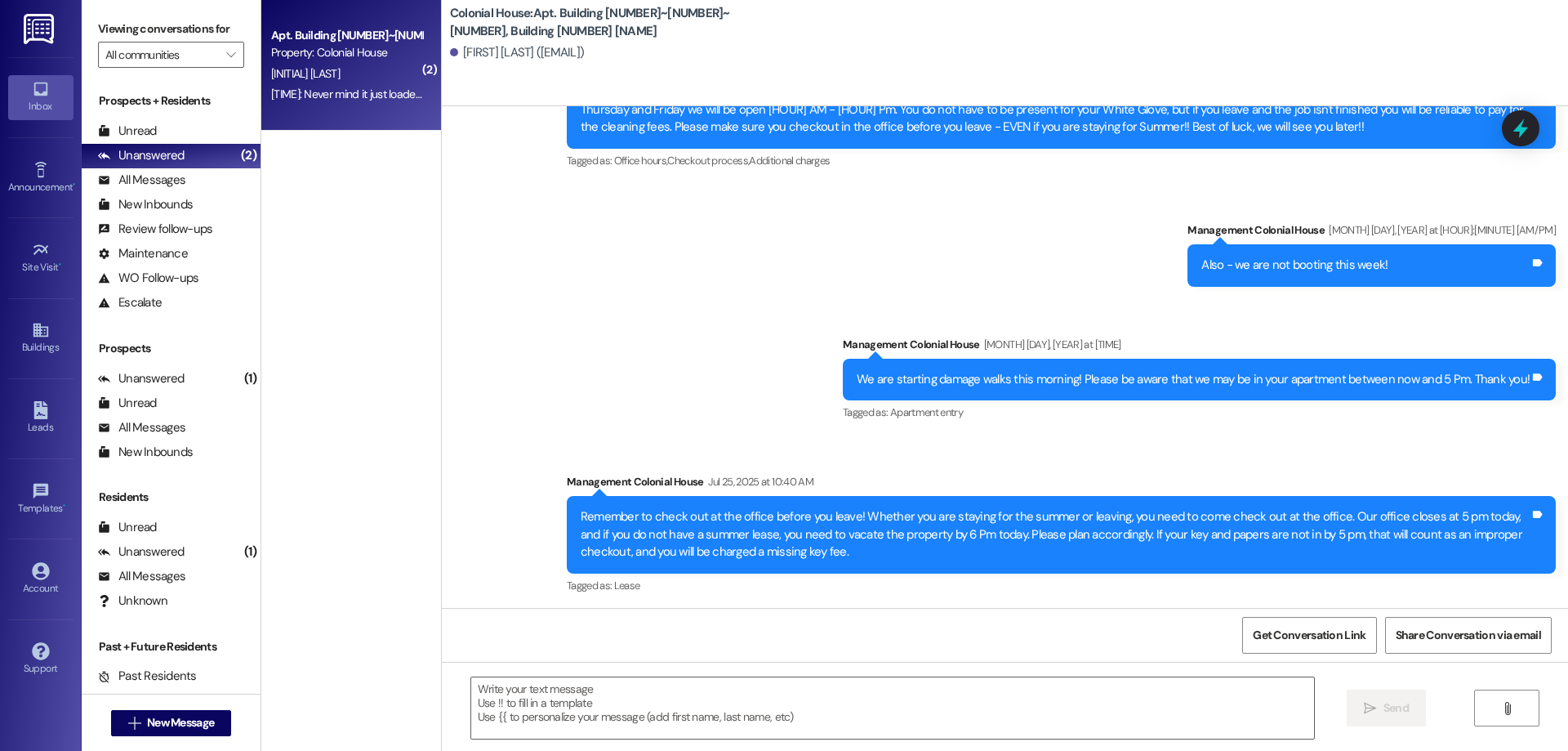 scroll, scrollTop: 69752, scrollLeft: 0, axis: vertical 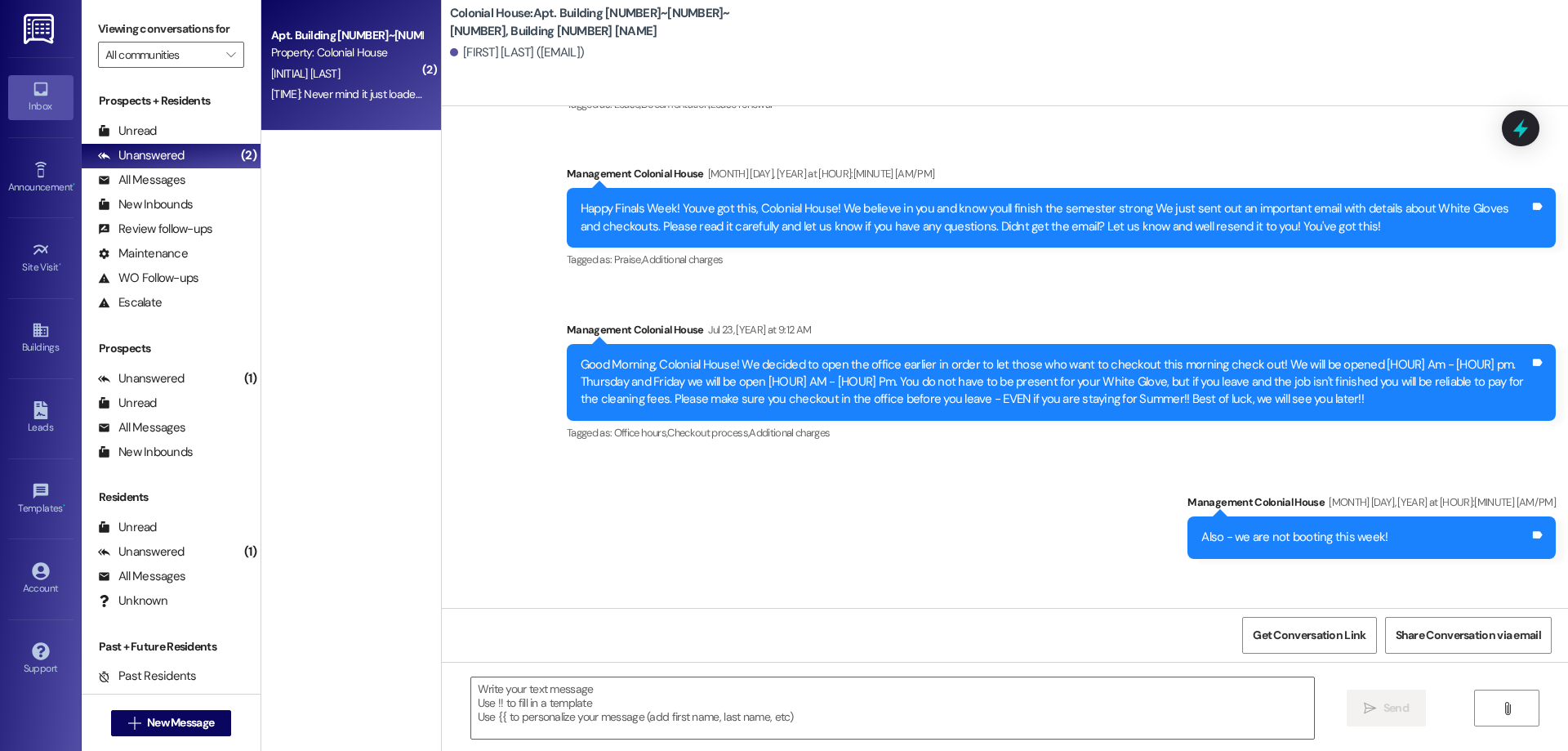 click on "Property: Colonial House" at bounding box center [346, 52] 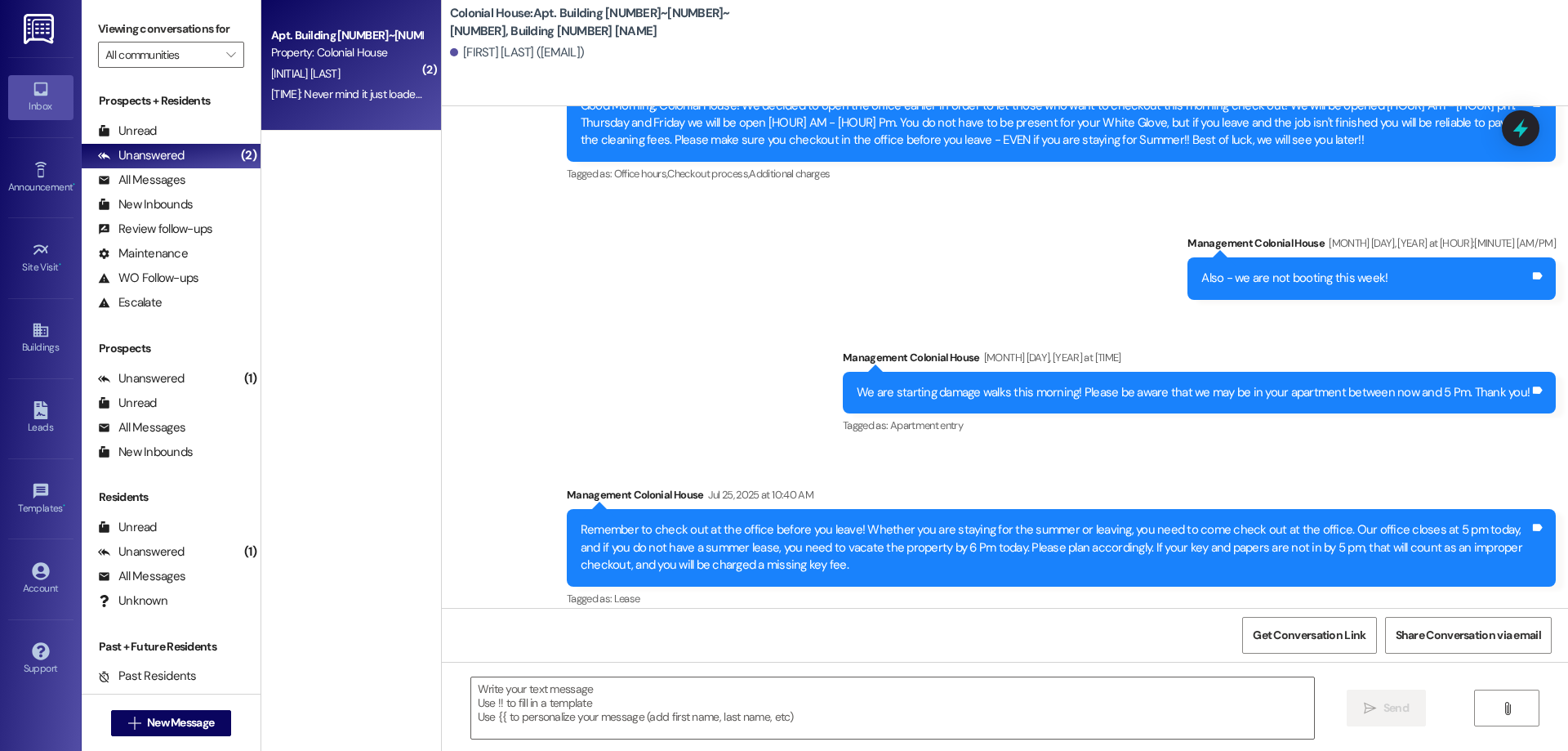scroll, scrollTop: 70024, scrollLeft: 0, axis: vertical 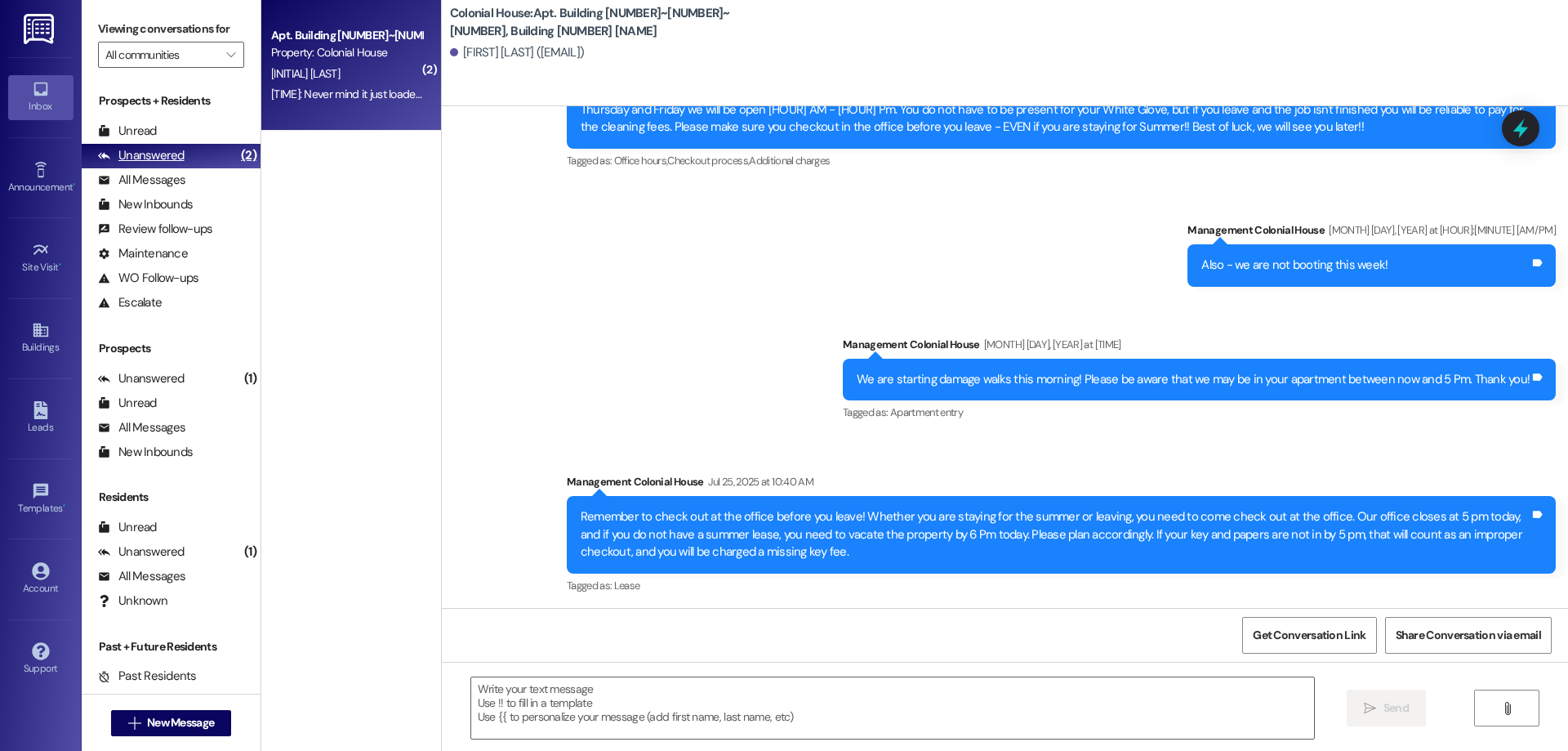 drag, startPoint x: 191, startPoint y: 168, endPoint x: 179, endPoint y: 145, distance: 25.94224 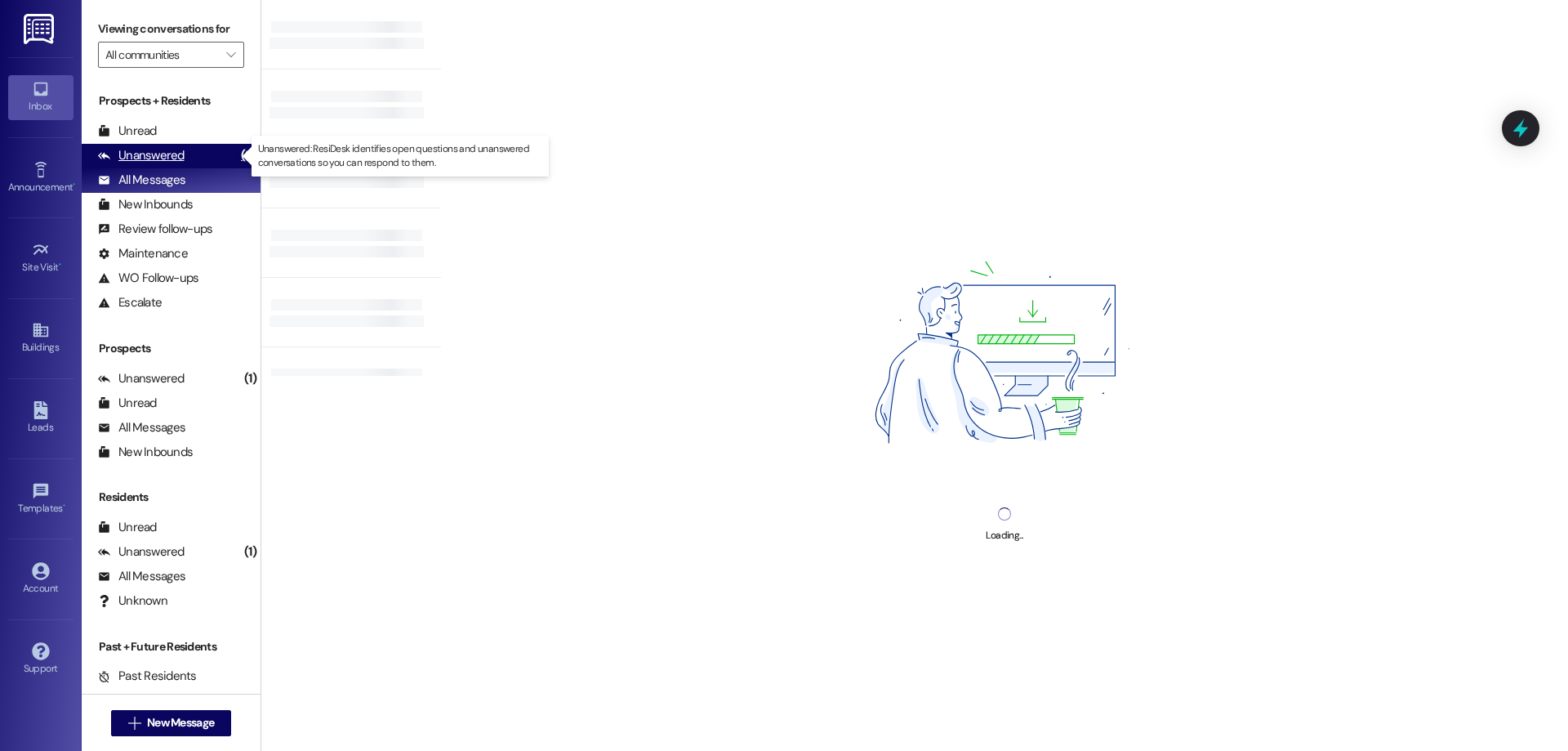 click on "Unanswered (2)" at bounding box center (171, 156) 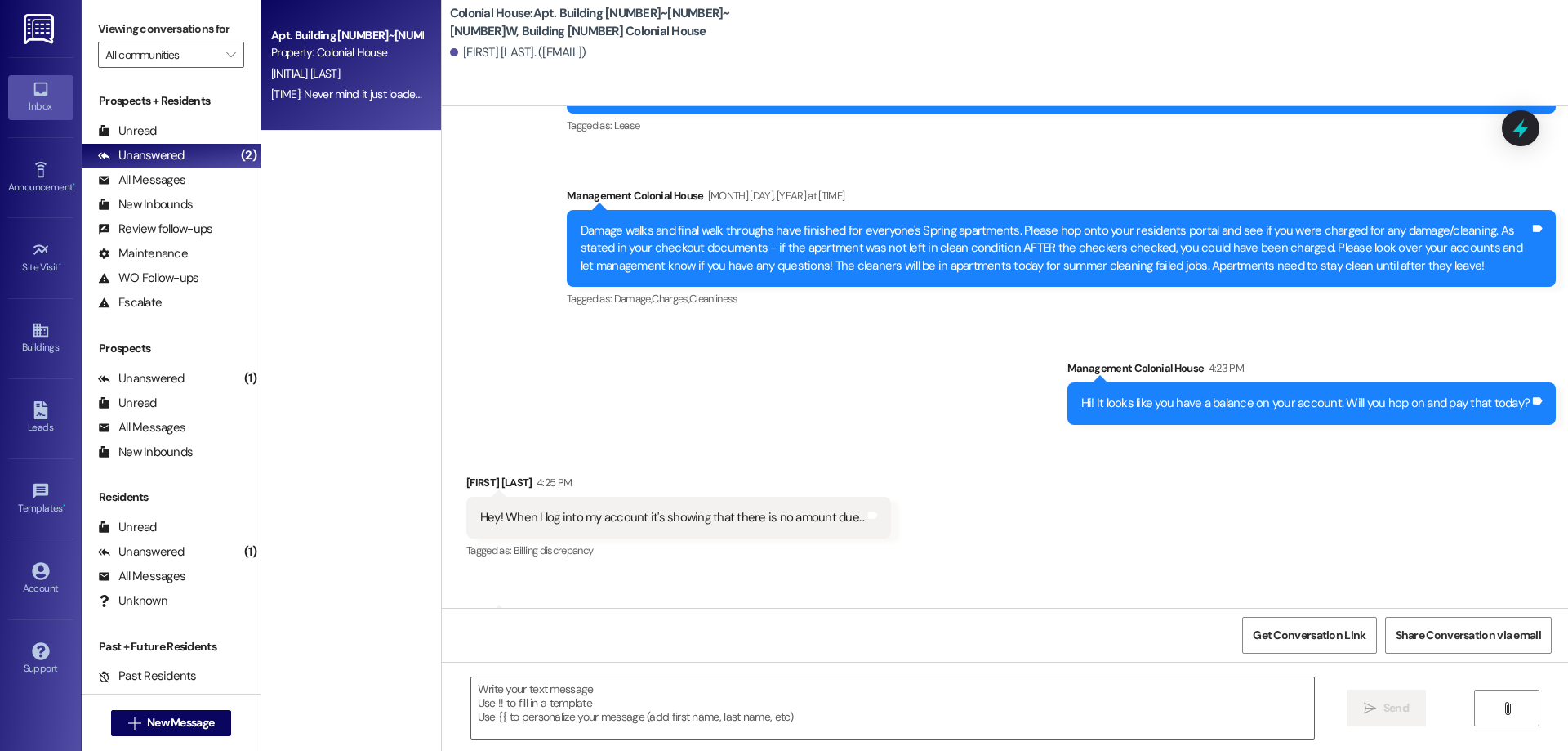 scroll, scrollTop: 30555, scrollLeft: 0, axis: vertical 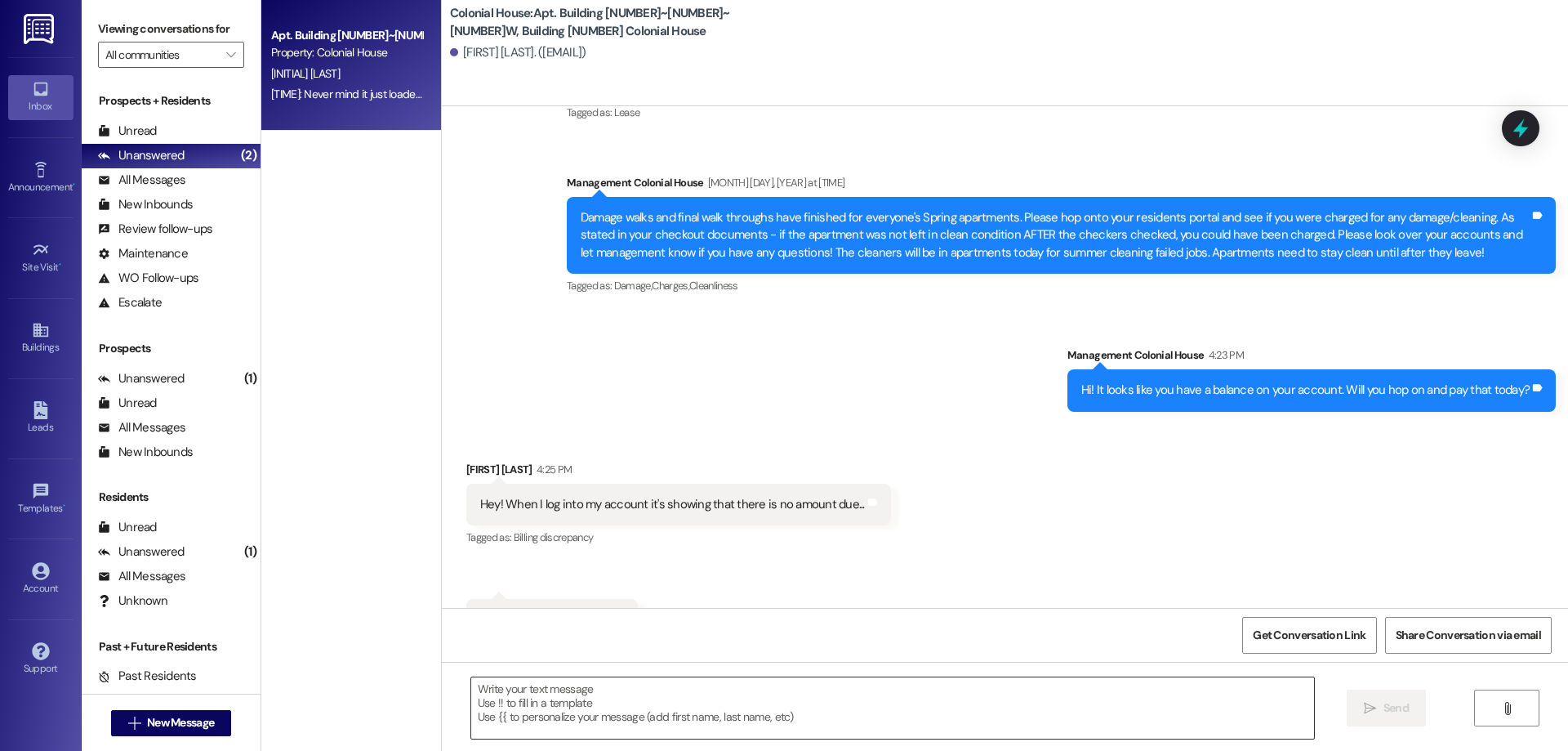 click at bounding box center (893, 708) 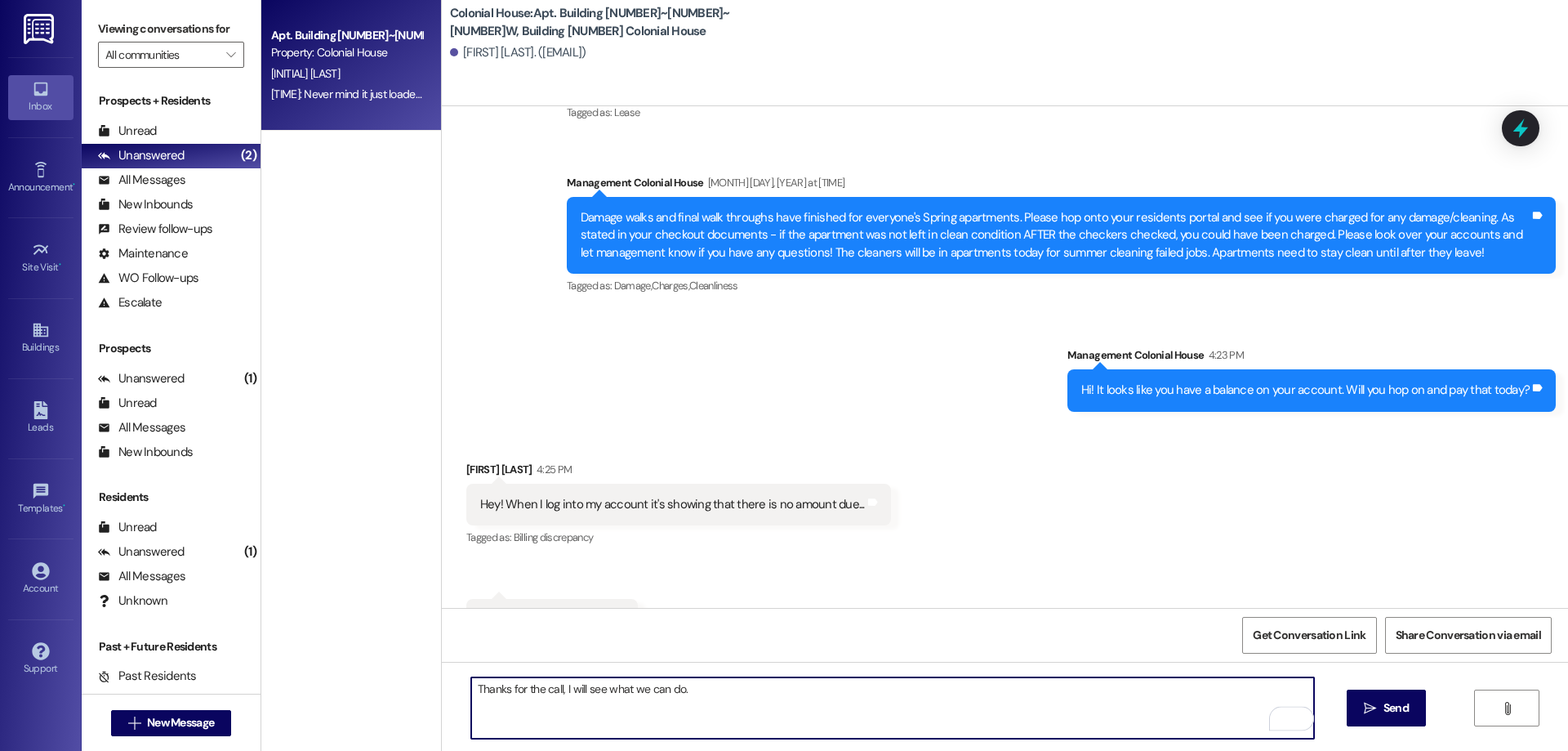 type on "Thanks for the call, I will see what we can do." 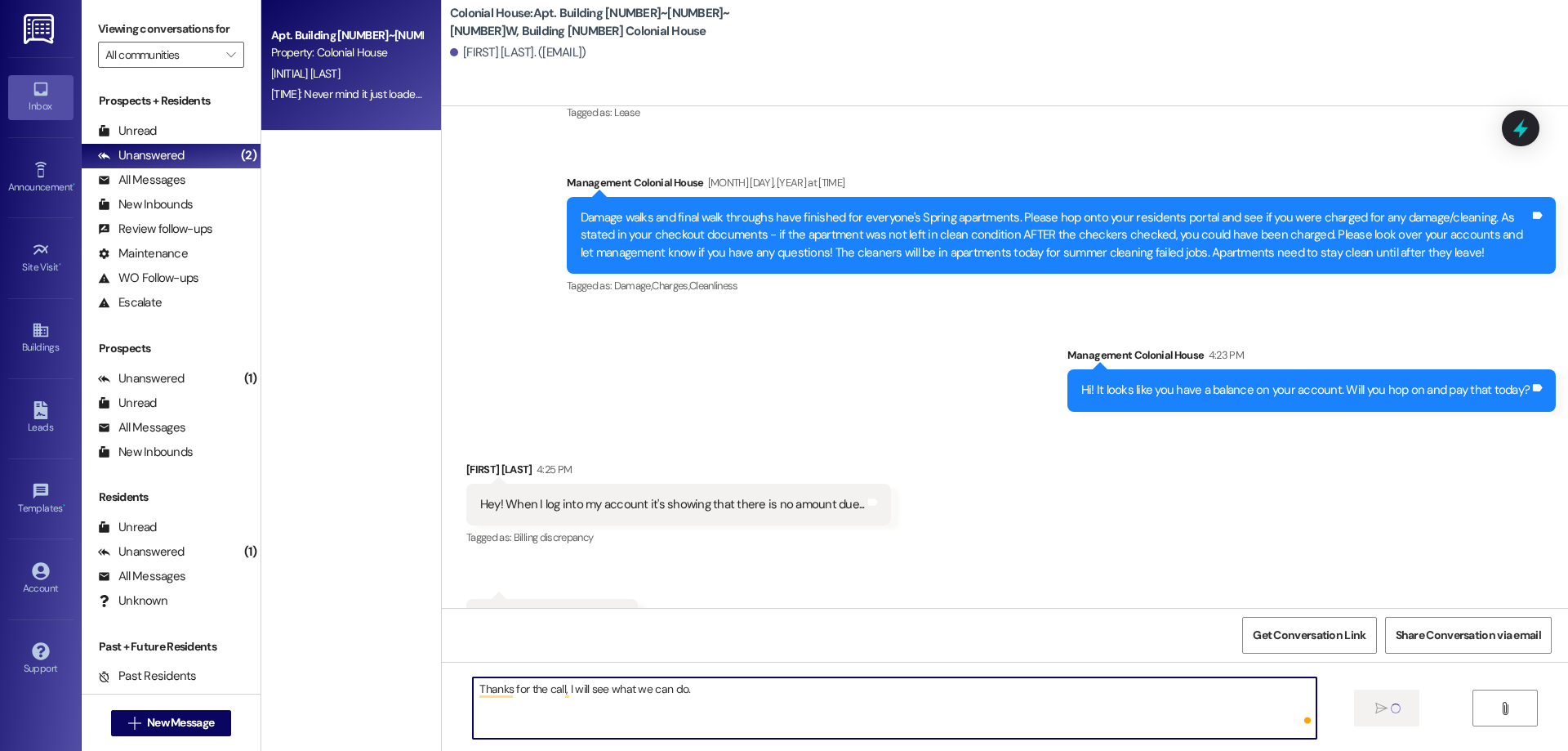 type 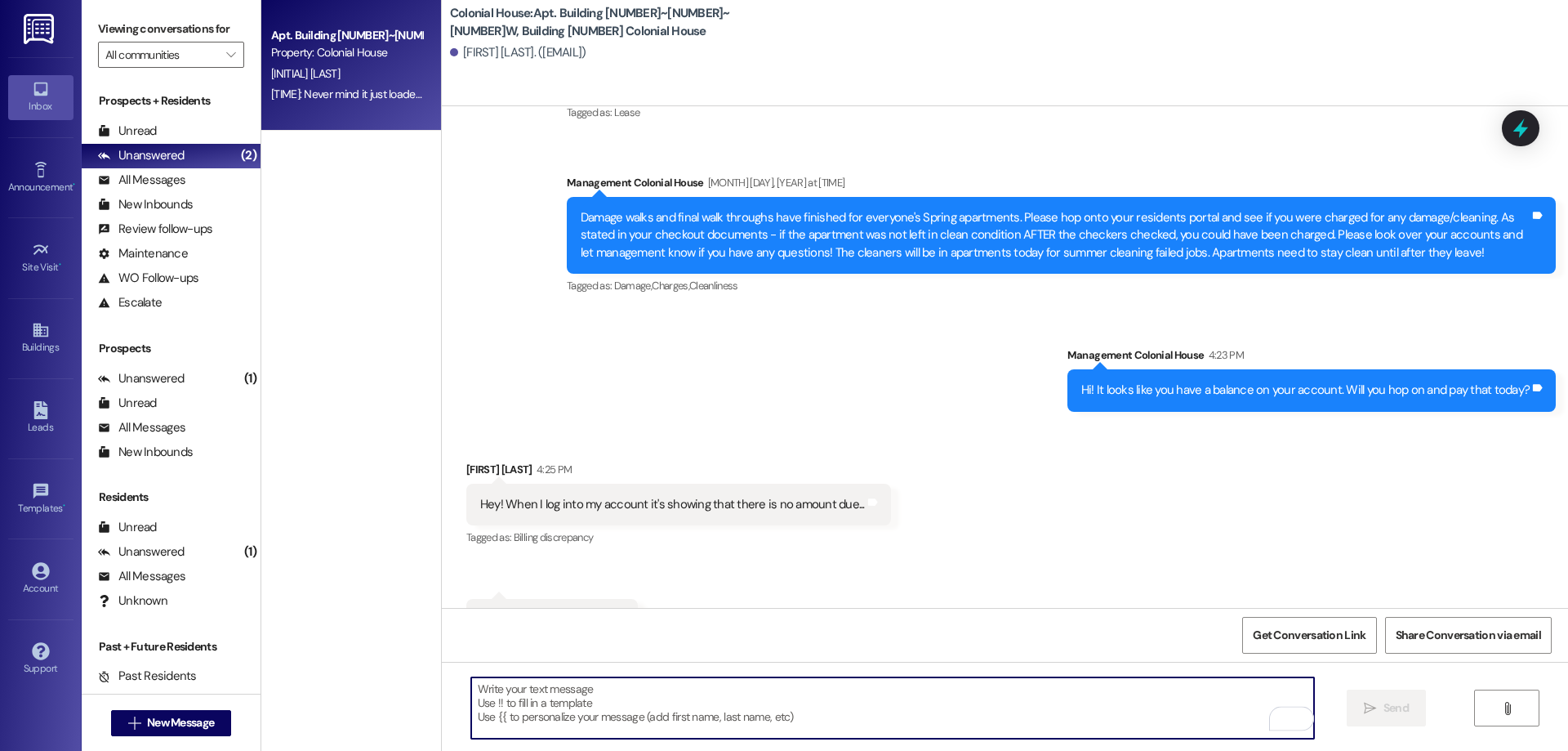 scroll, scrollTop: 30554, scrollLeft: 0, axis: vertical 